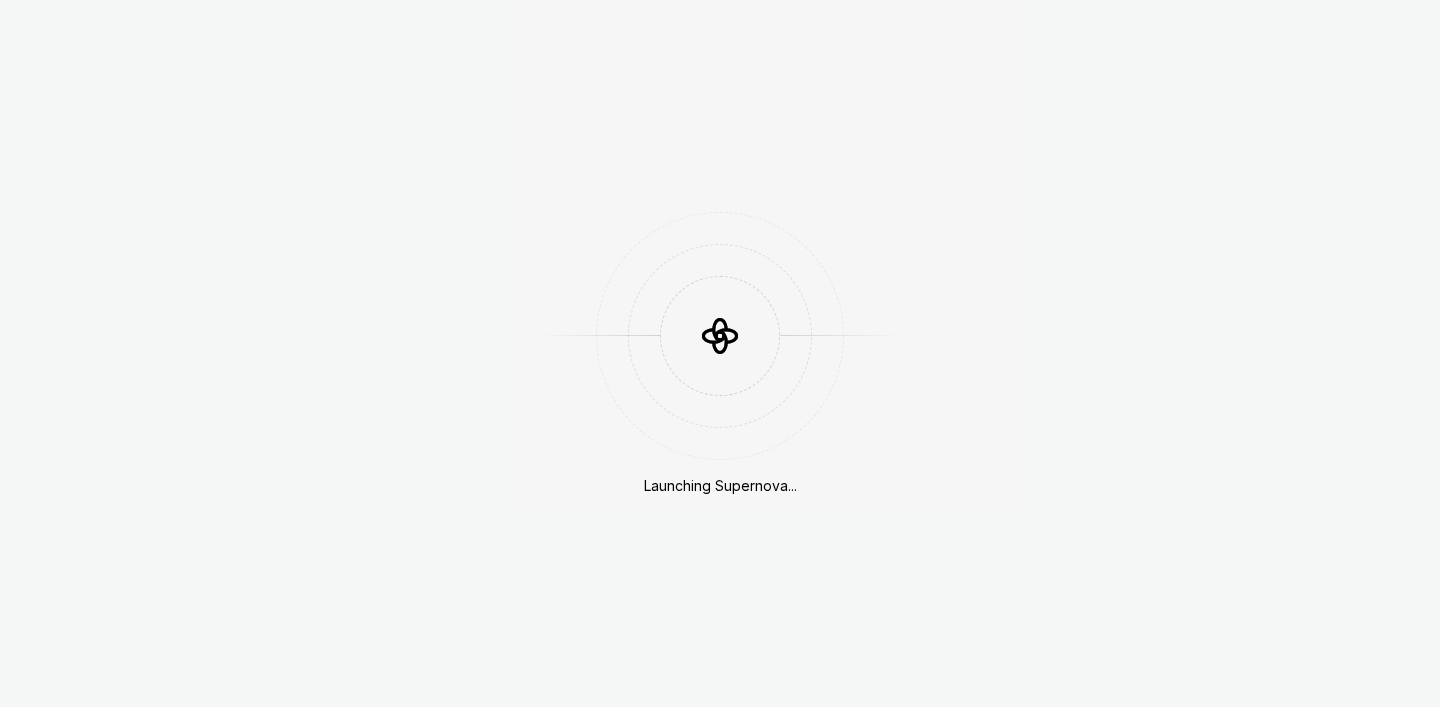 scroll, scrollTop: 0, scrollLeft: 0, axis: both 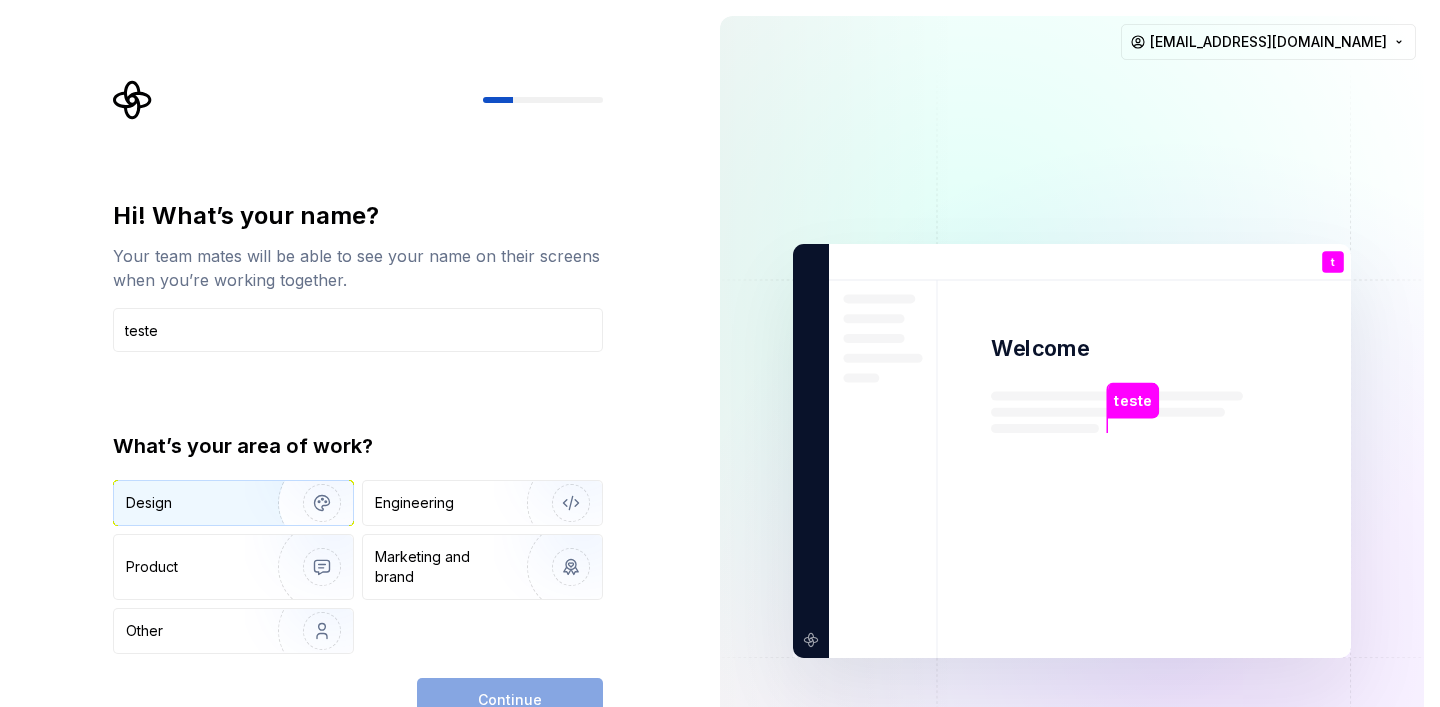 type on "teste" 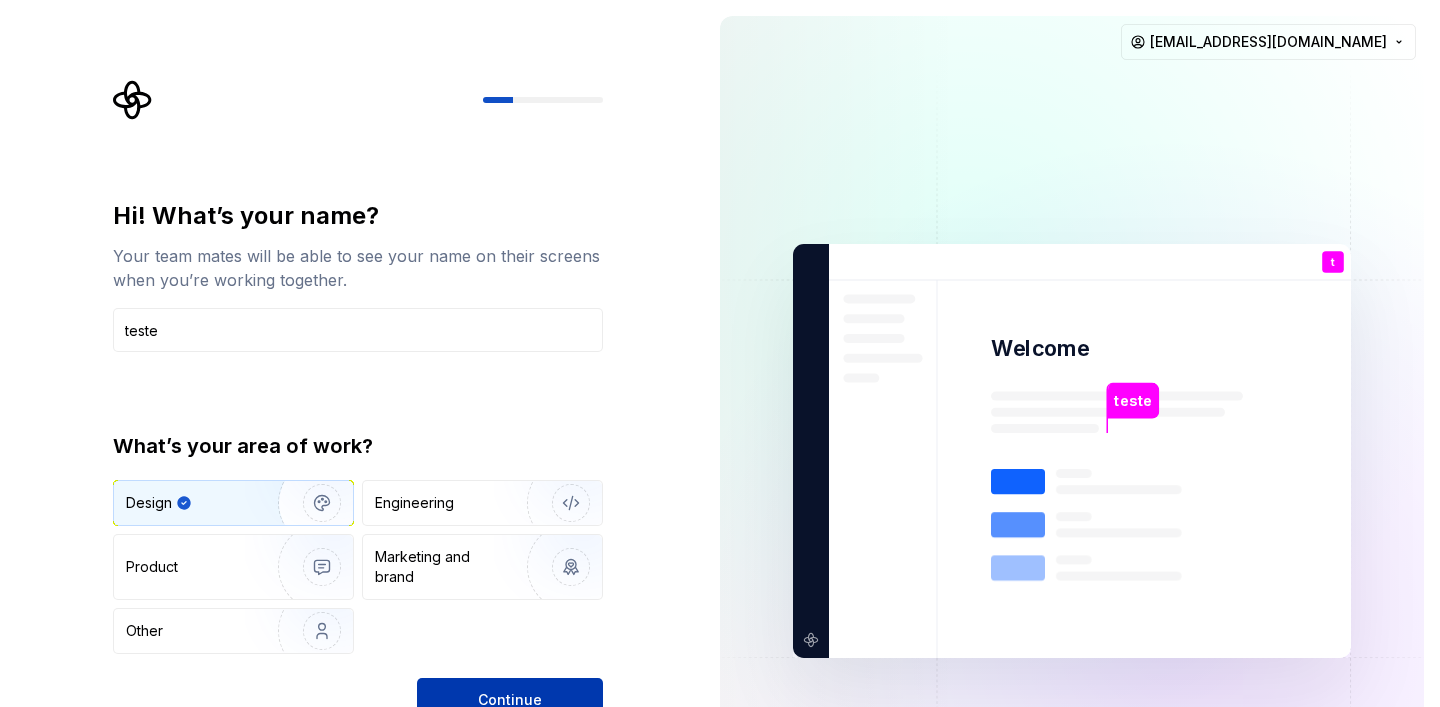 click on "Continue" at bounding box center [510, 700] 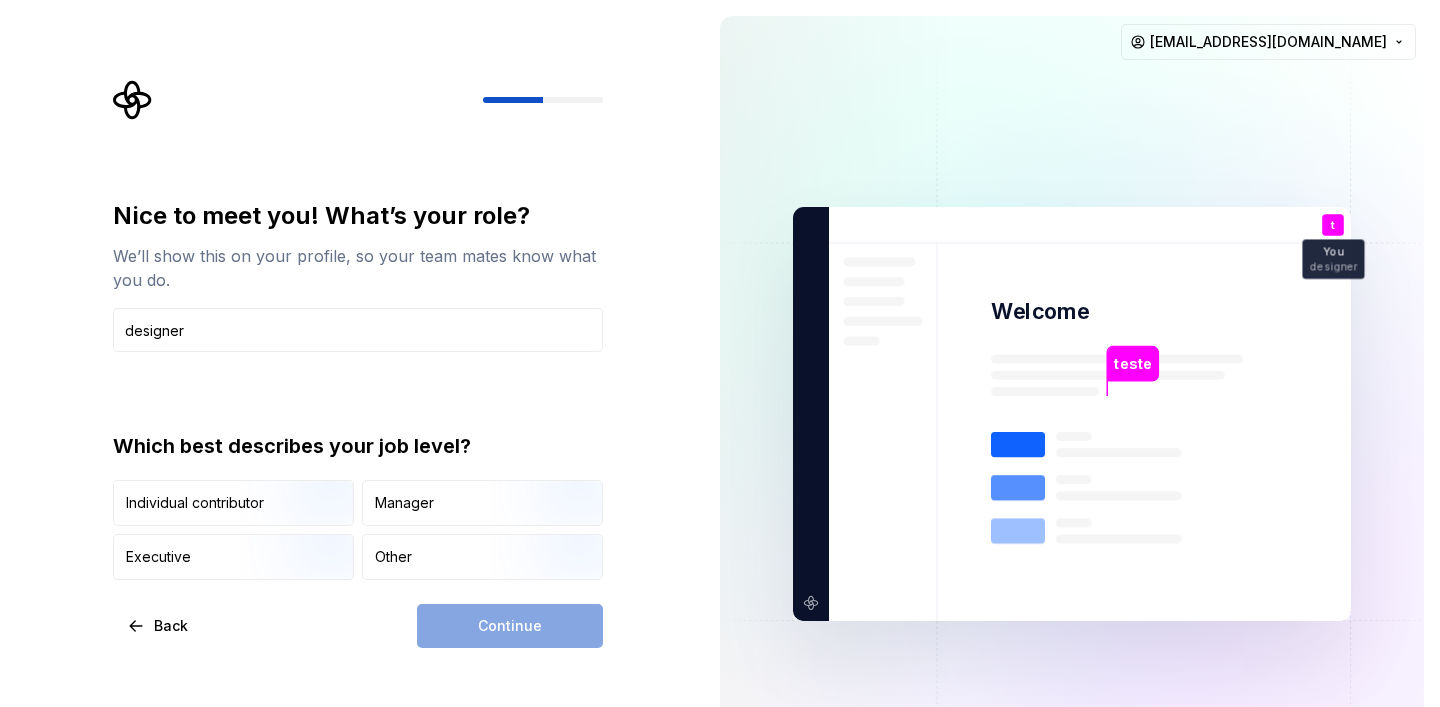 type on "designer" 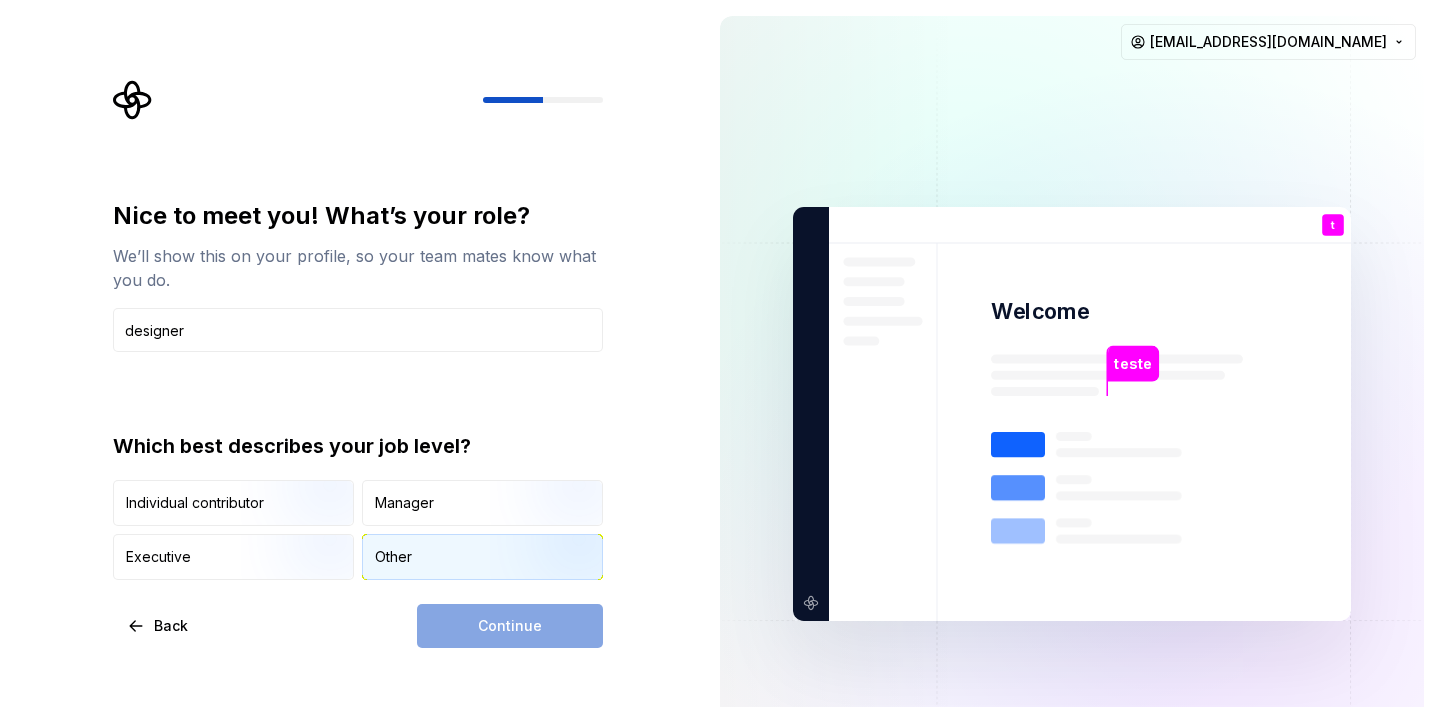 click on "Other" at bounding box center (482, 557) 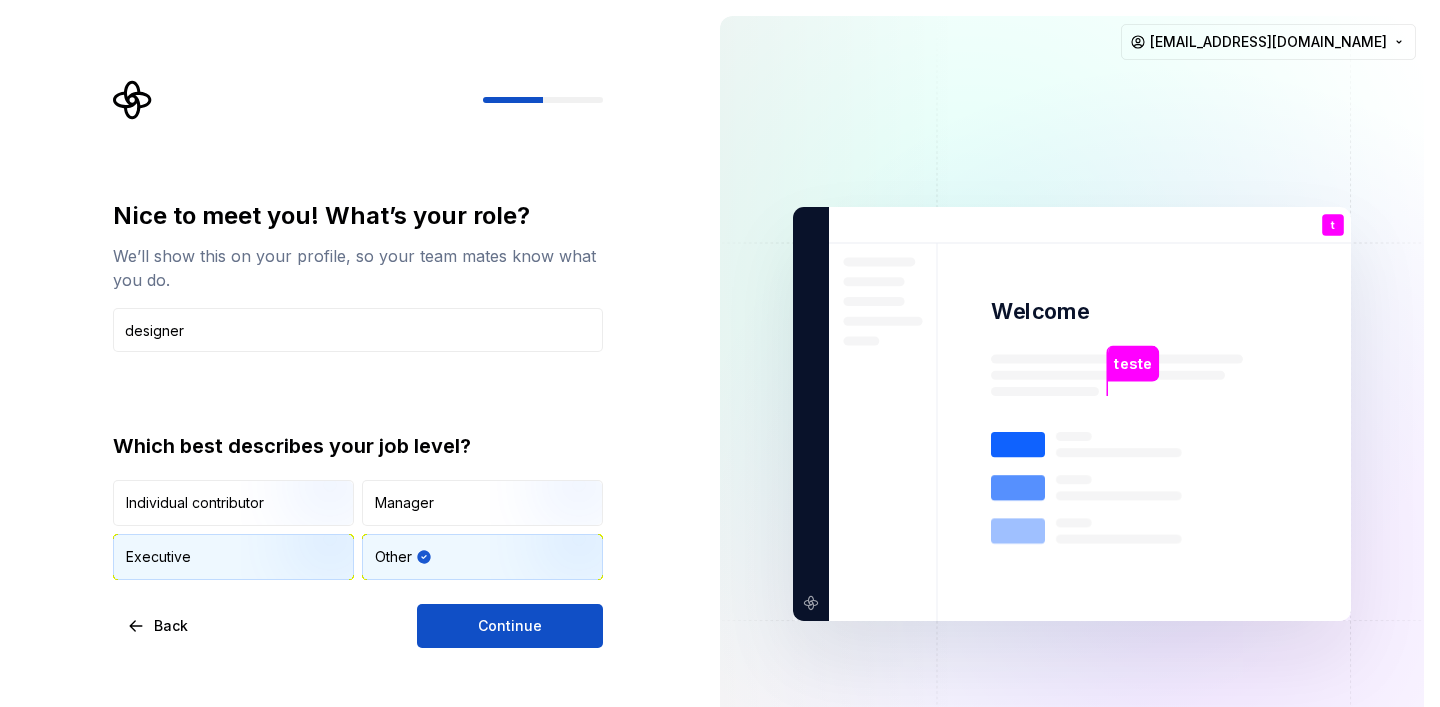 click on "Executive" at bounding box center (233, 557) 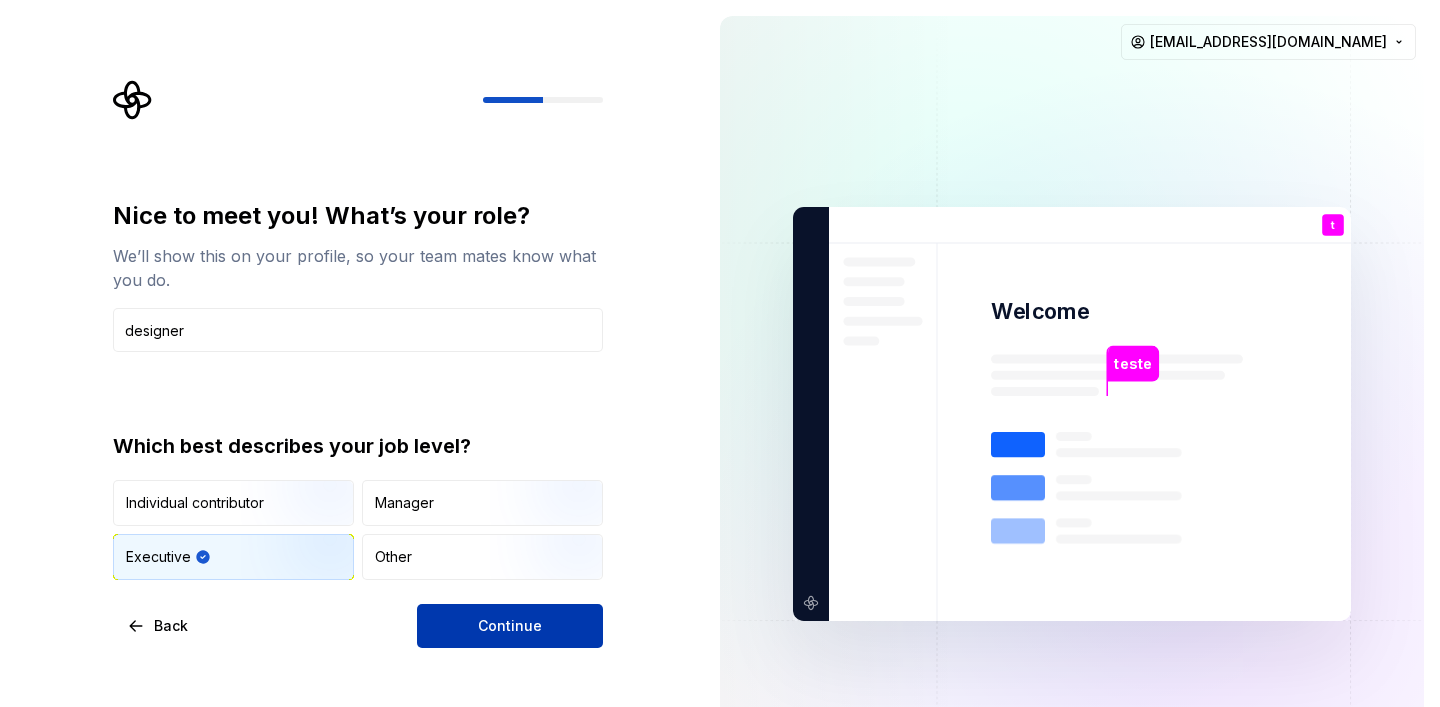 click on "Continue" at bounding box center [510, 626] 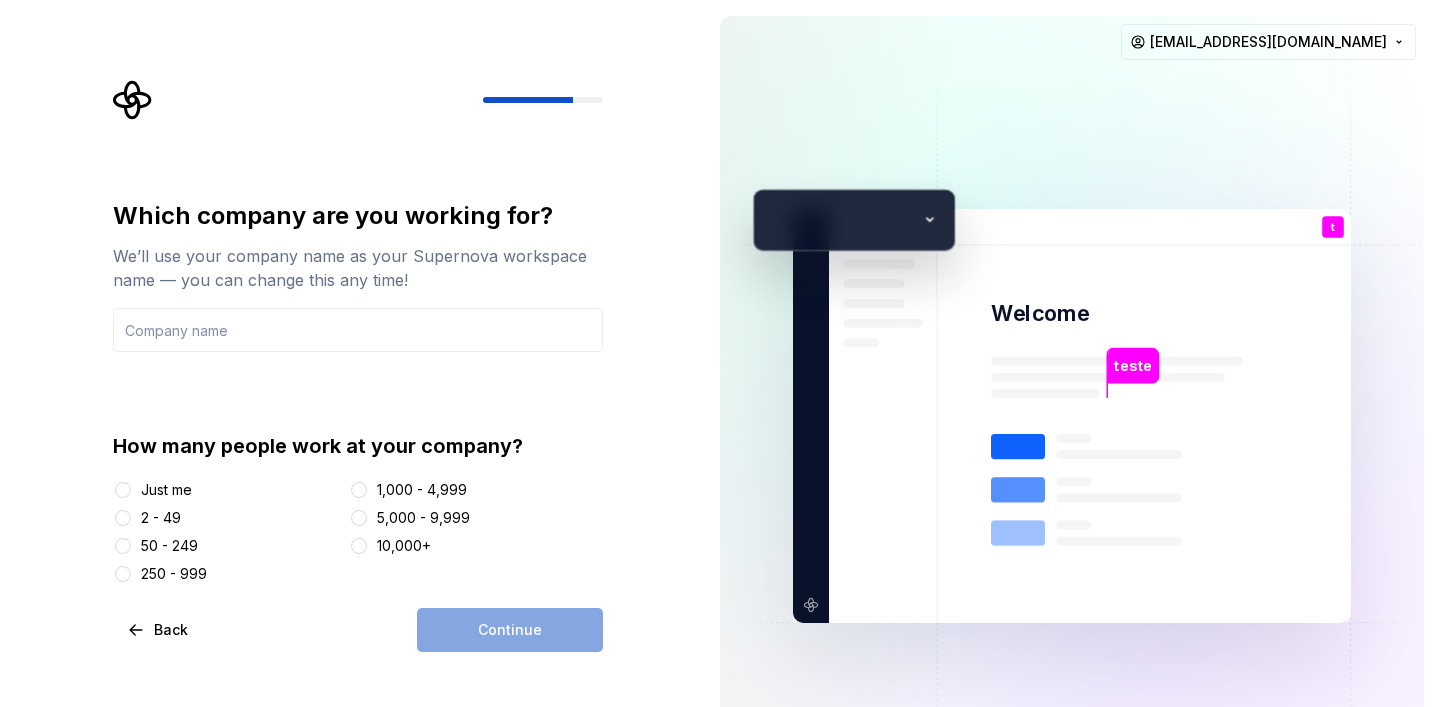 click on "Just me" at bounding box center (166, 490) 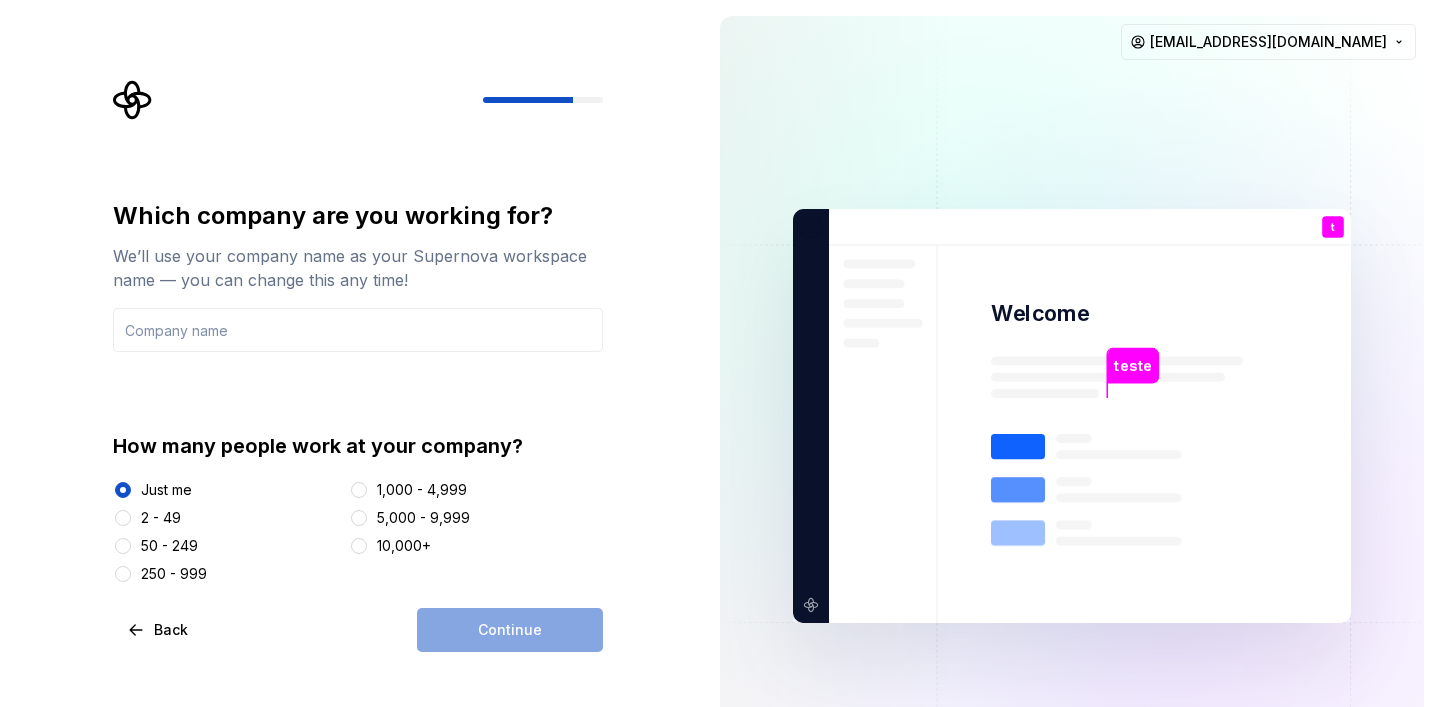 click on "2 - 49" at bounding box center [161, 518] 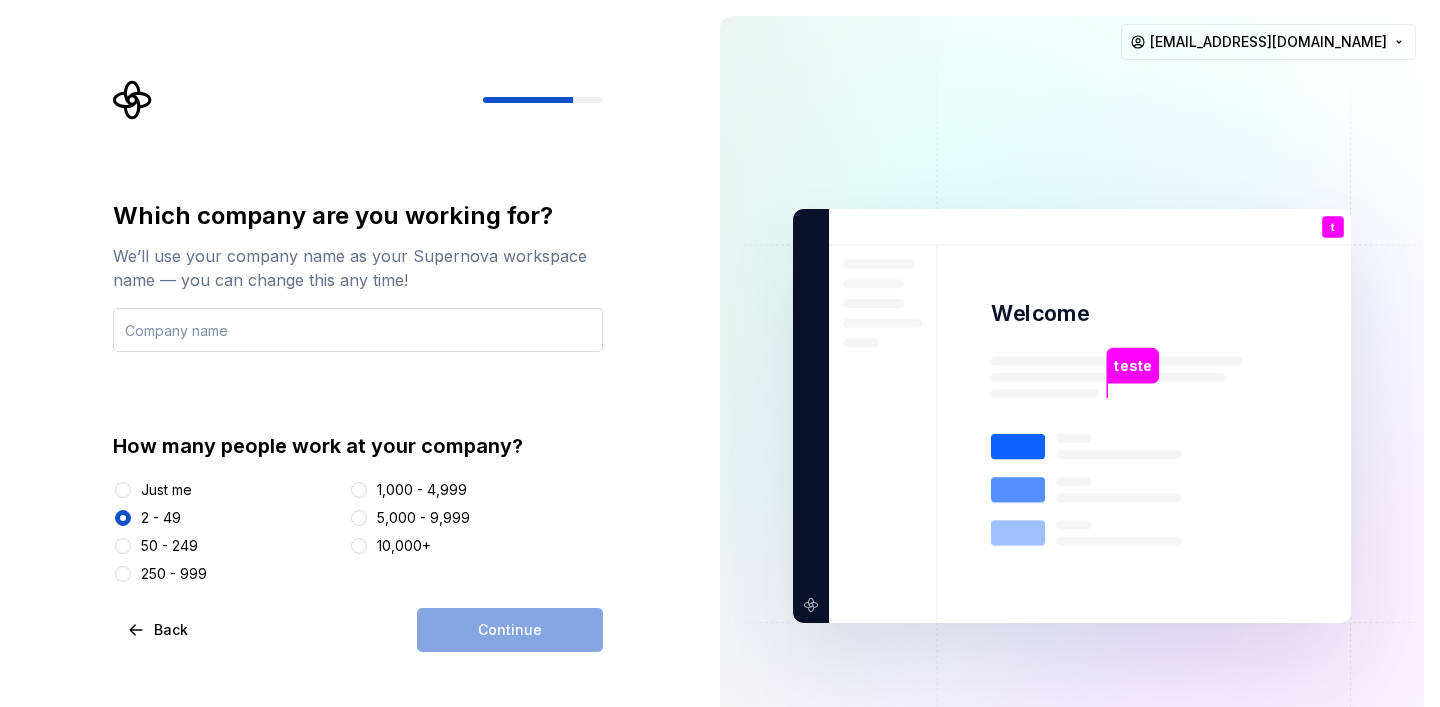 click at bounding box center [358, 330] 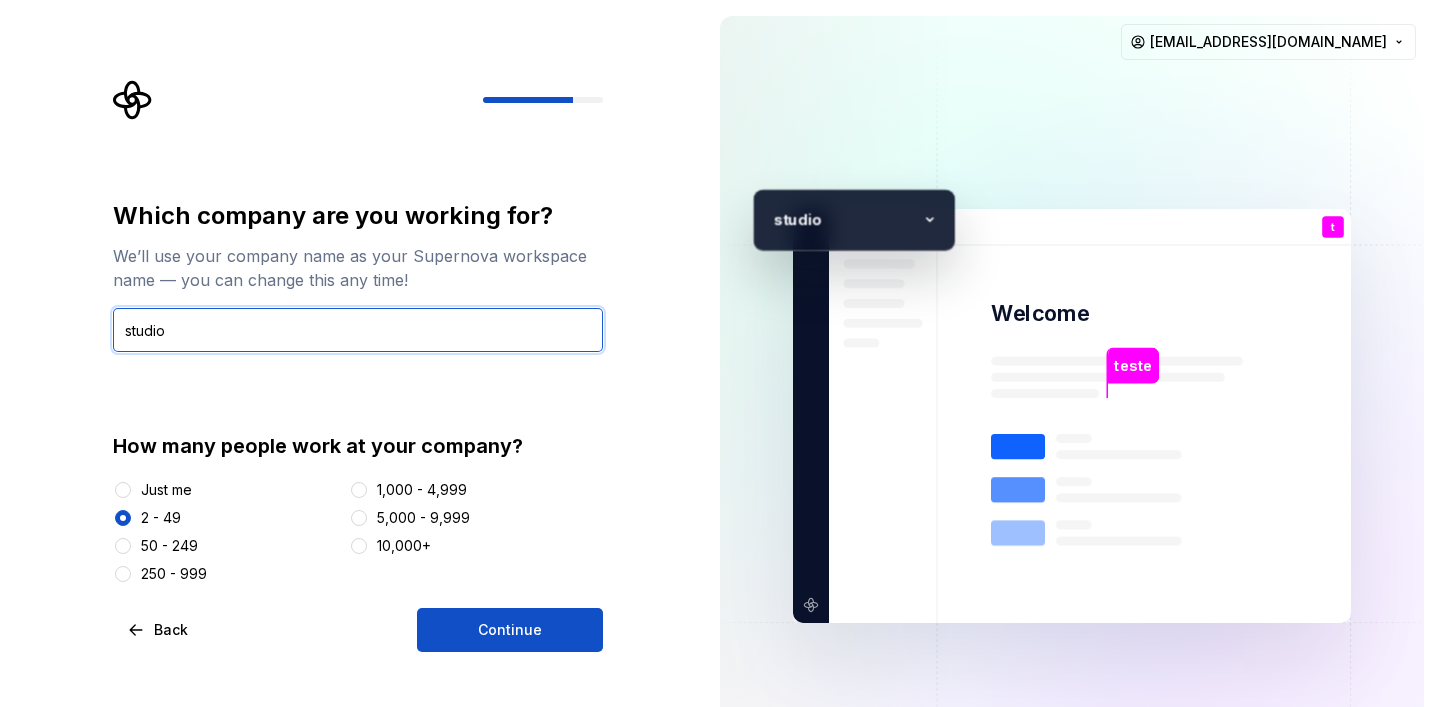 type on "studio" 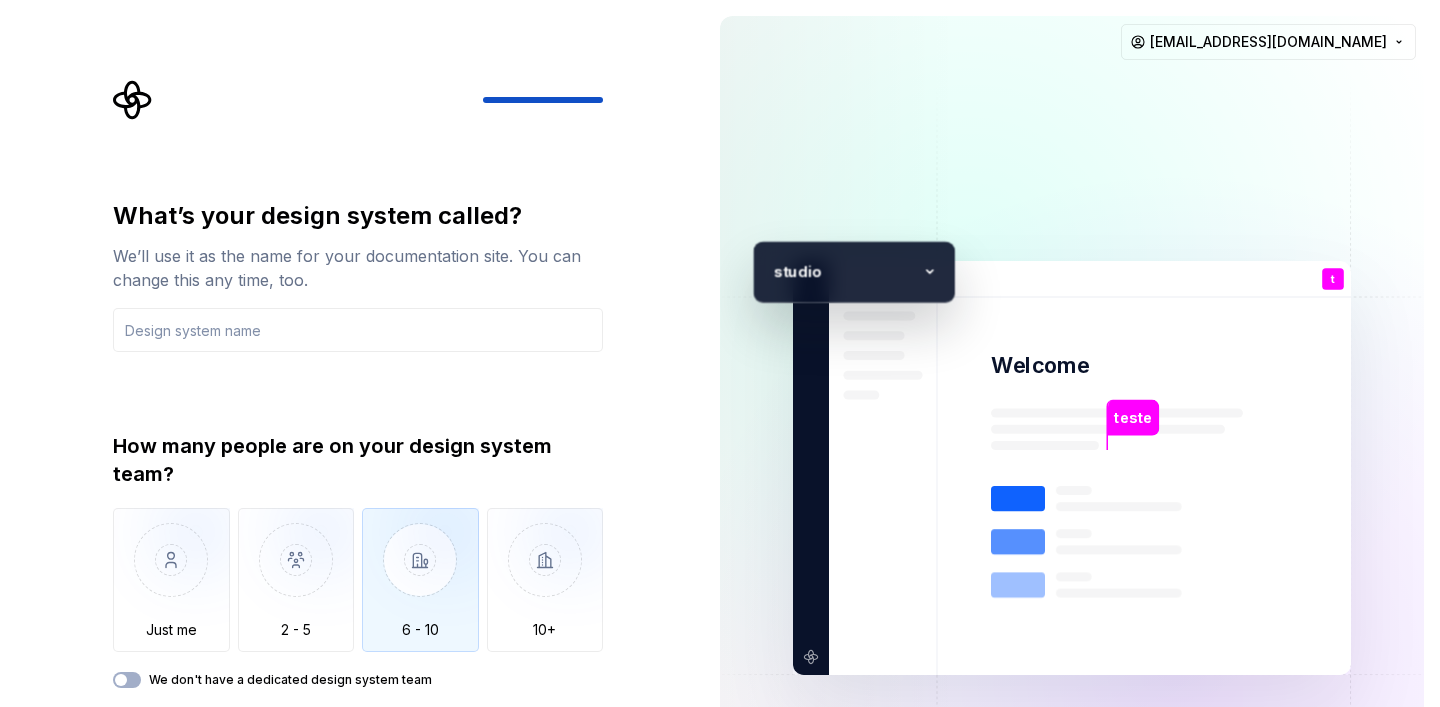 click at bounding box center [420, 575] 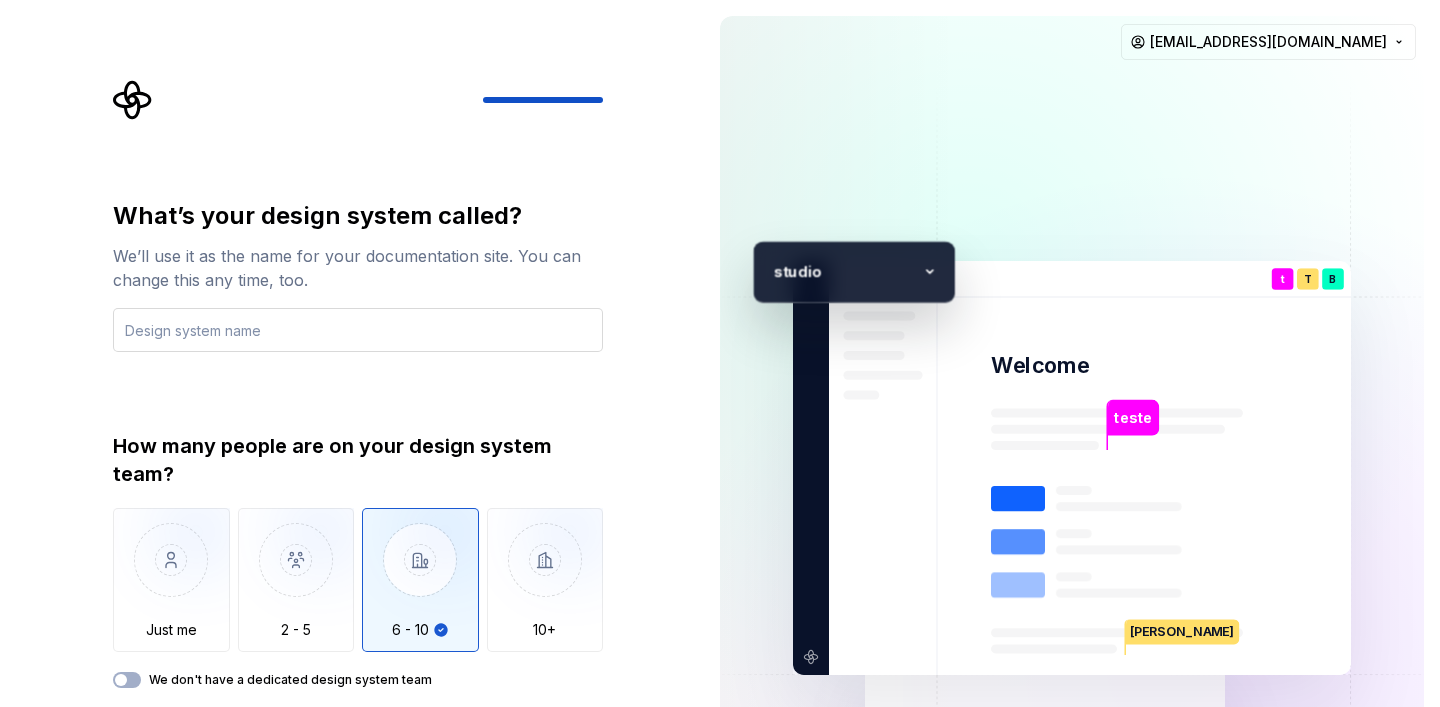 click at bounding box center [358, 330] 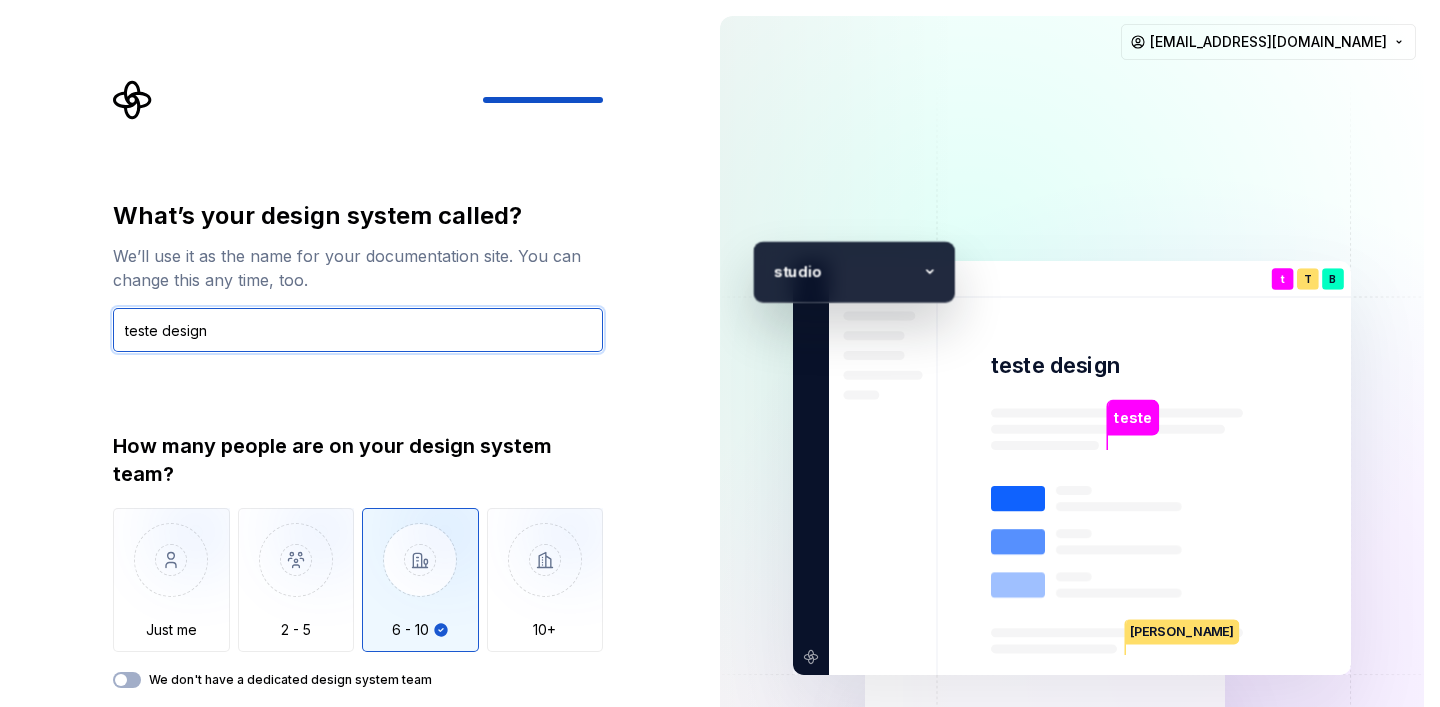 type on "teste design" 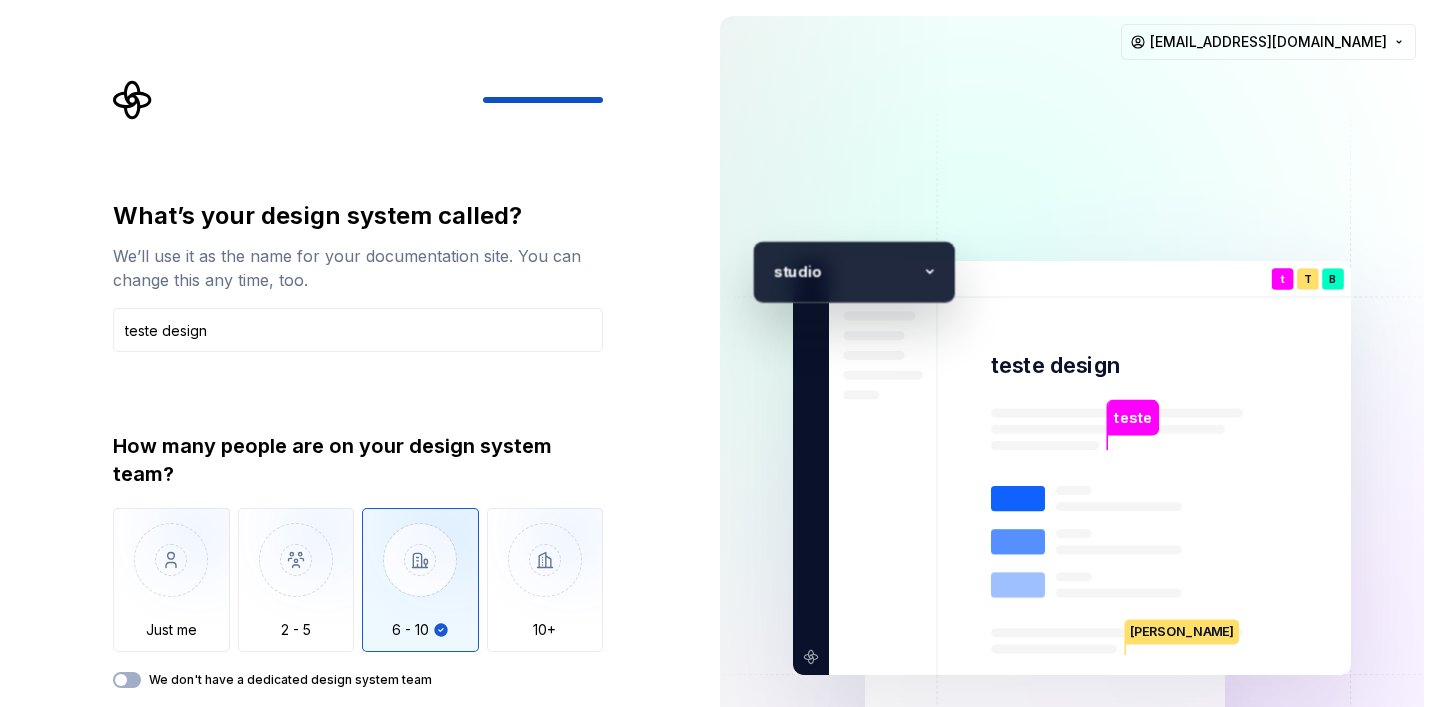 click on "What’s your design system called? We’ll use it as the name for your documentation site. You can change this any time, too. teste design How many people are on your design system team? Just me 2 - 5 6 - 10 10+ We don't have a dedicated design system team Back Open Supernova" at bounding box center [352, 468] 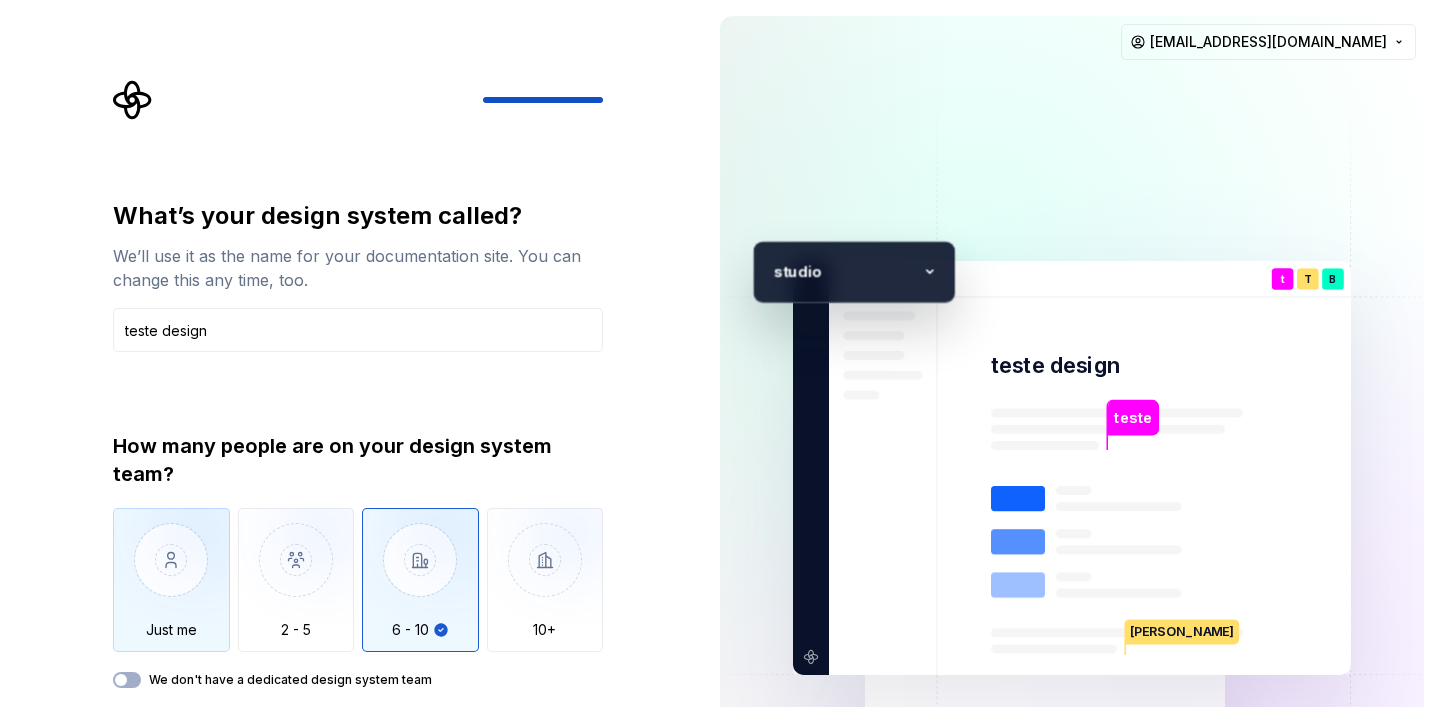 click at bounding box center (171, 575) 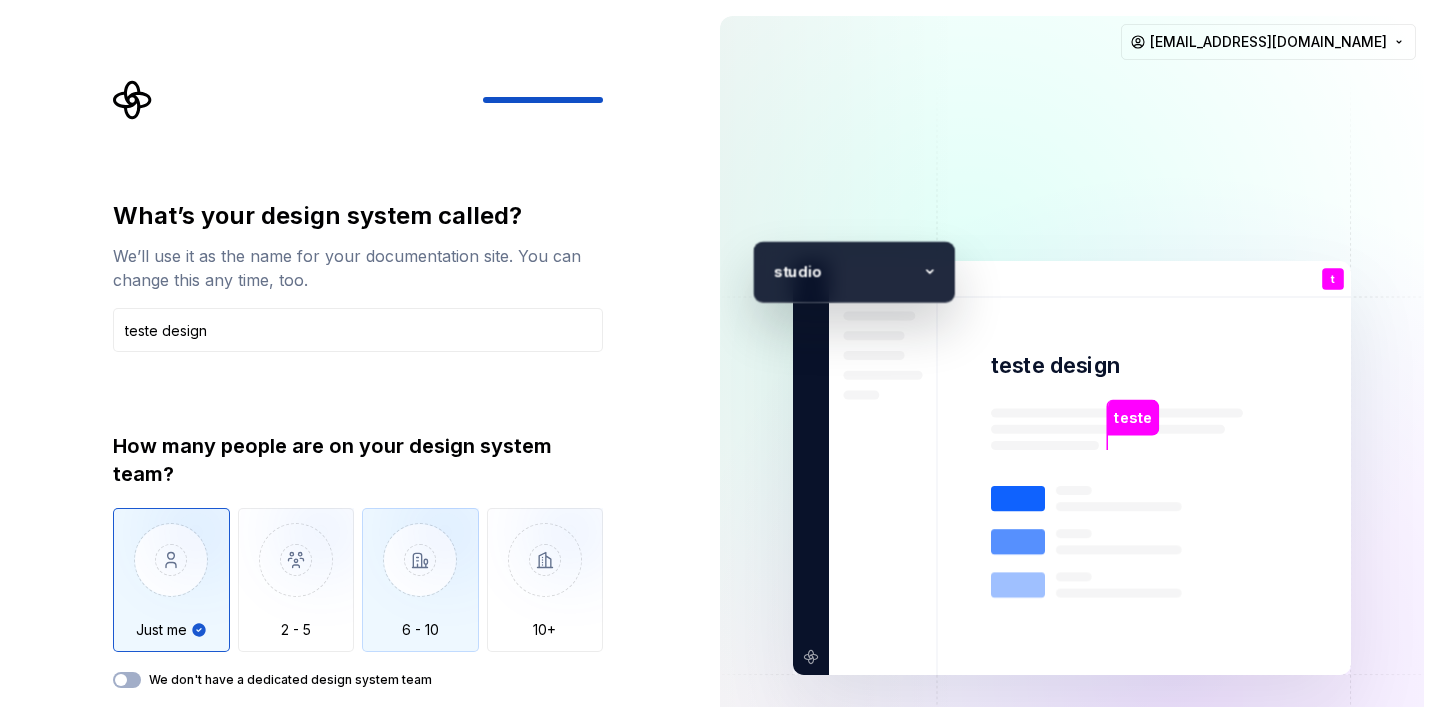 click at bounding box center [420, 575] 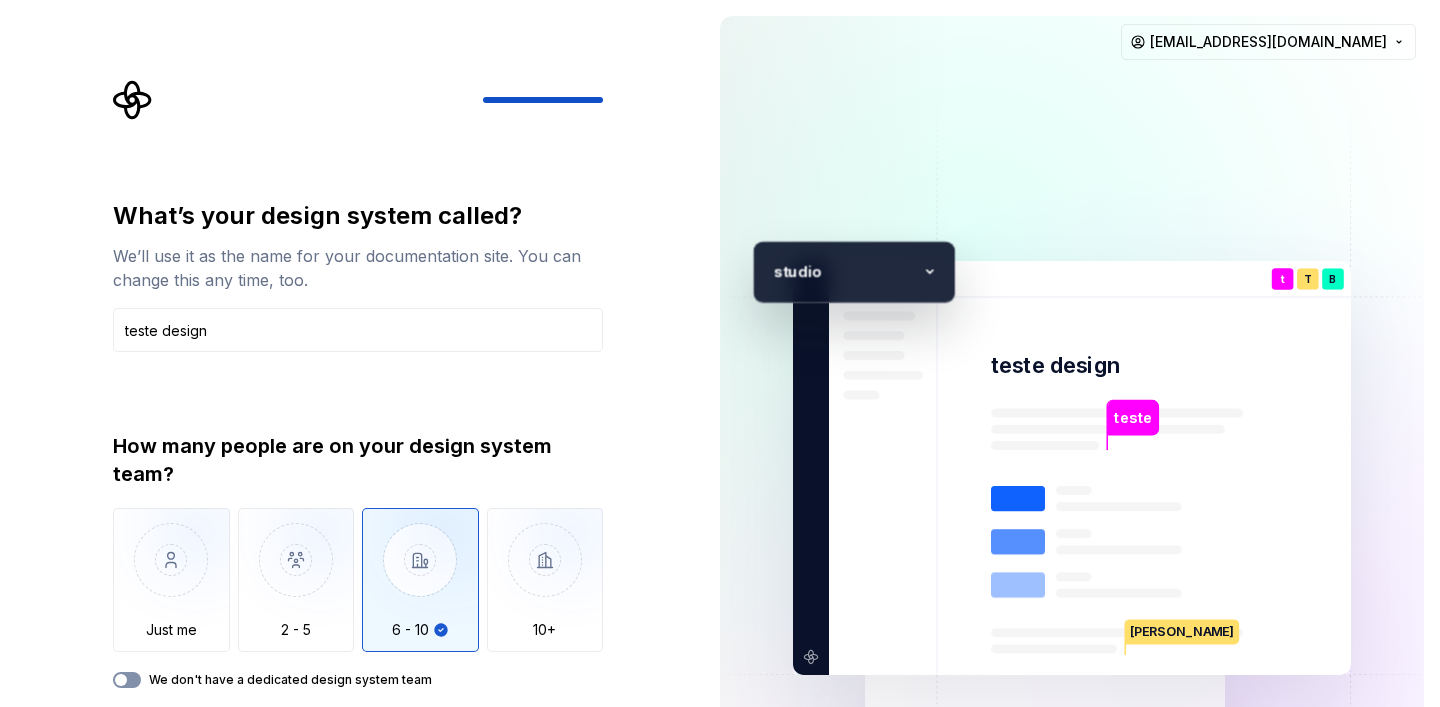 click at bounding box center (121, 680) 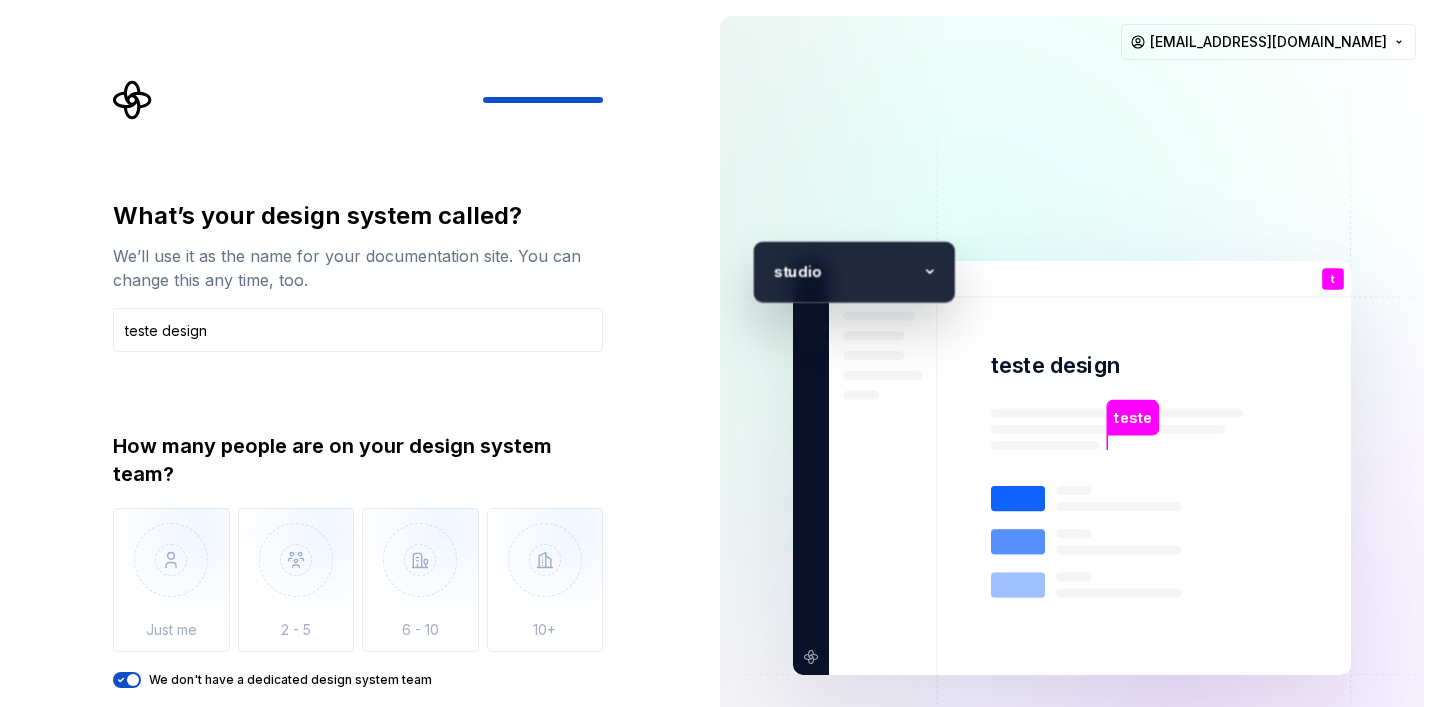 click on "We don't have a dedicated design system team" at bounding box center (127, 680) 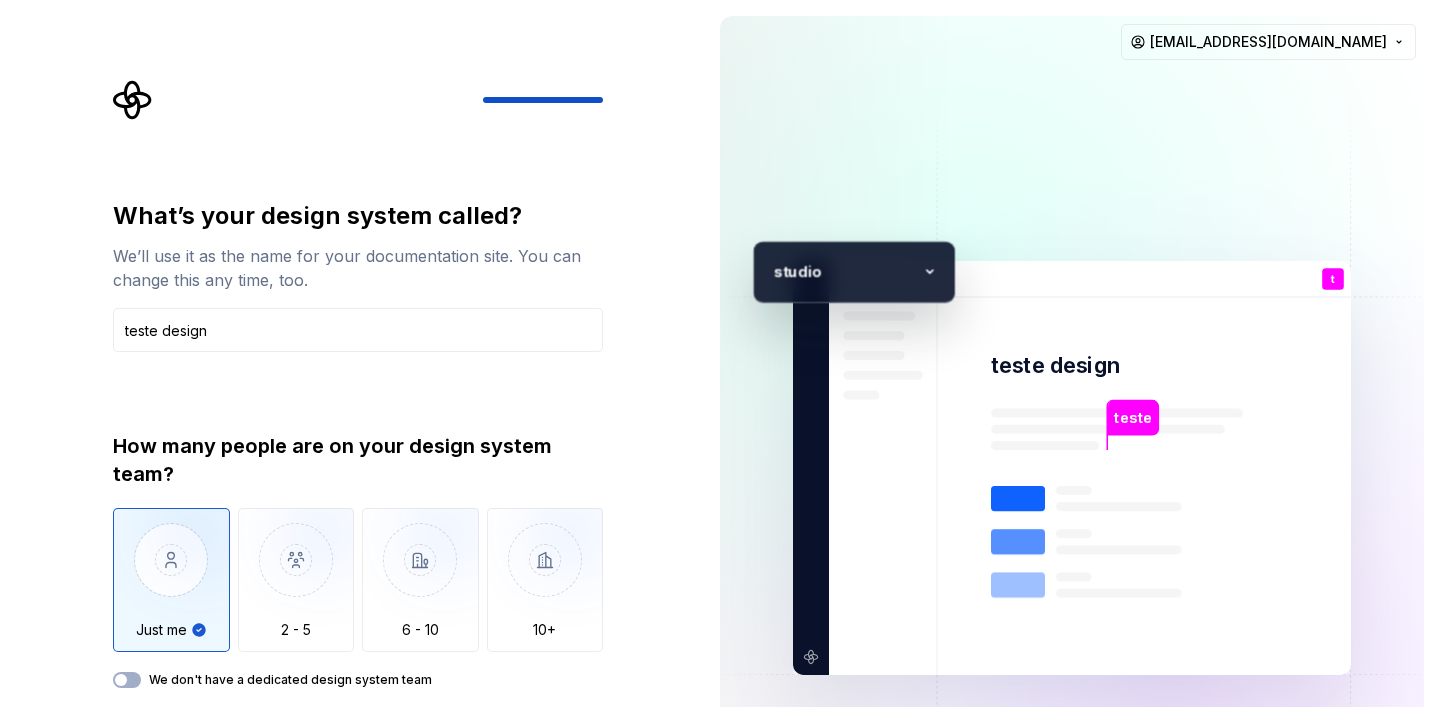 click at bounding box center [171, 575] 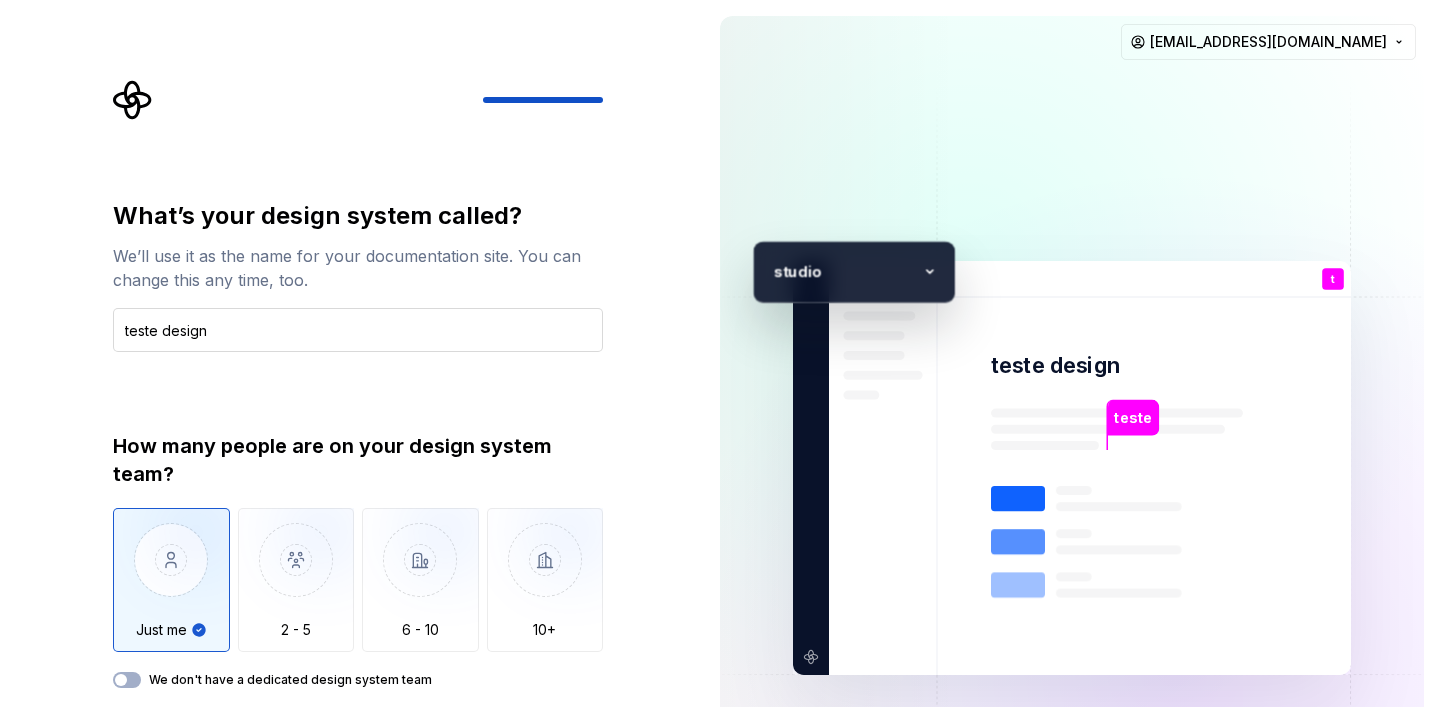 click on "teste design" at bounding box center (358, 330) 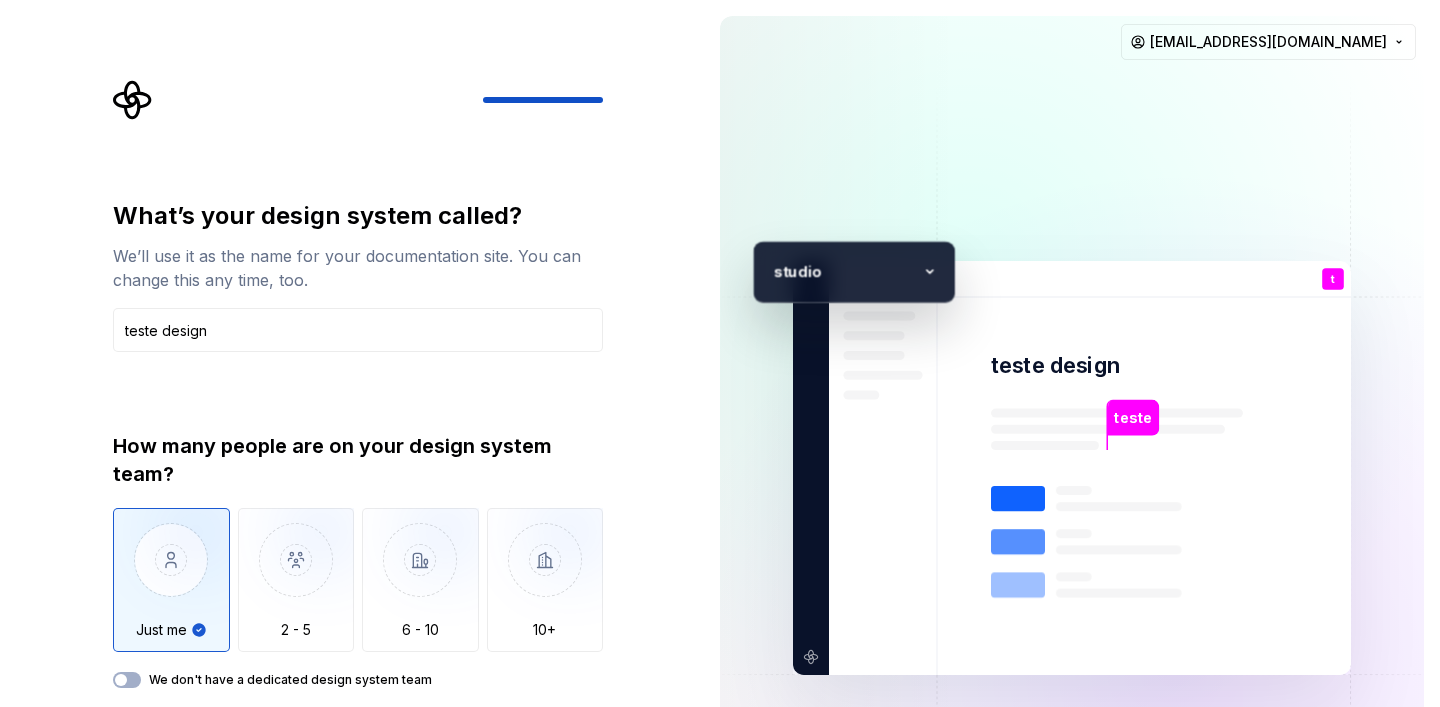 click on "What’s your design system called? We’ll use it as the name for your documentation site. You can change this any time, too. teste design How many people are on your design system team? Just me 2 - 5 6 - 10 10+ We don't have a dedicated design system team Back Open Supernova" at bounding box center [364, 418] 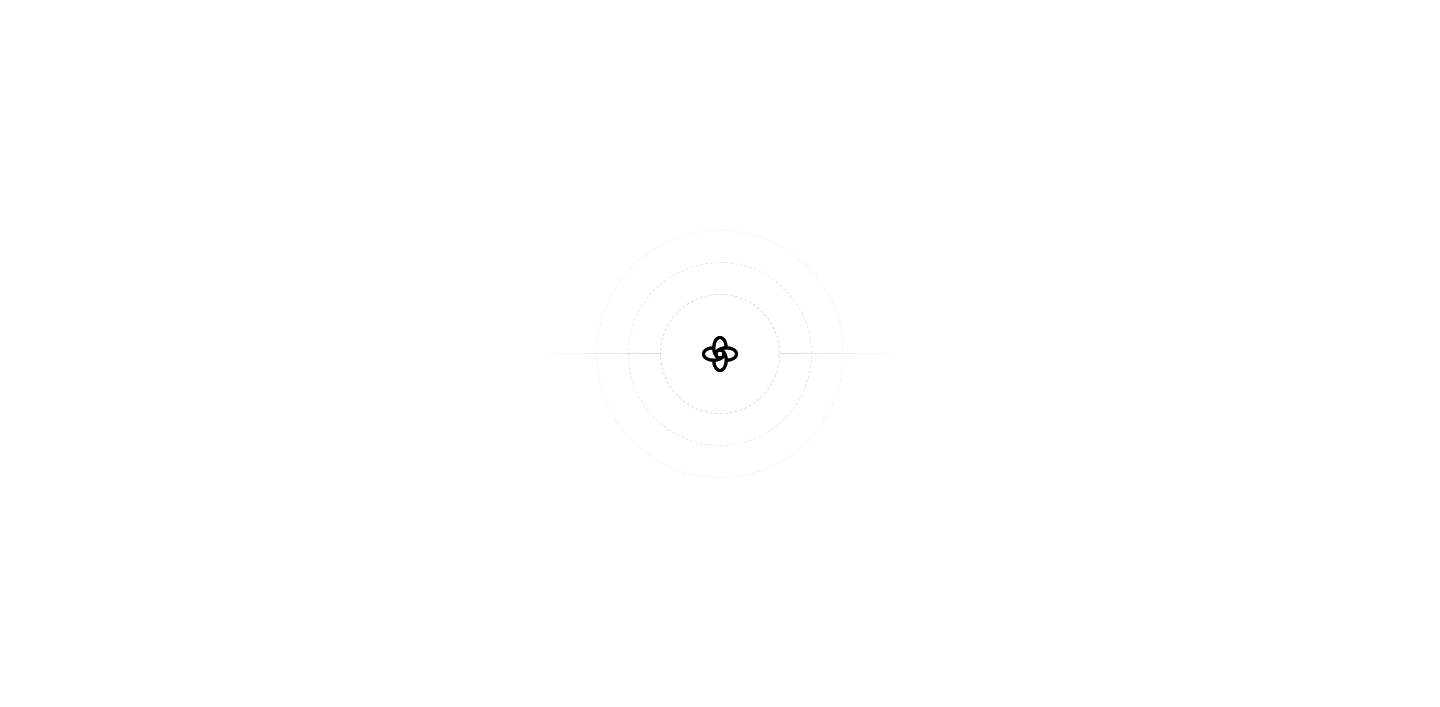 scroll, scrollTop: 0, scrollLeft: 0, axis: both 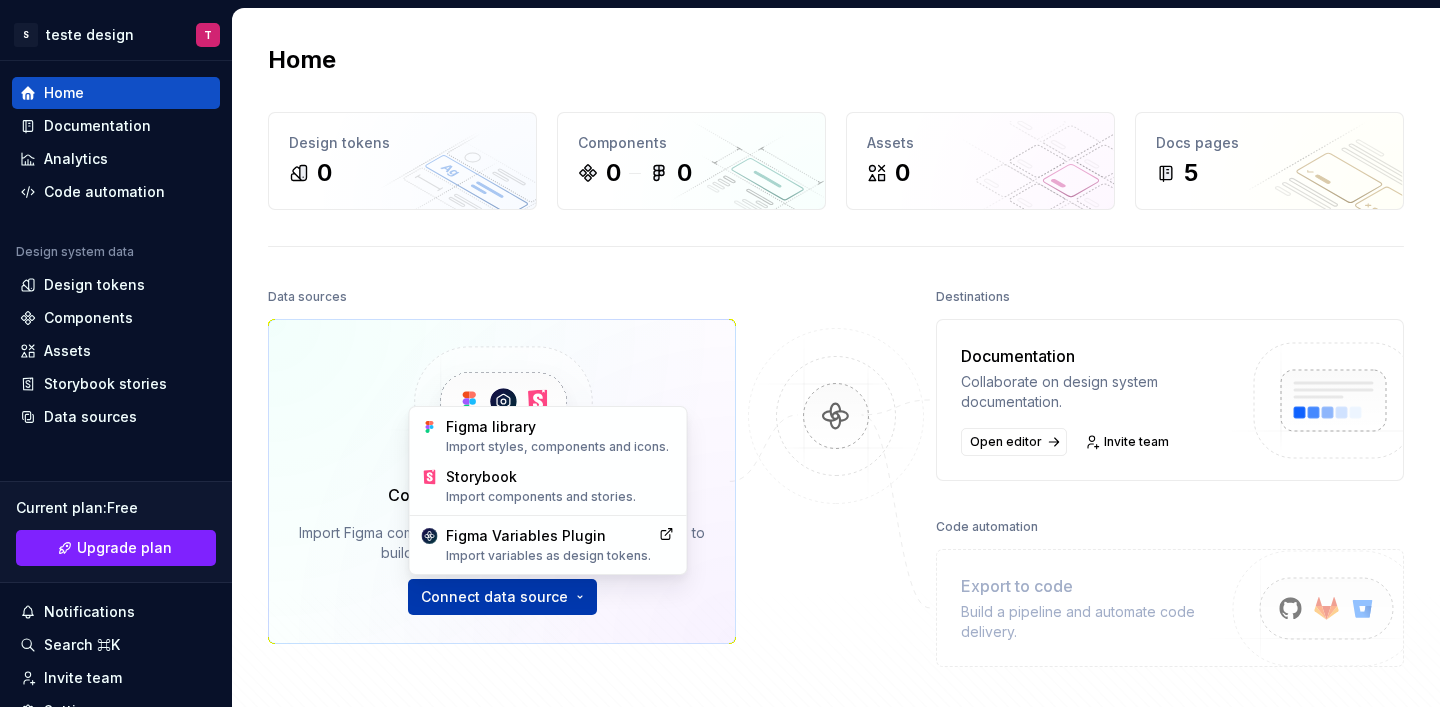 click on "S teste design T Home Documentation Analytics Code automation Design system data Design tokens Components Assets Storybook stories Data sources Current plan :  Free Upgrade plan Notifications Search ⌘K Invite team Settings Contact support Help Home Design tokens 0 Components 0 0 Assets 0 Docs pages 5 Data sources Connect Figma and Storybook Import Figma components, variables and Storybook stories to build your docs and run automations. Connect data source Destinations Documentation Collaborate on design system documentation. Open editor Invite team Code automation Export to code Build a pipeline and automate code delivery. Product documentation Learn how to build, manage and maintain design systems in smarter ways. Developer documentation Start delivering your design choices to your codebases right away. Join our Slack community Connect and learn with other design system practitioners.   Figma library Import styles, components and icons. Storybook Import components and stories. Figma Variables Plugin" at bounding box center [720, 353] 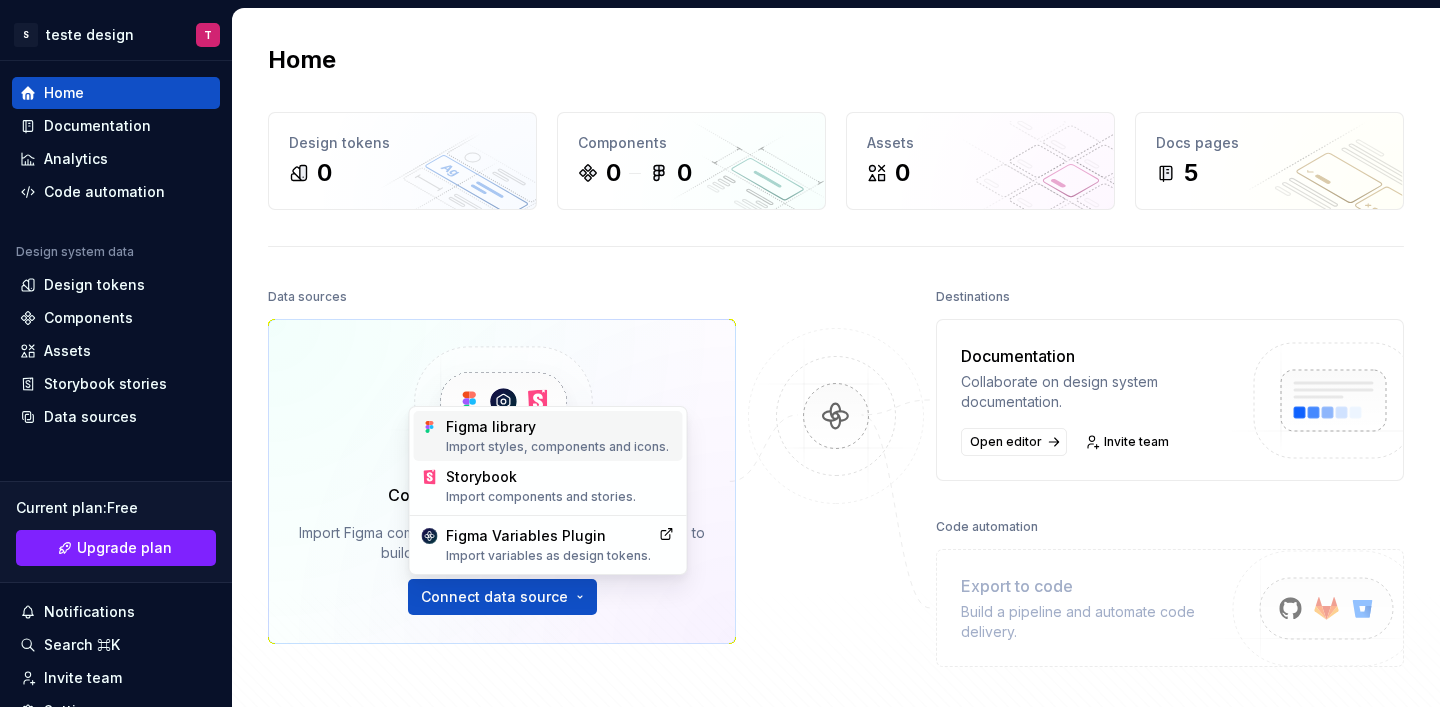 click on "Import styles, components and icons." at bounding box center [560, 447] 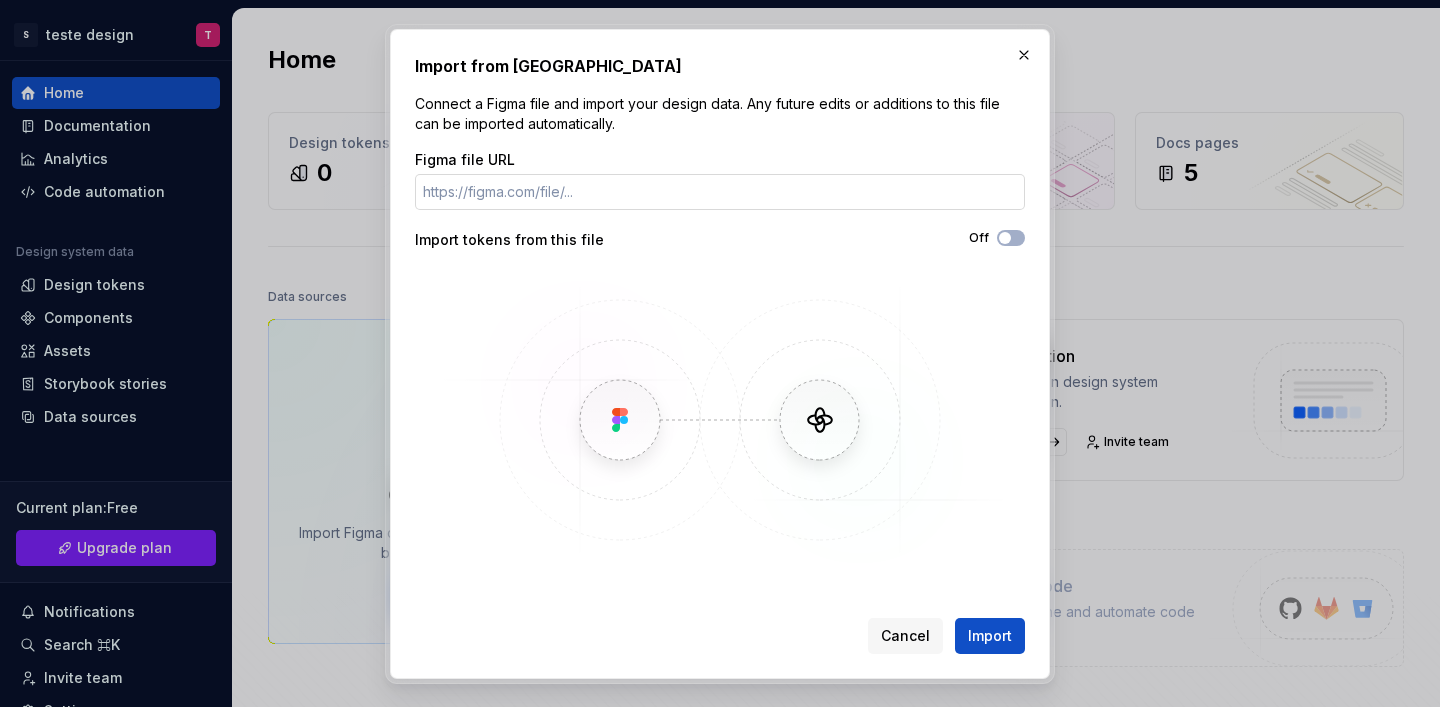 click on "Figma file URL" at bounding box center (720, 192) 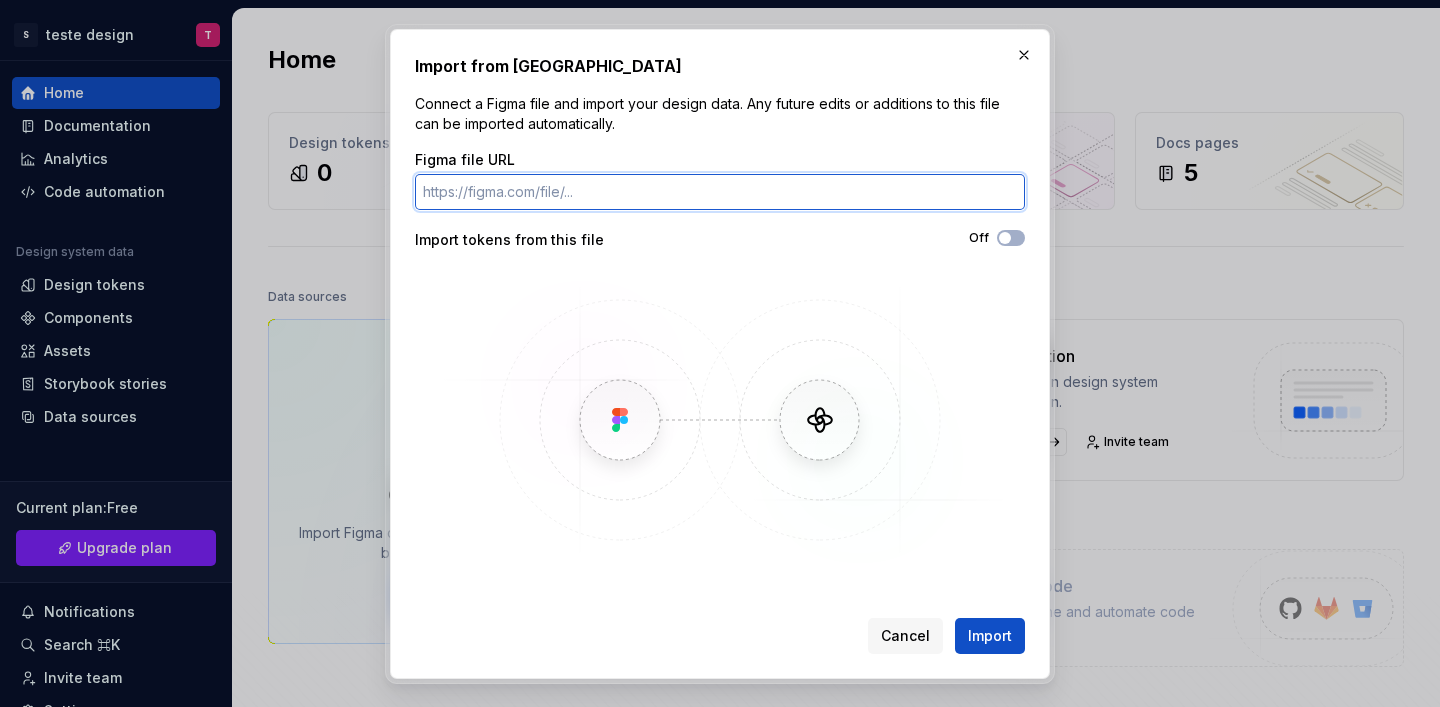 paste on "[URL][DOMAIN_NAME]" 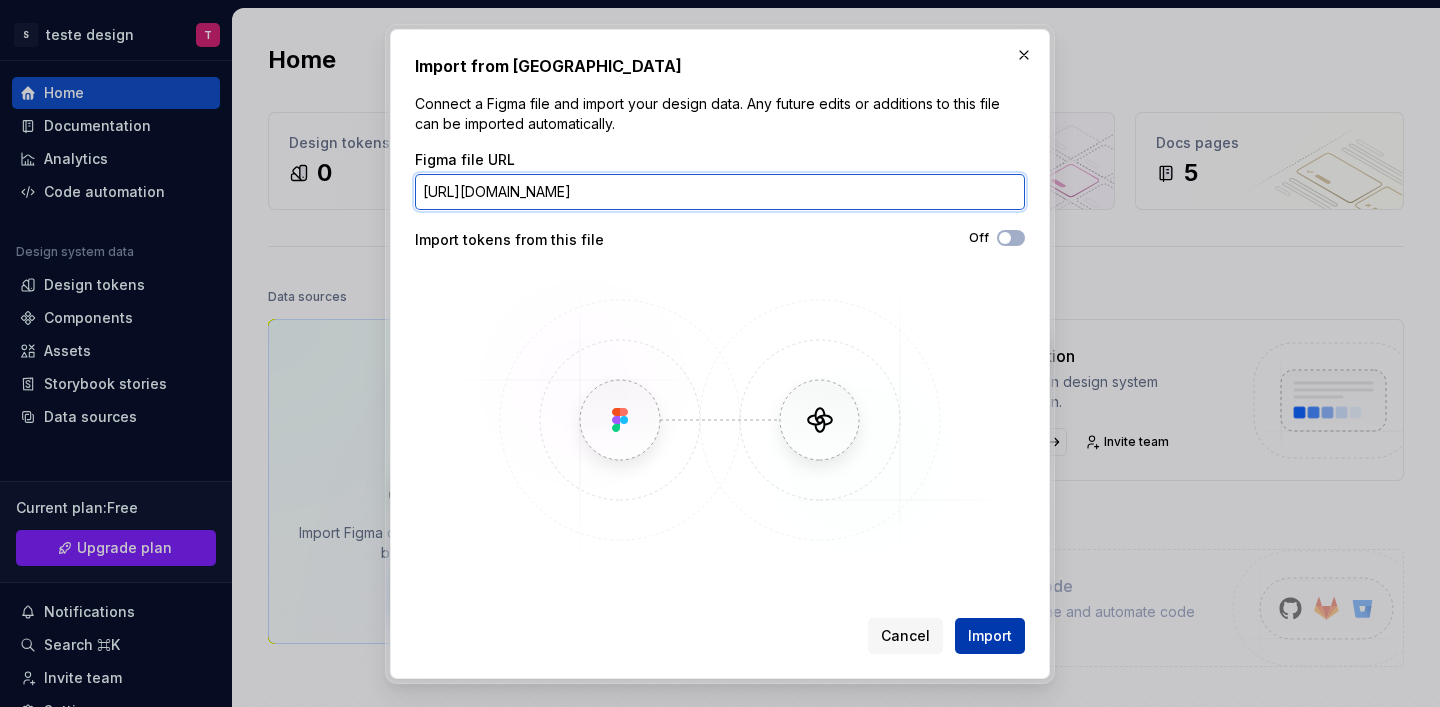 type on "[URL][DOMAIN_NAME]" 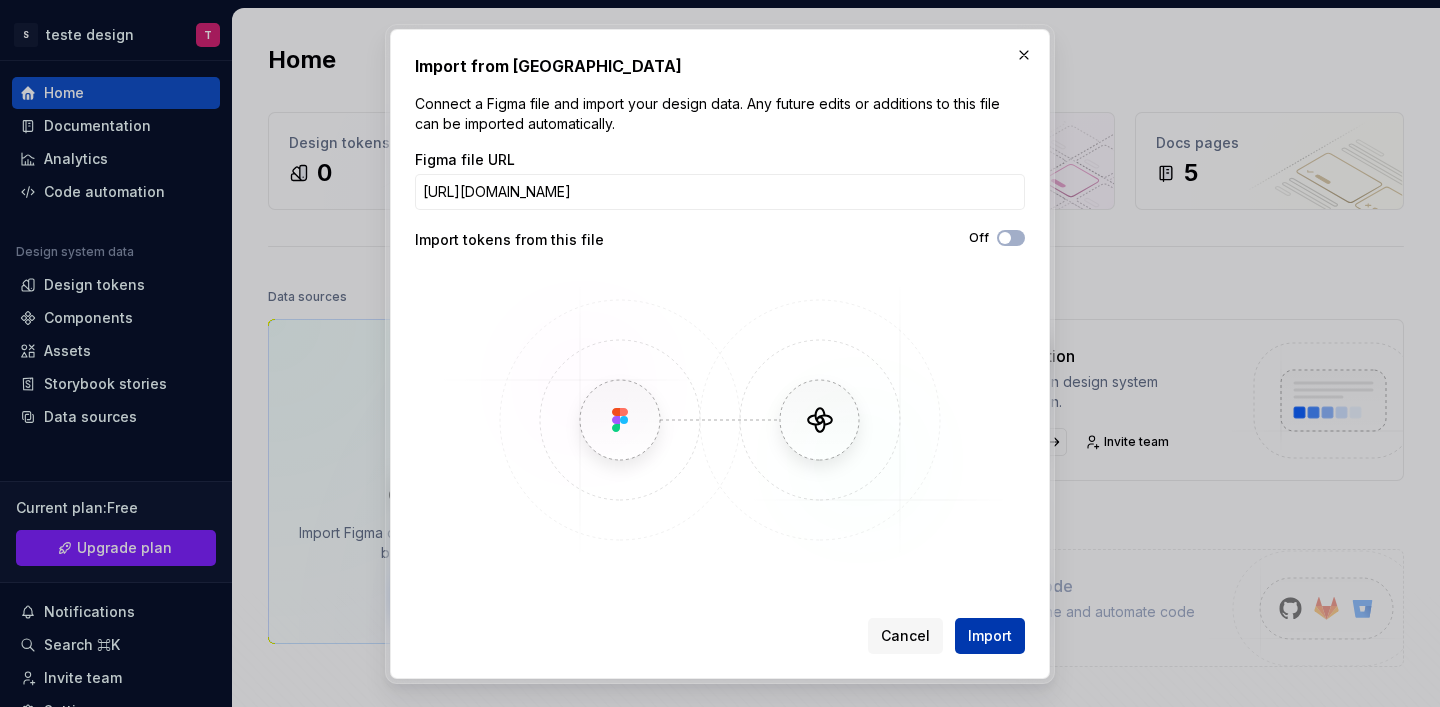 click on "Import" at bounding box center [990, 636] 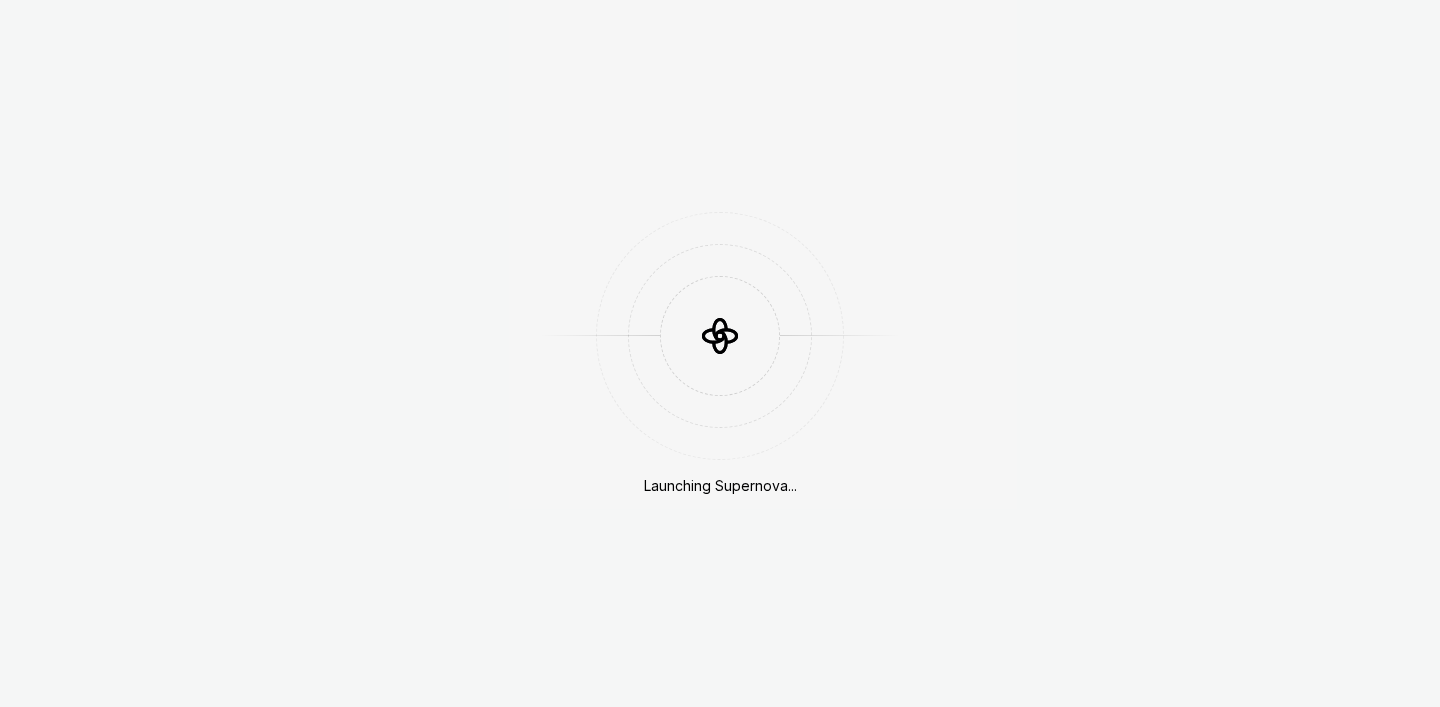scroll, scrollTop: 0, scrollLeft: 0, axis: both 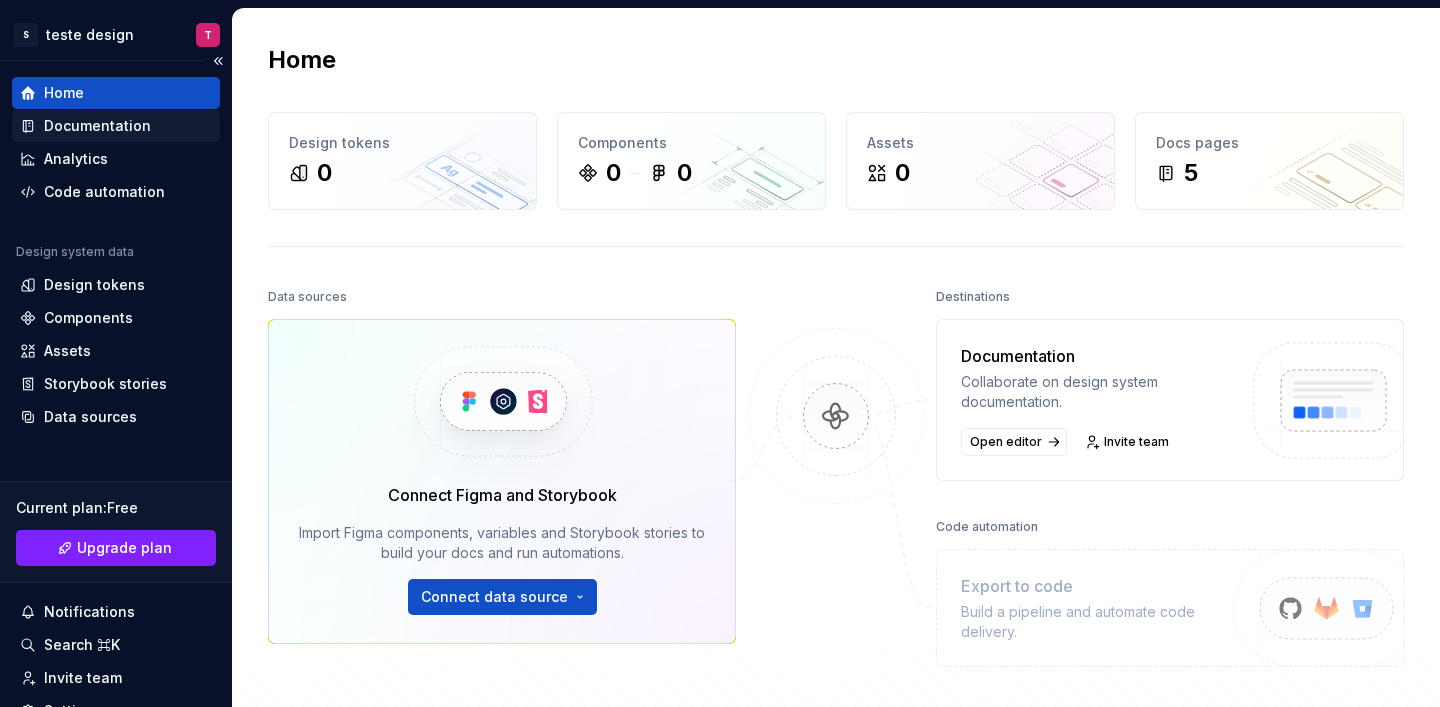click on "Documentation" at bounding box center (97, 126) 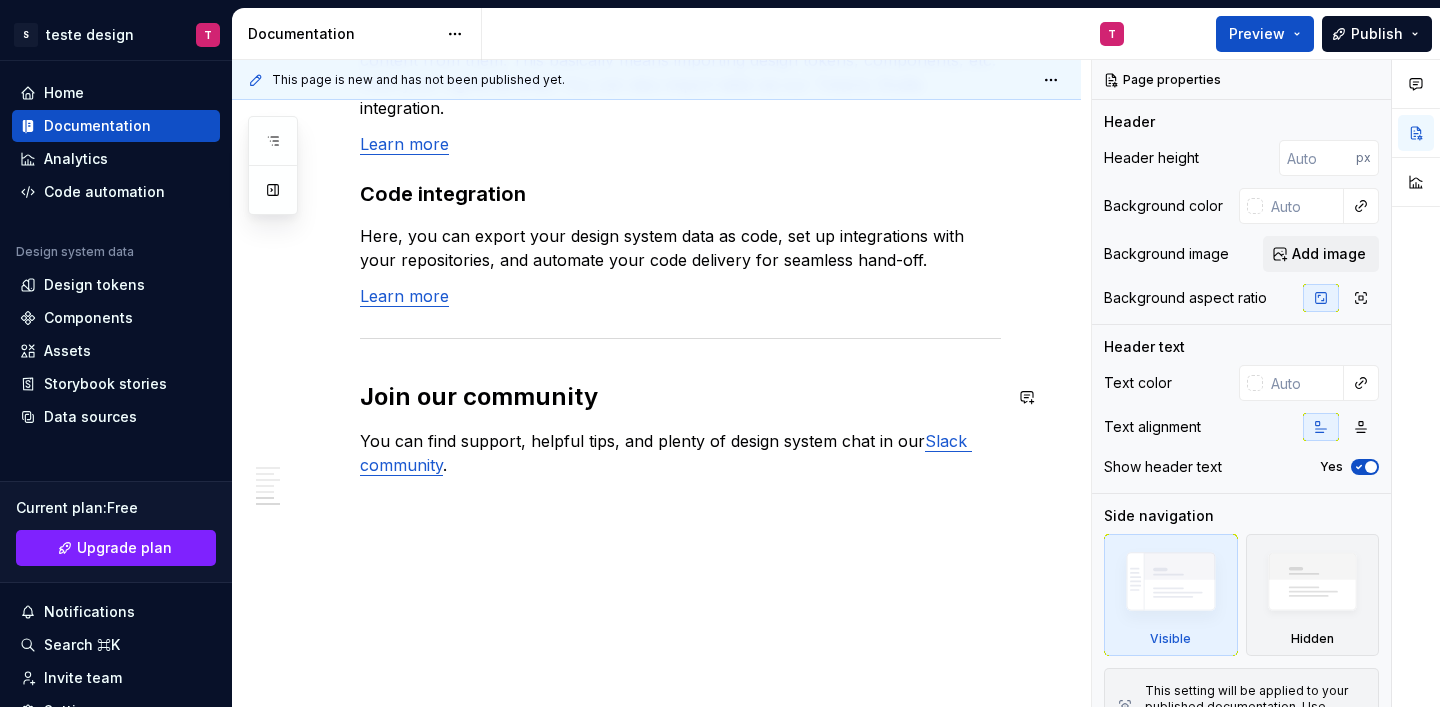 scroll, scrollTop: 1797, scrollLeft: 0, axis: vertical 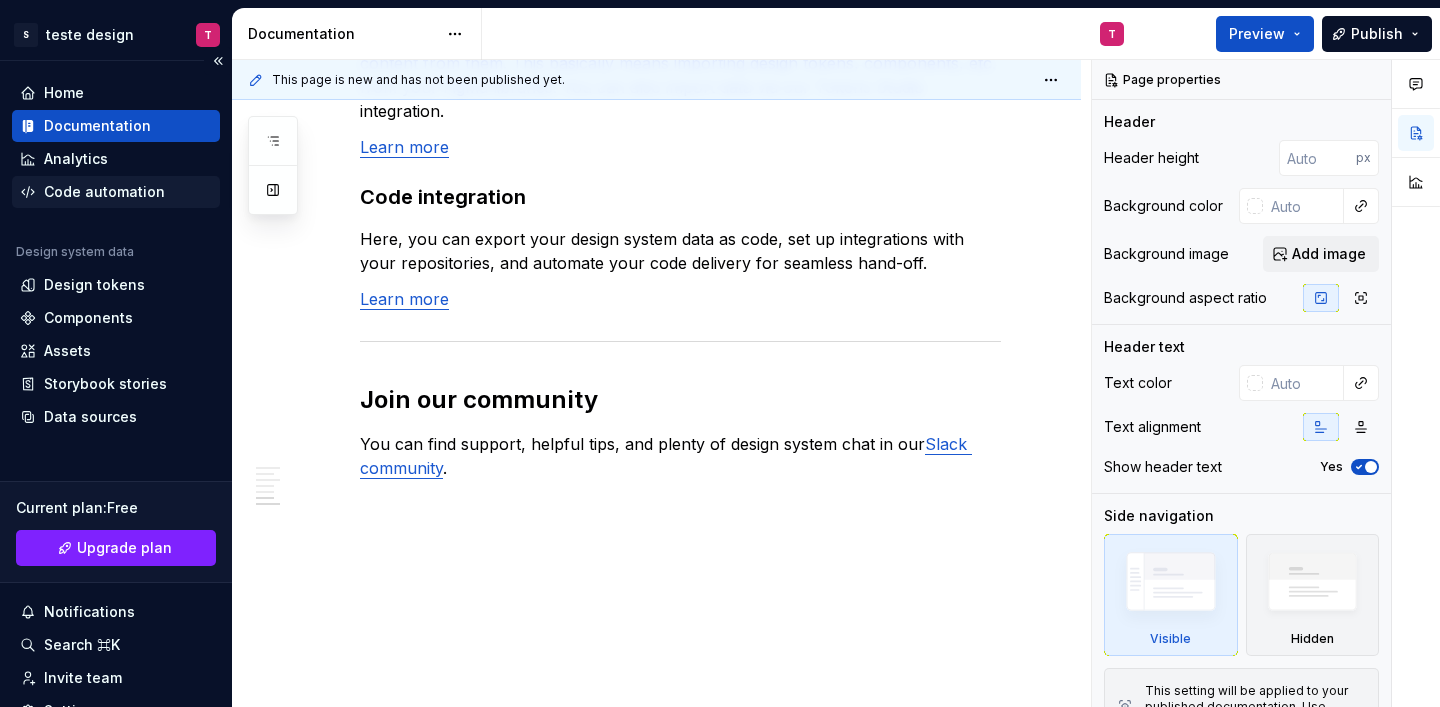 click on "Code automation" at bounding box center [104, 192] 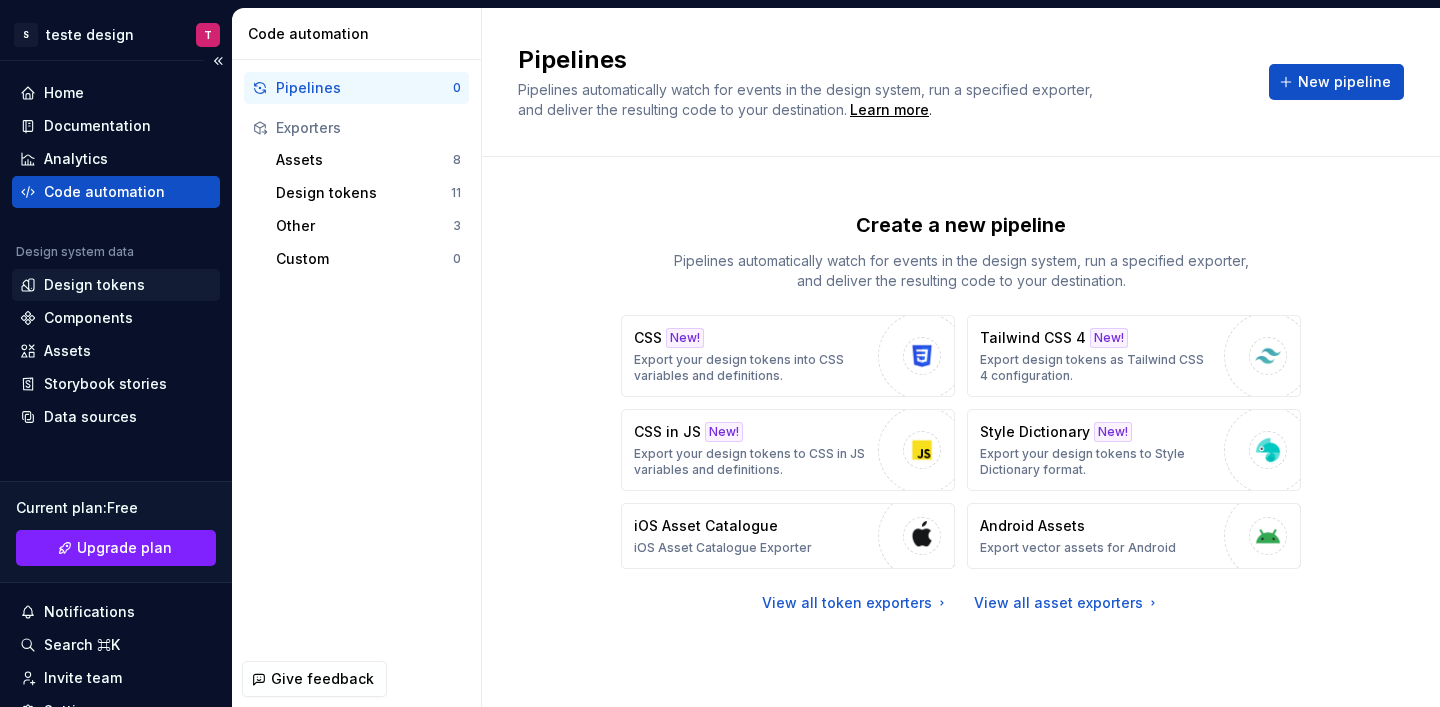 click on "Design tokens" at bounding box center [94, 285] 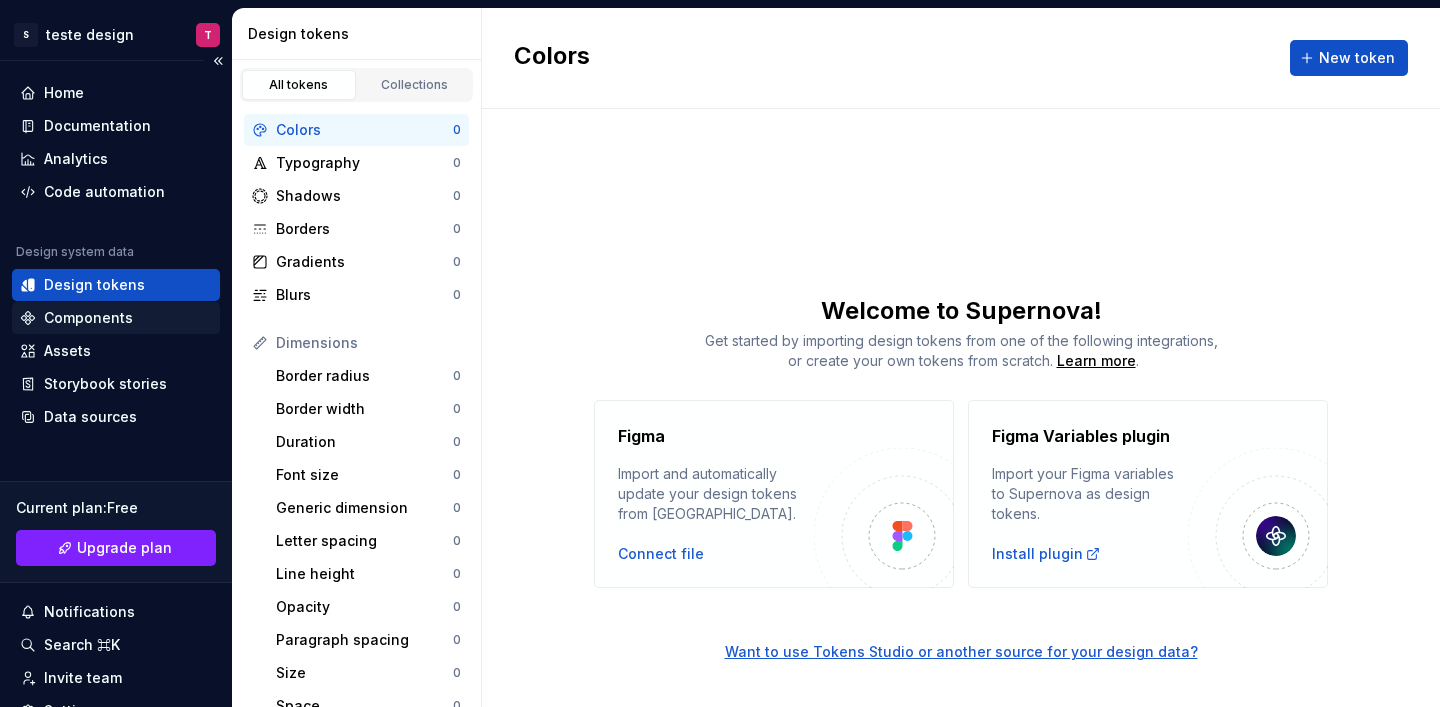 click on "Components" at bounding box center [88, 318] 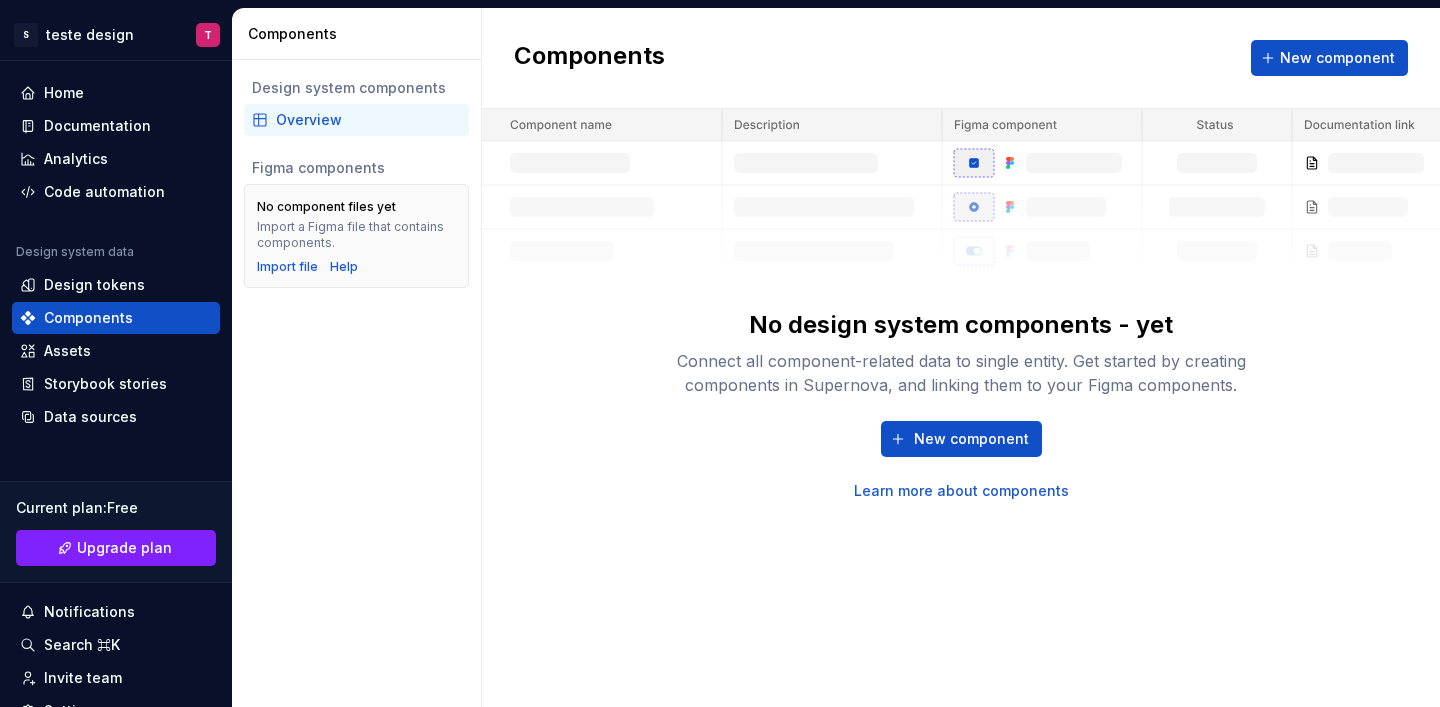 click on "New component Learn more about components" at bounding box center (961, 461) 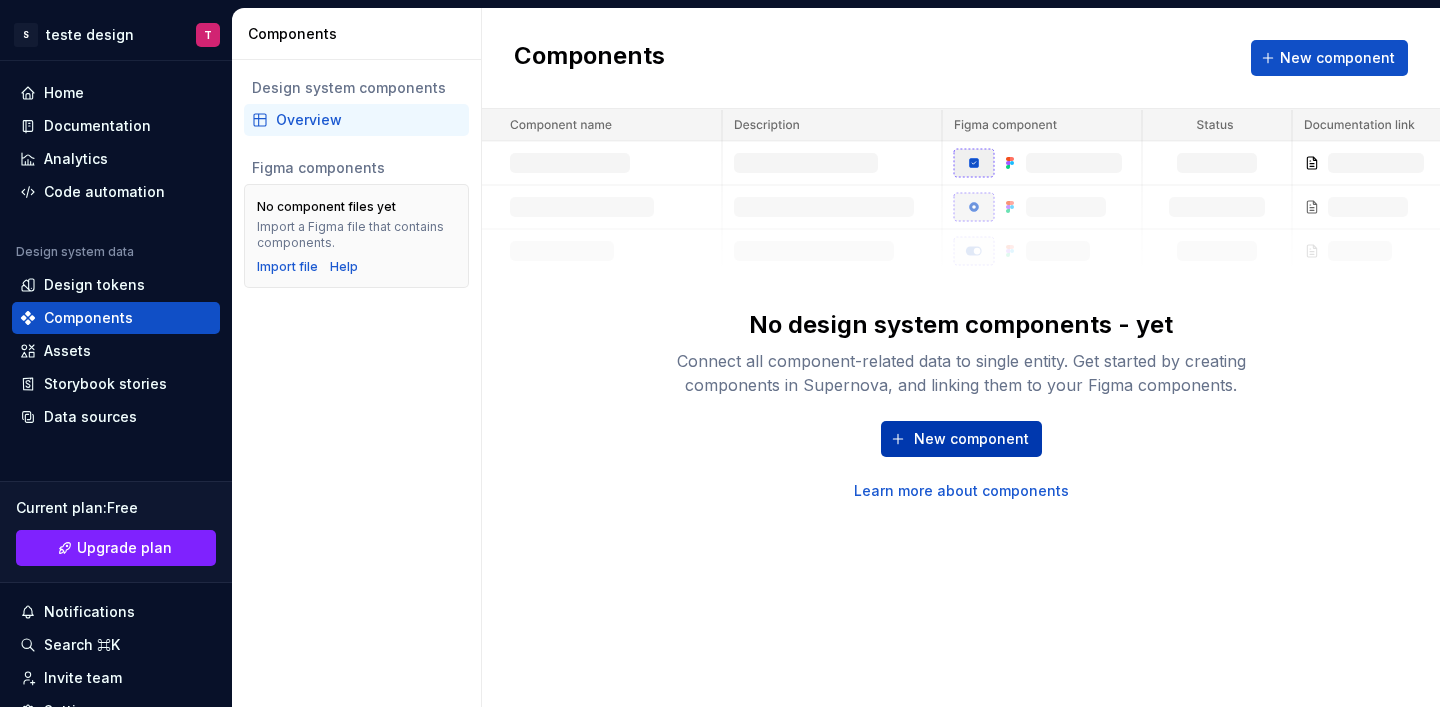 click on "New component" at bounding box center [971, 439] 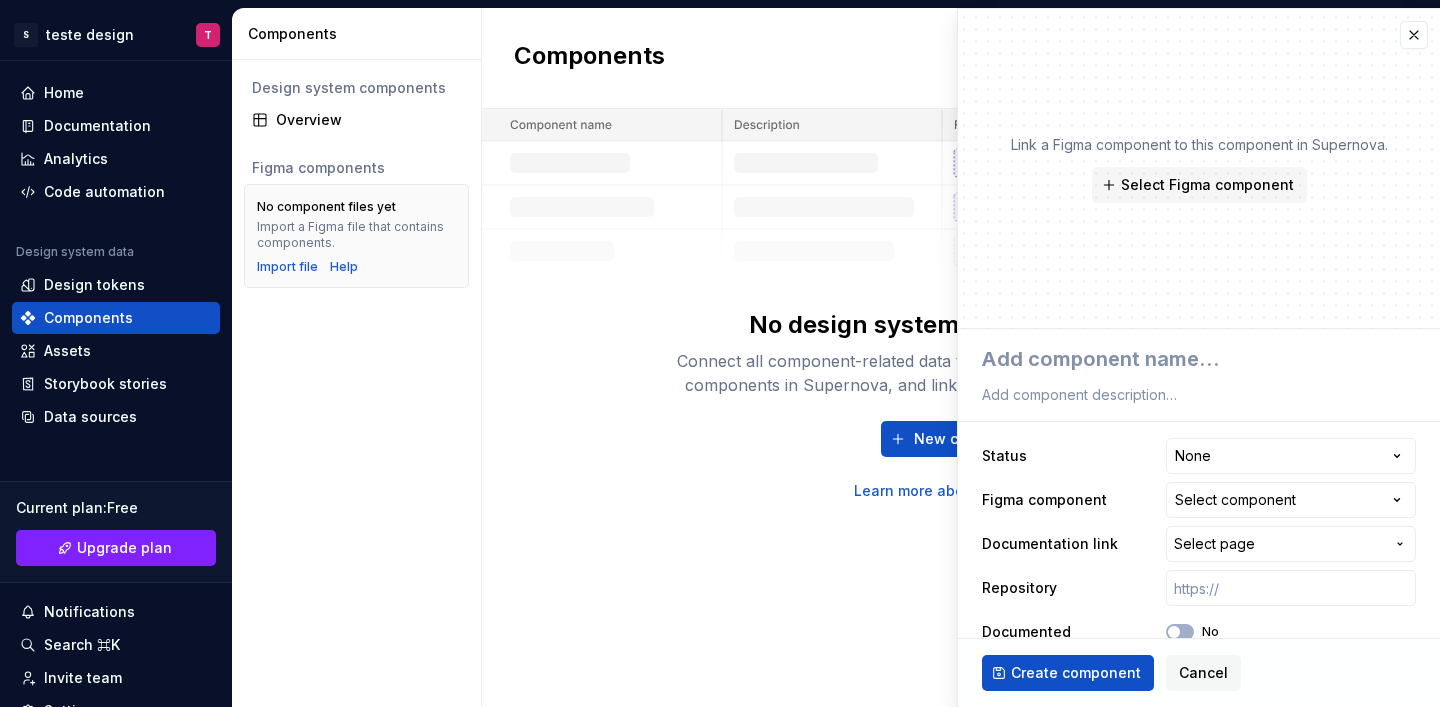 type on "*" 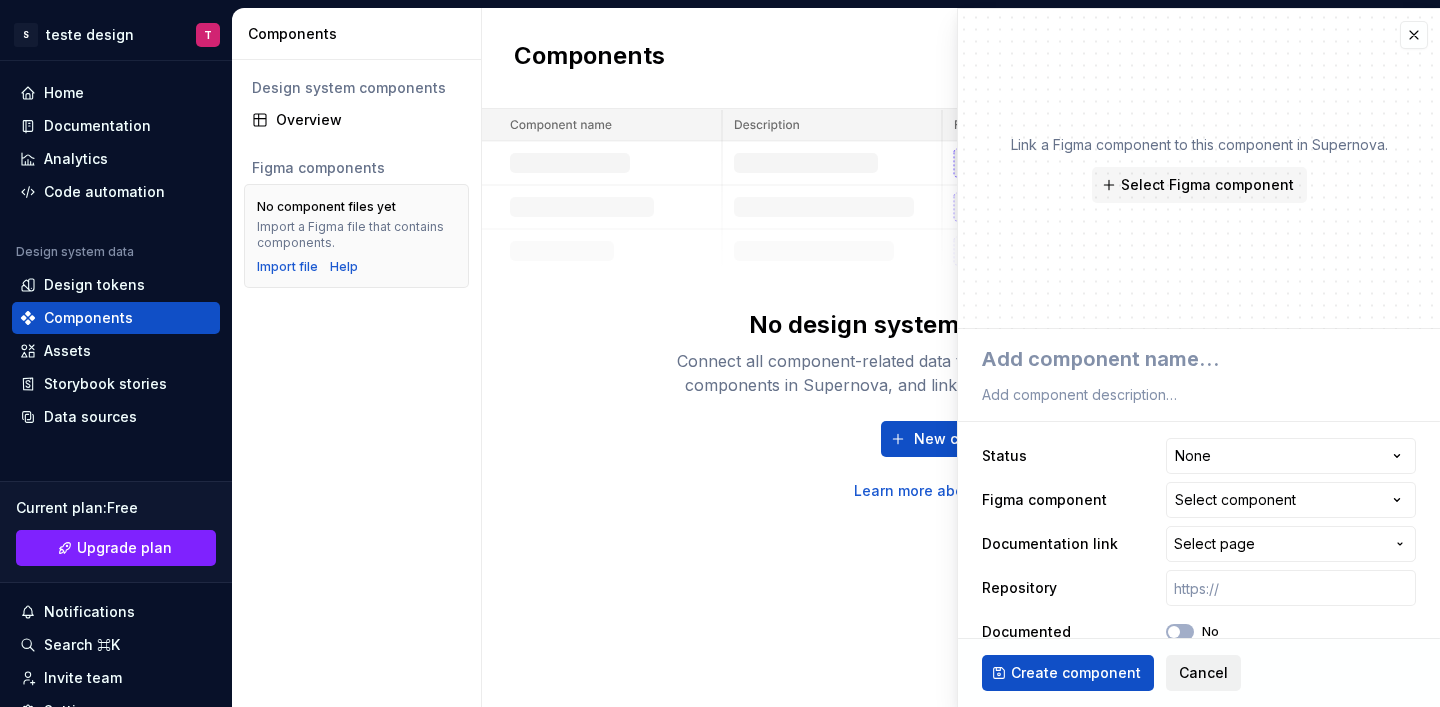 scroll, scrollTop: 0, scrollLeft: 0, axis: both 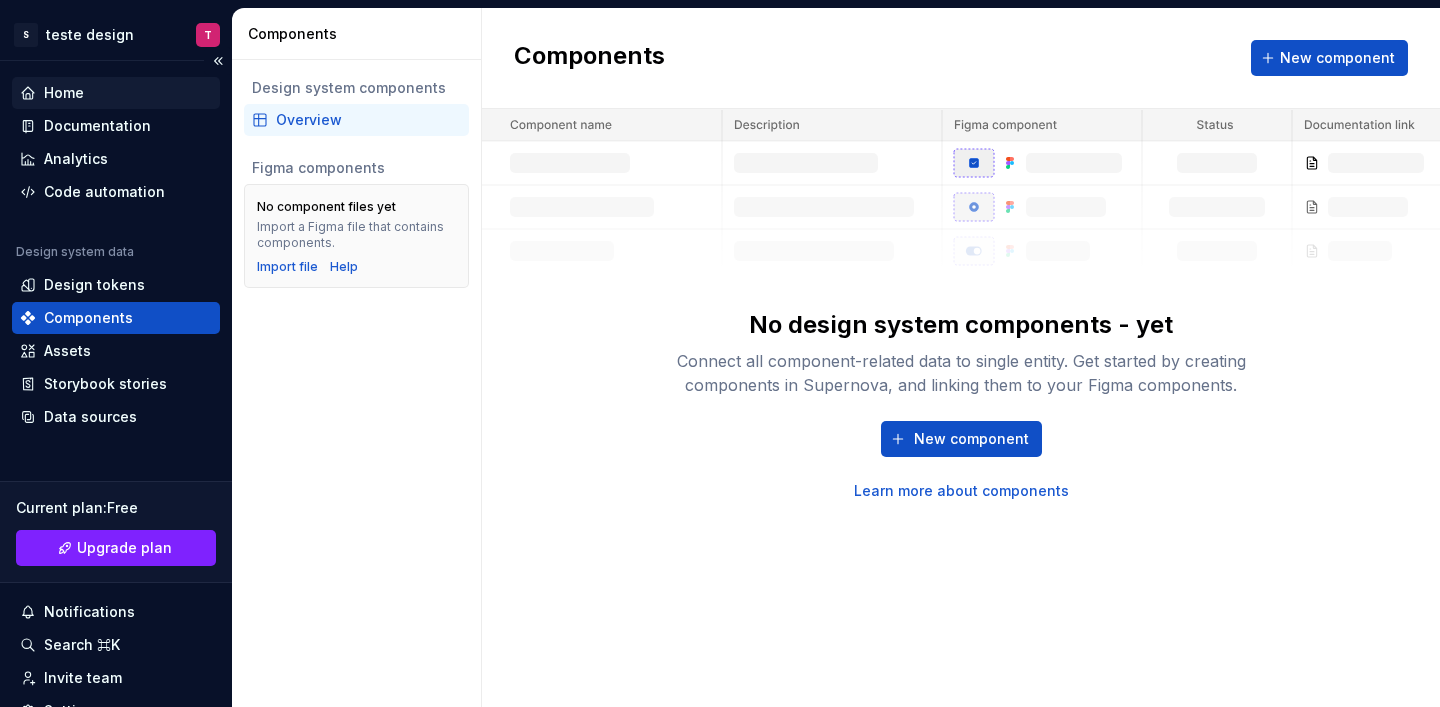 click on "Home" at bounding box center [116, 93] 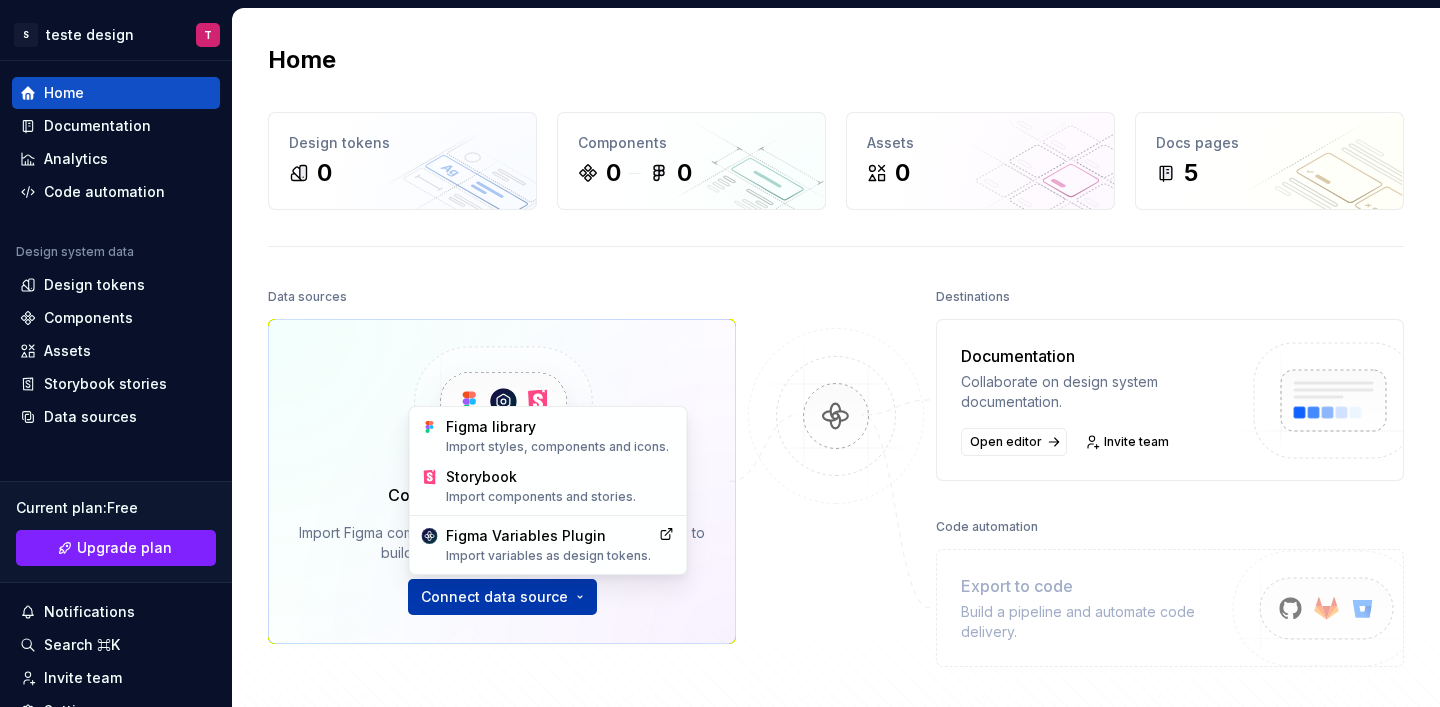 click on "S teste design T Home Documentation Analytics Code automation Design system data Design tokens Components Assets Storybook stories Data sources Current plan :  Free Upgrade plan Notifications Search ⌘K Invite team Settings Contact support Help Home Design tokens 0 Components 0 0 Assets 0 Docs pages 5 Data sources Connect Figma and Storybook Import Figma components, variables and Storybook stories to build your docs and run automations. Connect data source Destinations Documentation Collaborate on design system documentation. Open editor Invite team Code automation Export to code Build a pipeline and automate code delivery. Product documentation Learn how to build, manage and maintain design systems in smarter ways. Developer documentation Start delivering your design choices to your codebases right away. Join our Slack community Connect and learn with other design system practitioners.   * Figma library Import styles, components and icons. Storybook Import components and stories. Figma Variables Plugin" at bounding box center [720, 353] 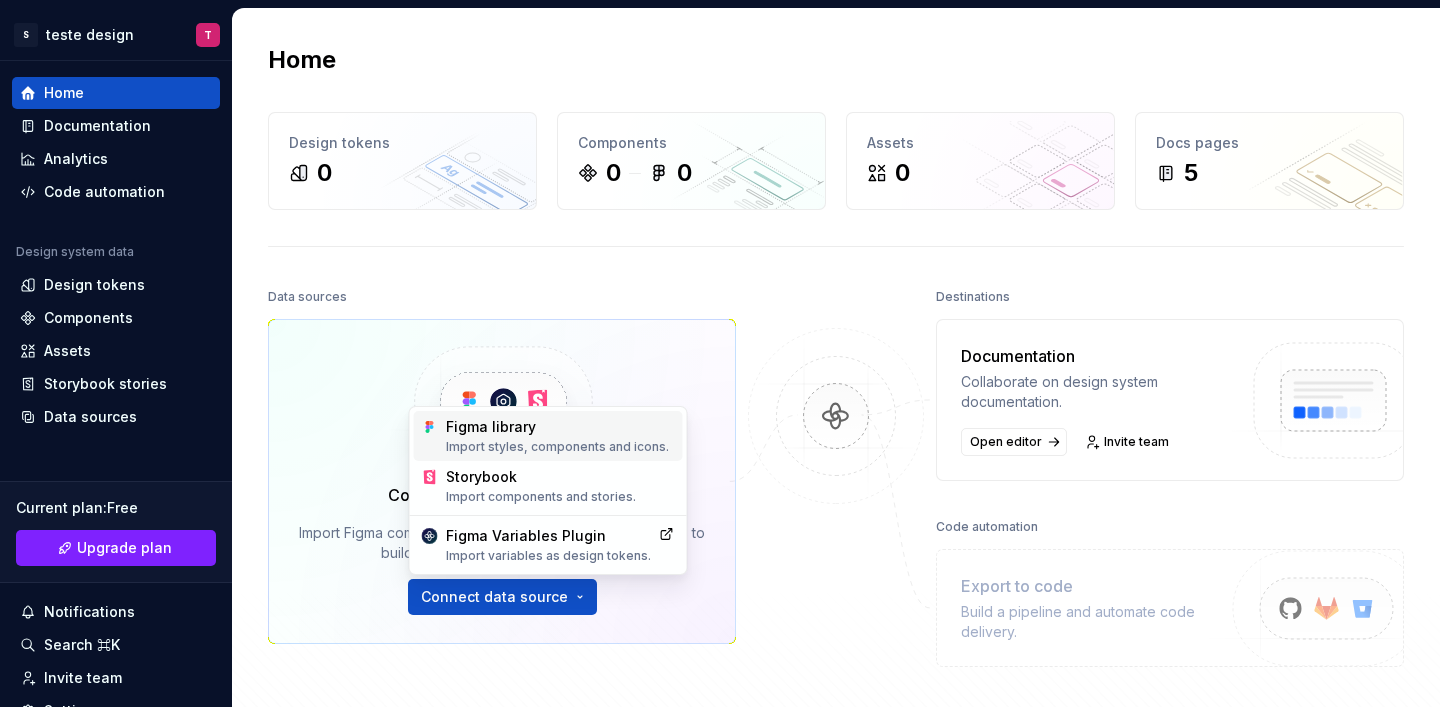 click on "Import styles, components and icons." at bounding box center [560, 447] 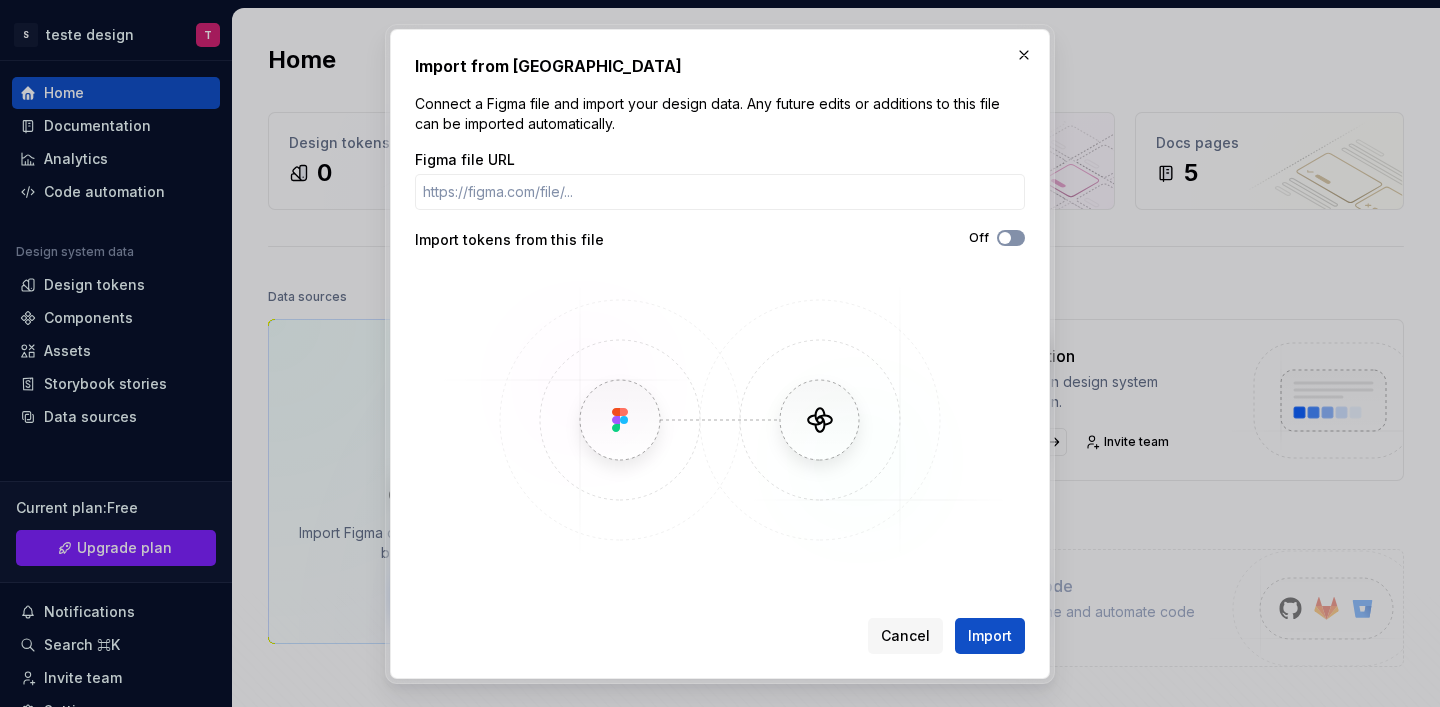 click on "Off" at bounding box center [1011, 238] 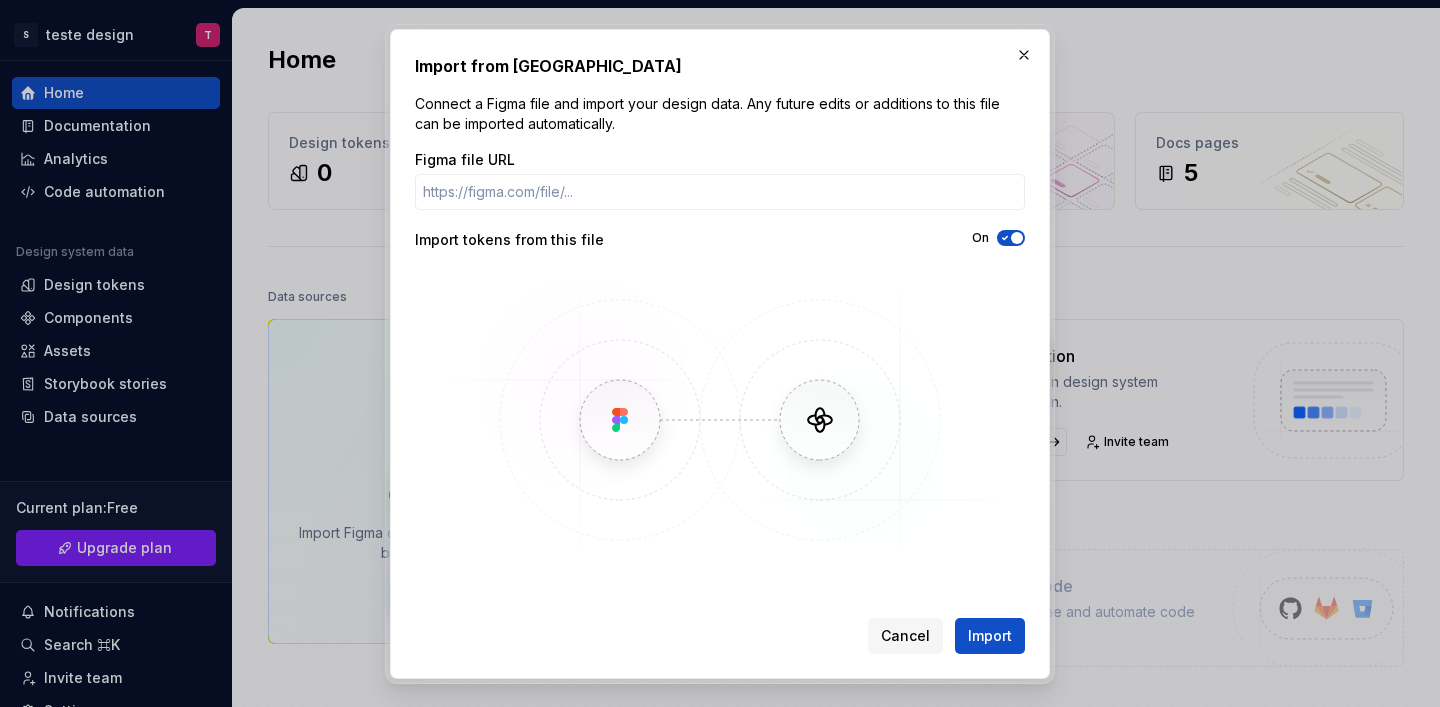 click 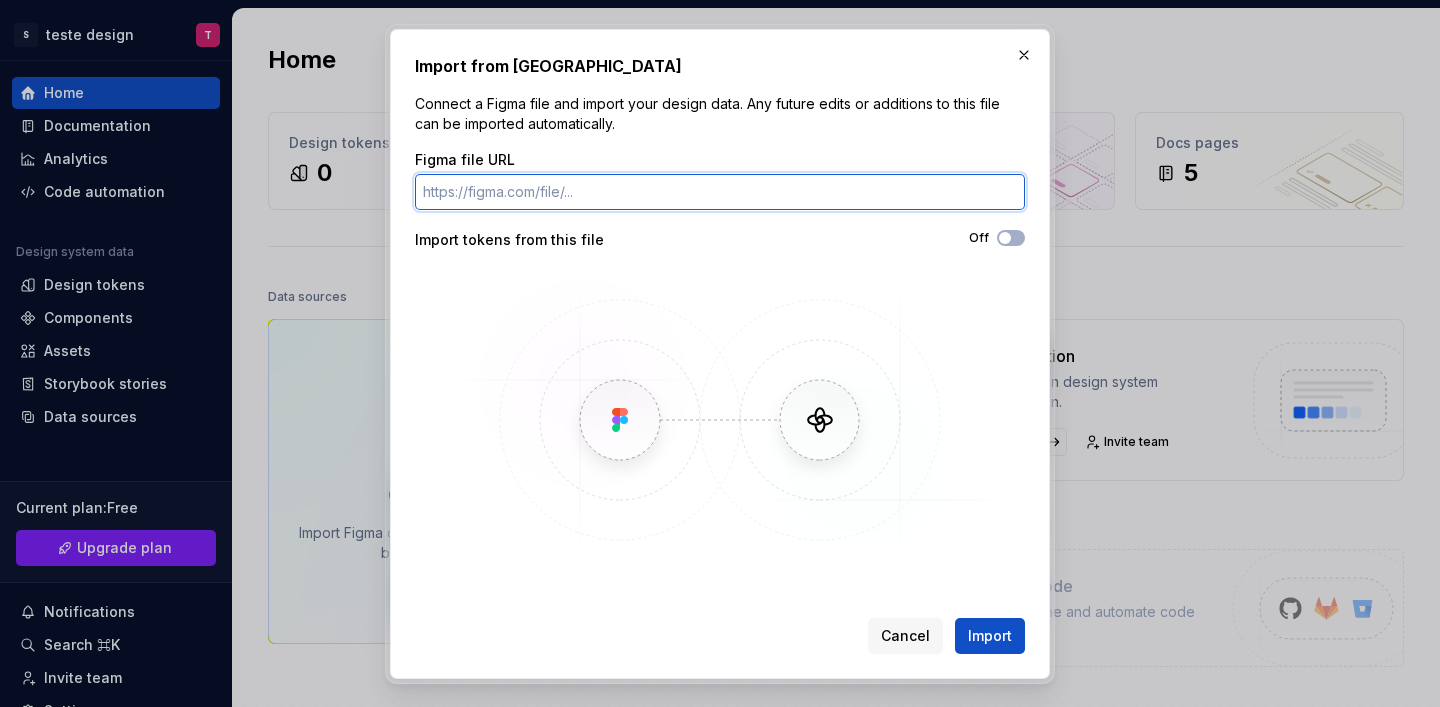 click on "Figma file URL" at bounding box center [720, 192] 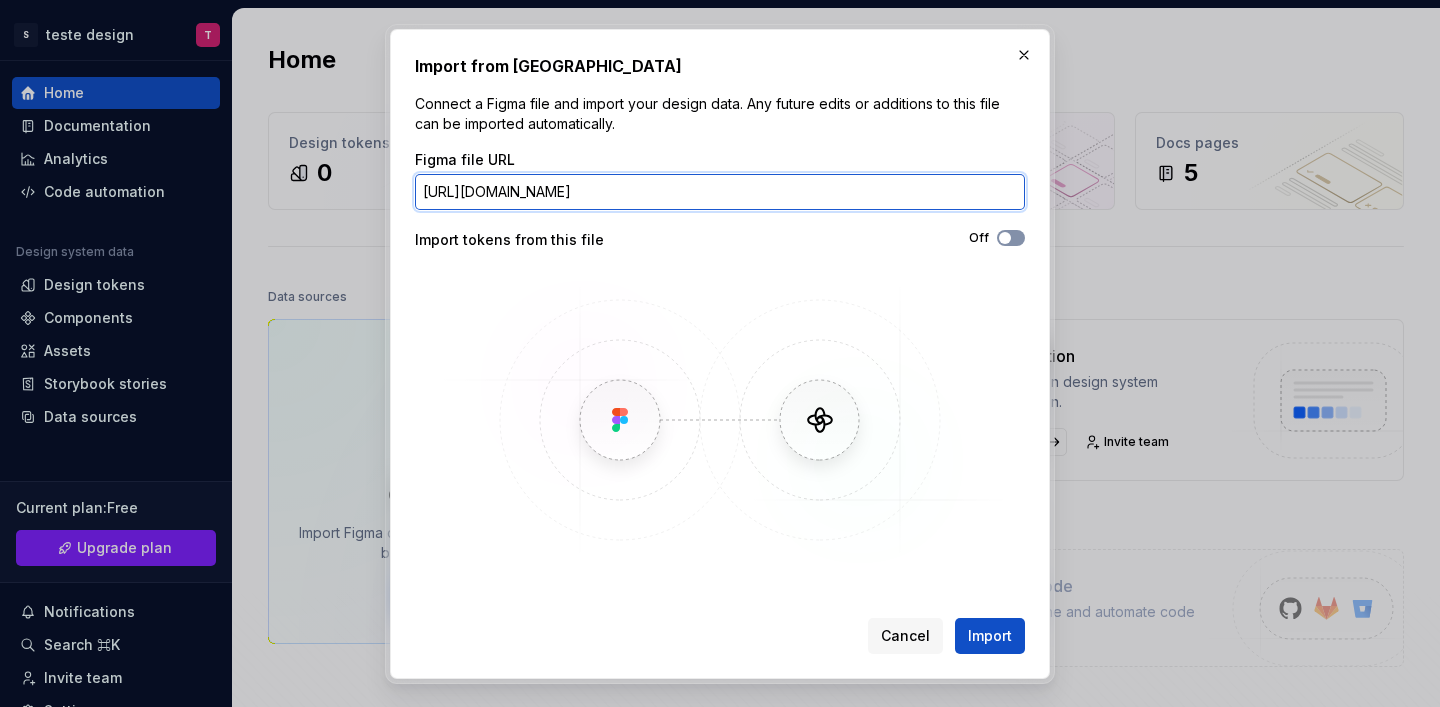 type on "[URL][DOMAIN_NAME]" 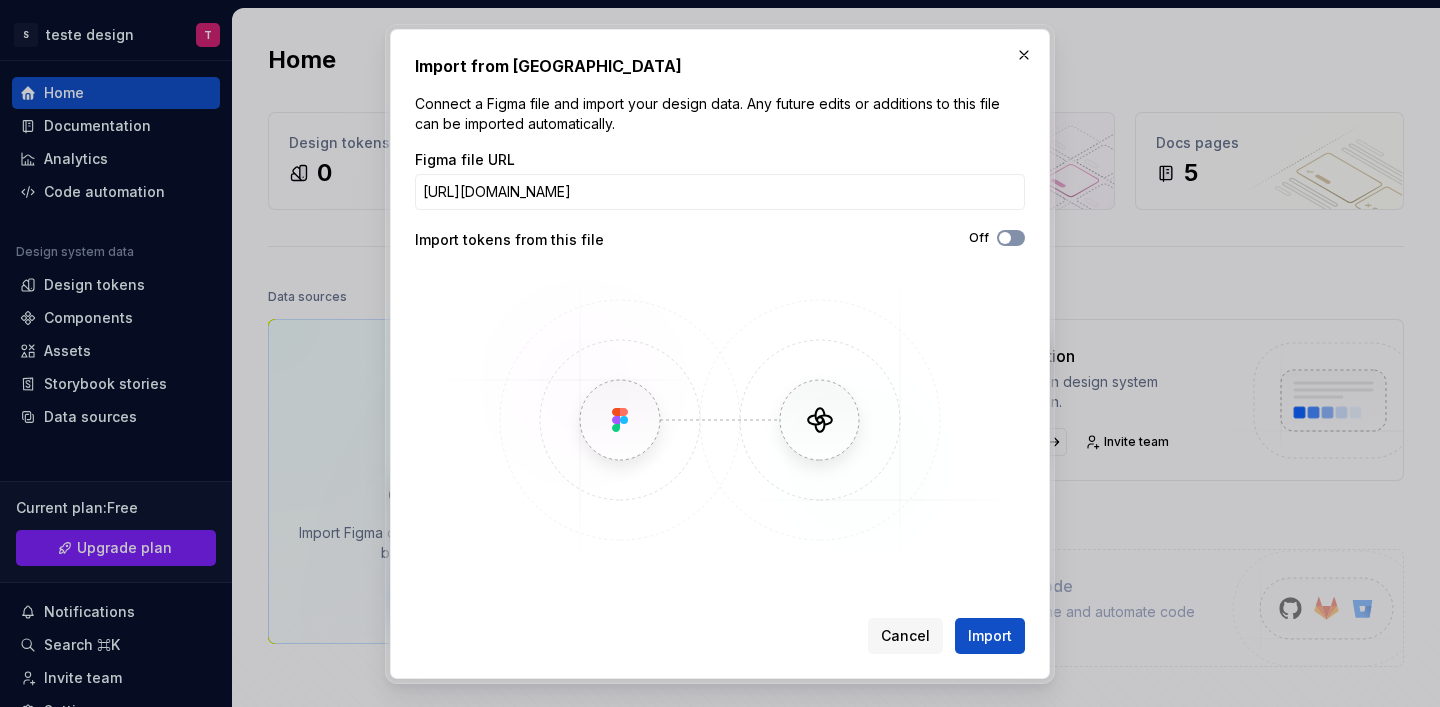 click on "Off" at bounding box center [1011, 238] 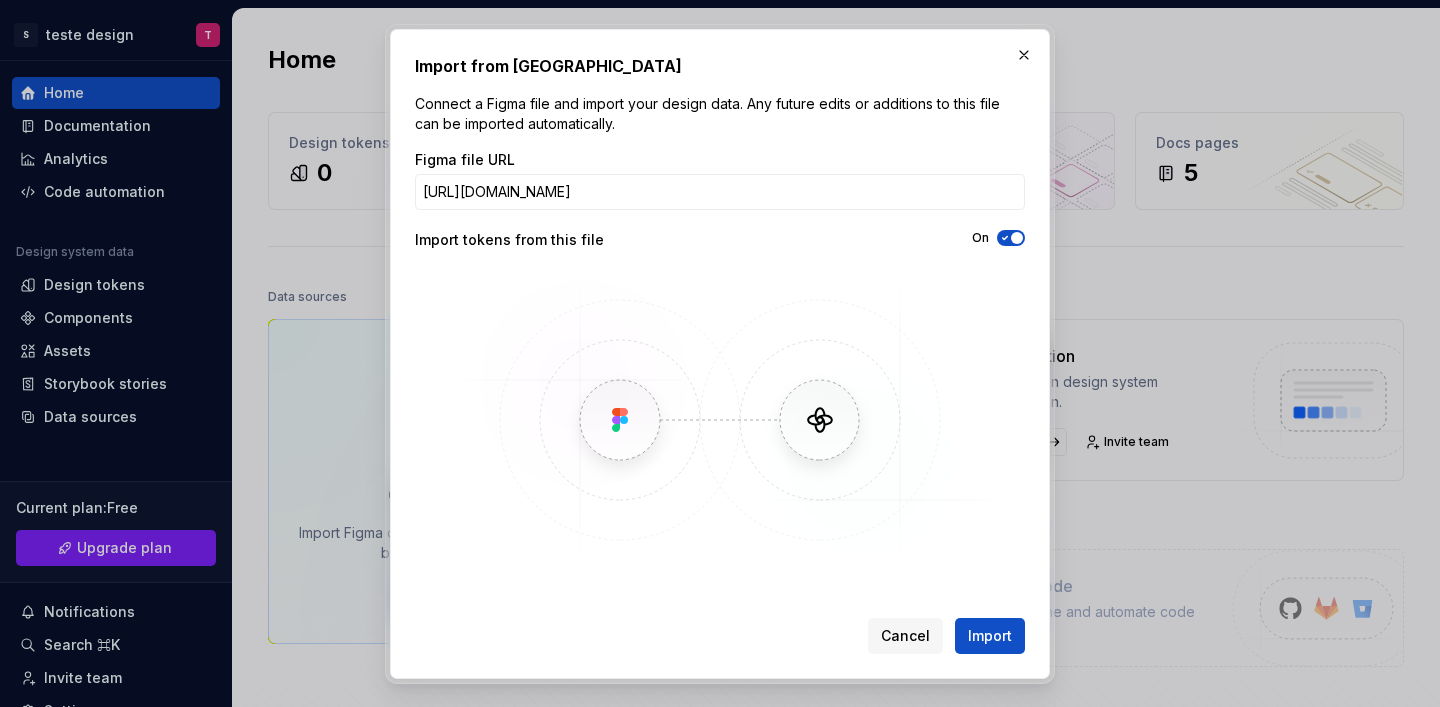 click 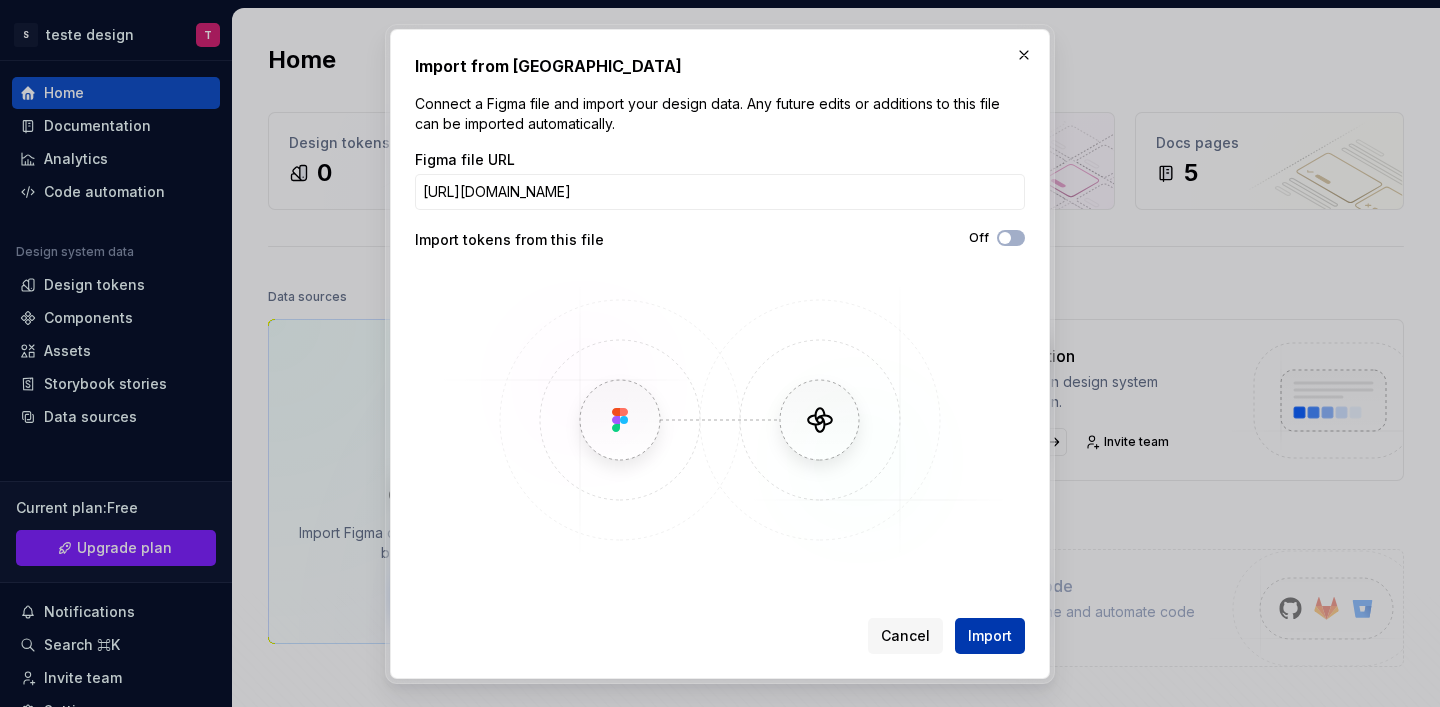 click on "Import" at bounding box center (990, 636) 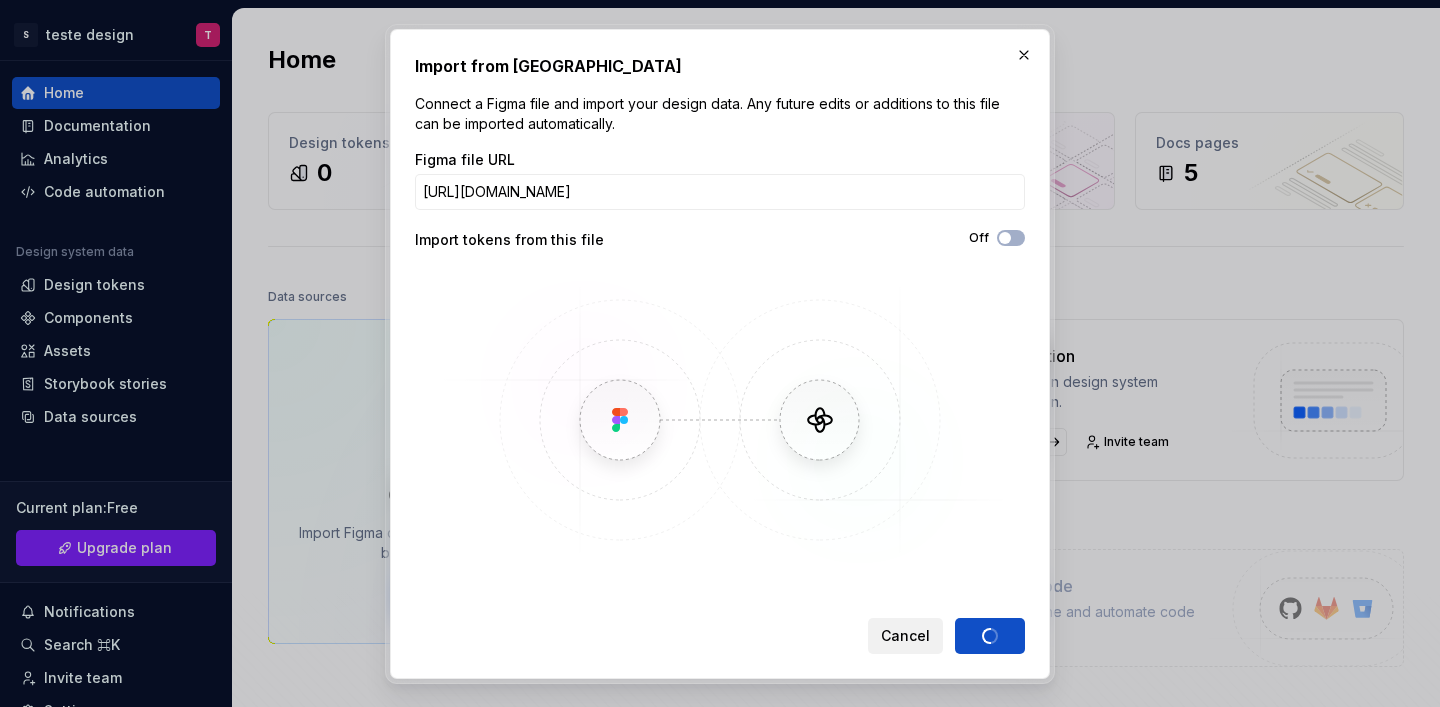 click on "Cancel" at bounding box center (905, 636) 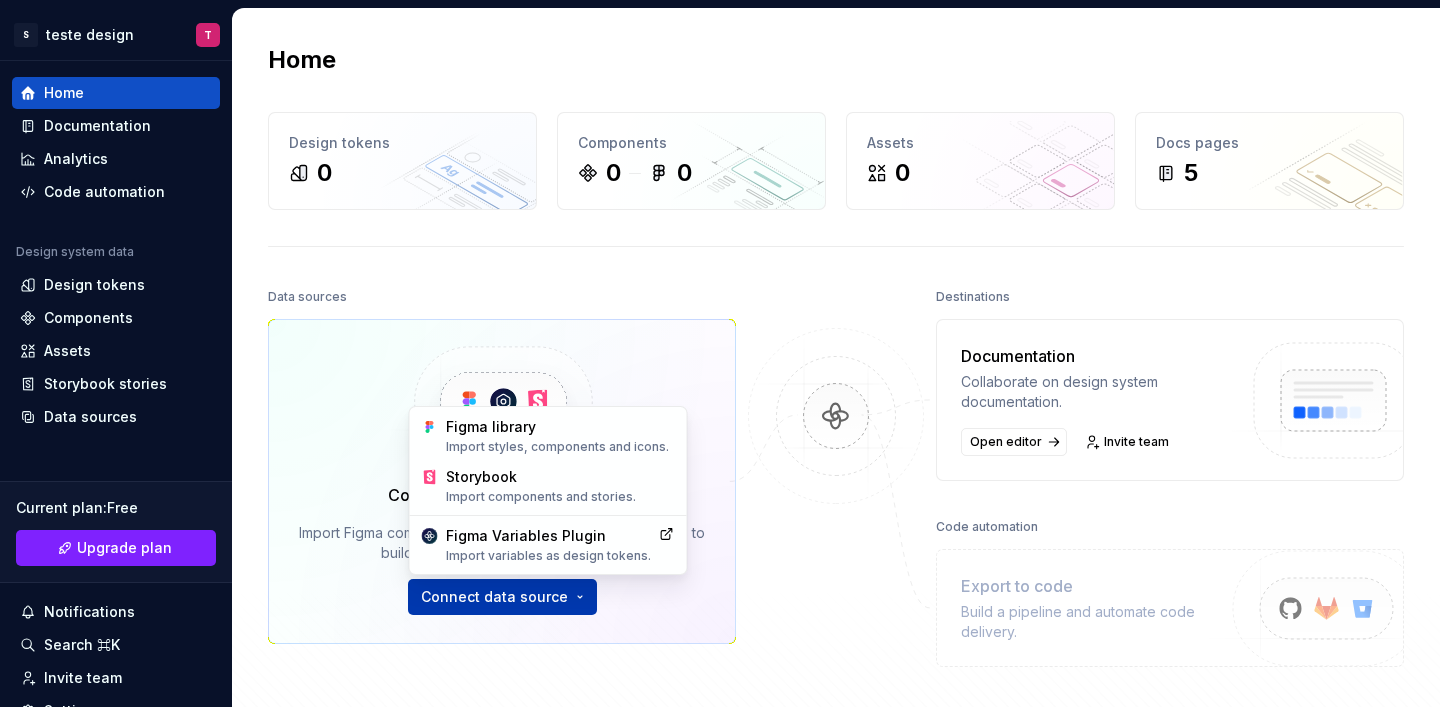 click on "S teste design T Home Documentation Analytics Code automation Design system data Design tokens Components Assets Storybook stories Data sources Current plan :  Free Upgrade plan Notifications Search ⌘K Invite team Settings Contact support Help Home Design tokens 0 Components 0 0 Assets 0 Docs pages 5 Data sources Connect Figma and Storybook Import Figma components, variables and Storybook stories to build your docs and run automations. Connect data source Destinations Documentation Collaborate on design system documentation. Open editor Invite team Code automation Export to code Build a pipeline and automate code delivery. Product documentation Learn how to build, manage and maintain design systems in smarter ways. Developer documentation Start delivering your design choices to your codebases right away. Join our Slack community Connect and learn with other design system practitioners.   * Figma library Import styles, components and icons. Storybook Import components and stories. Figma Variables Plugin" at bounding box center [720, 353] 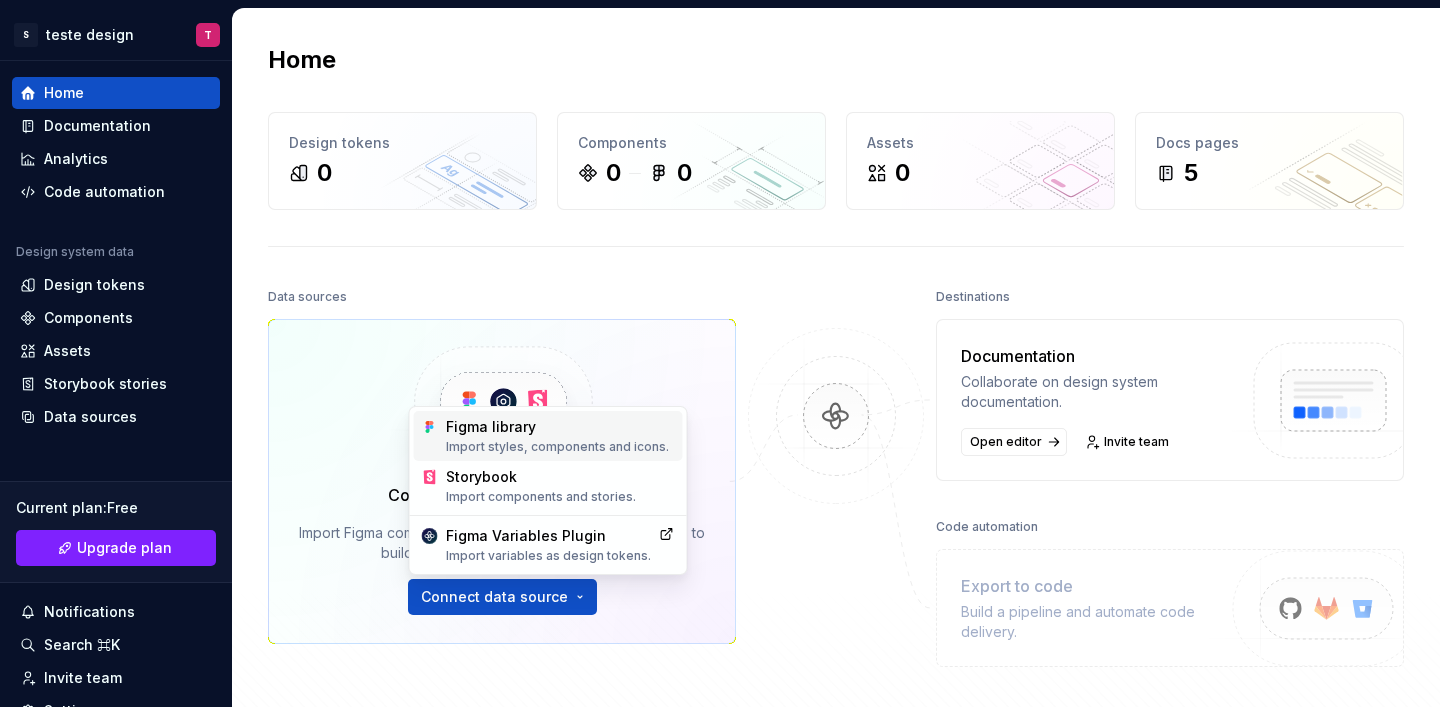 click on "Import styles, components and icons." at bounding box center [560, 447] 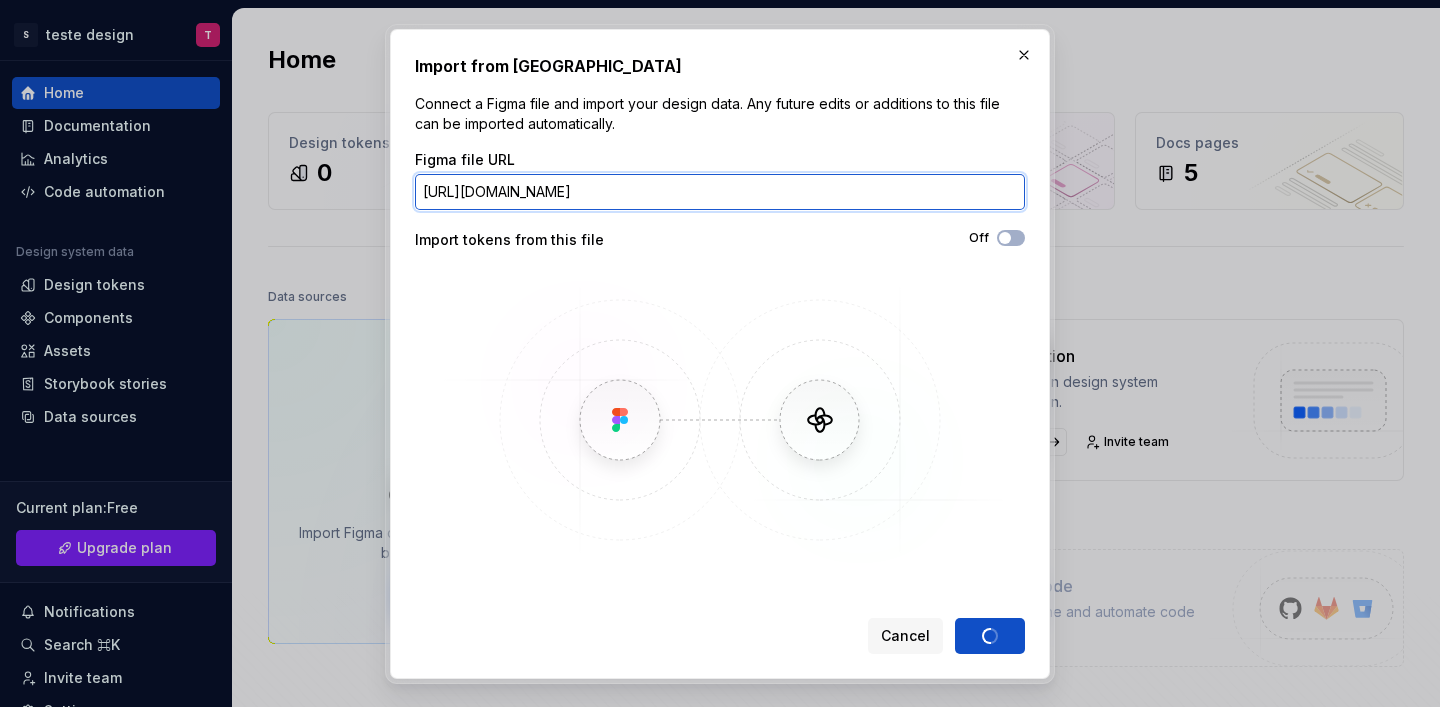 click on "[URL][DOMAIN_NAME]" at bounding box center [720, 192] 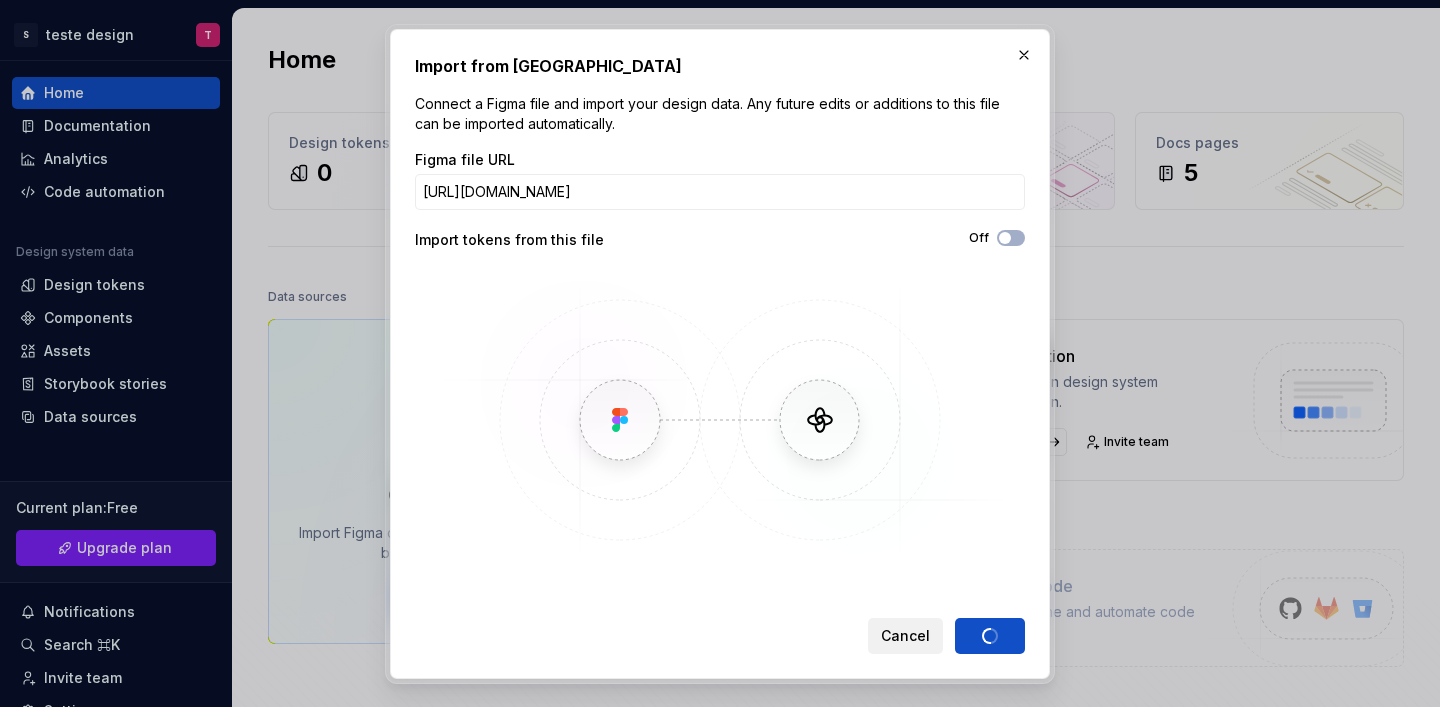 click on "Cancel" at bounding box center (905, 636) 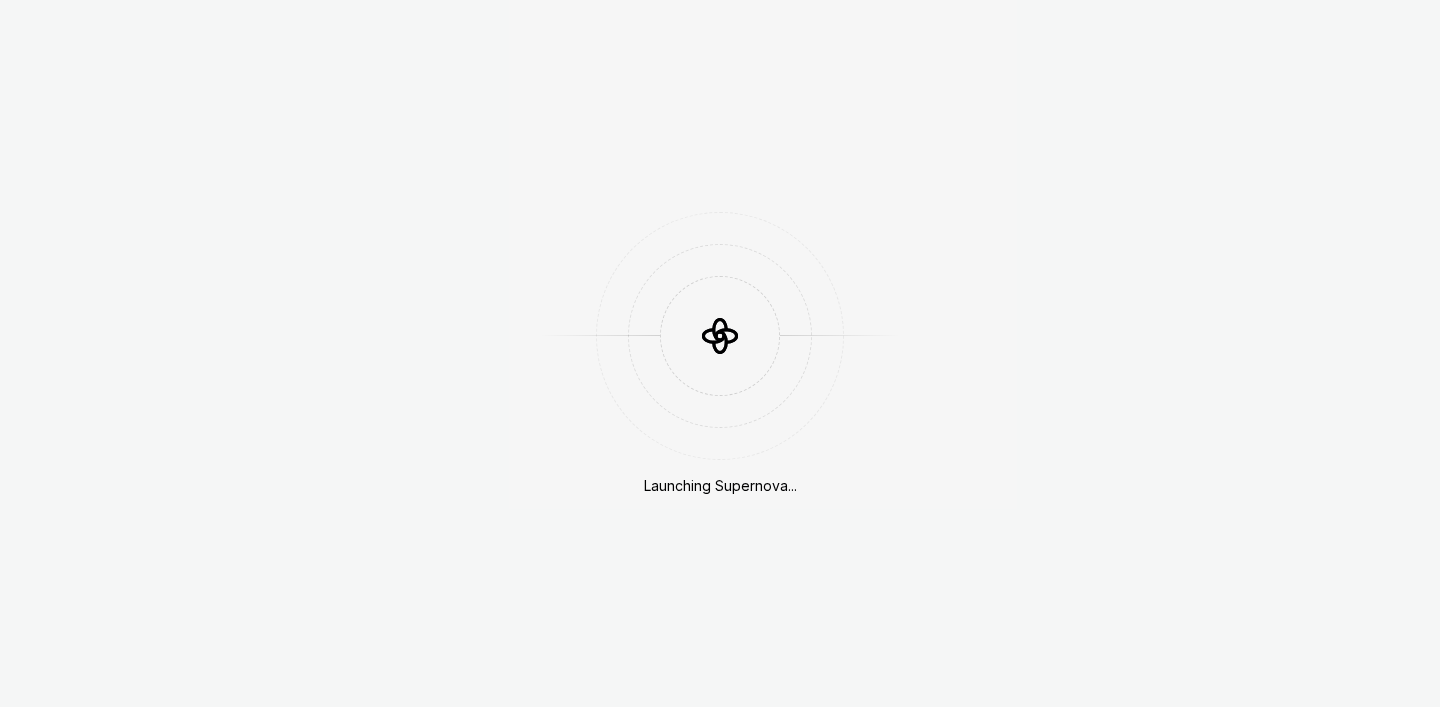 scroll, scrollTop: 0, scrollLeft: 0, axis: both 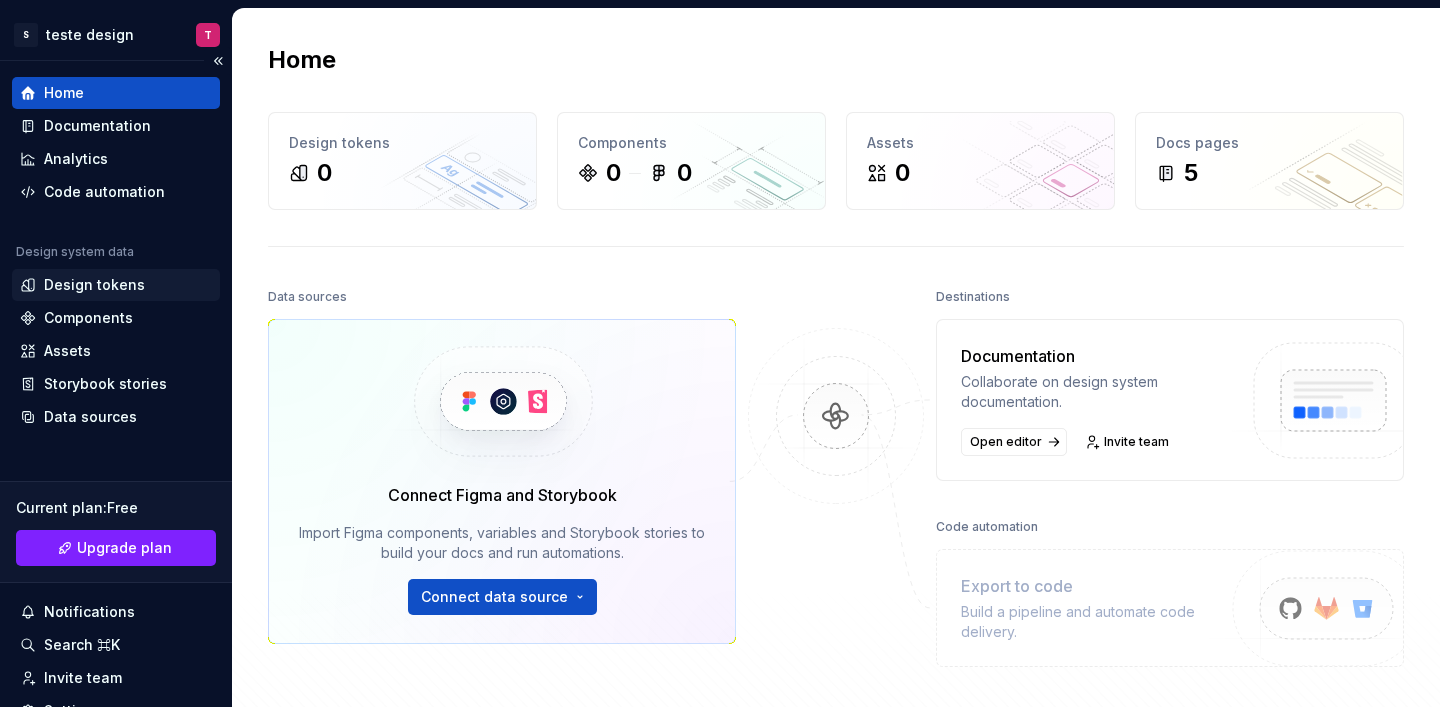 click on "Design tokens" at bounding box center (116, 285) 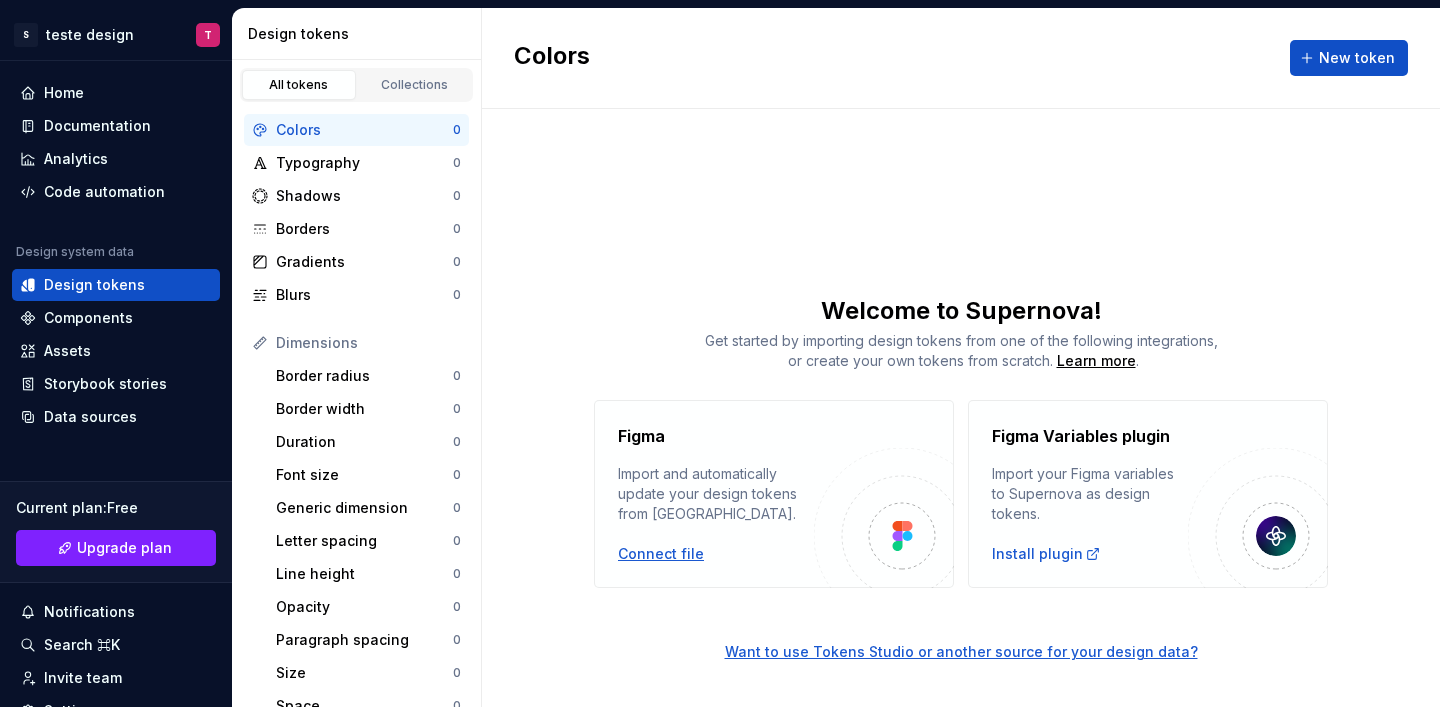 click on "Connect file" at bounding box center [661, 554] 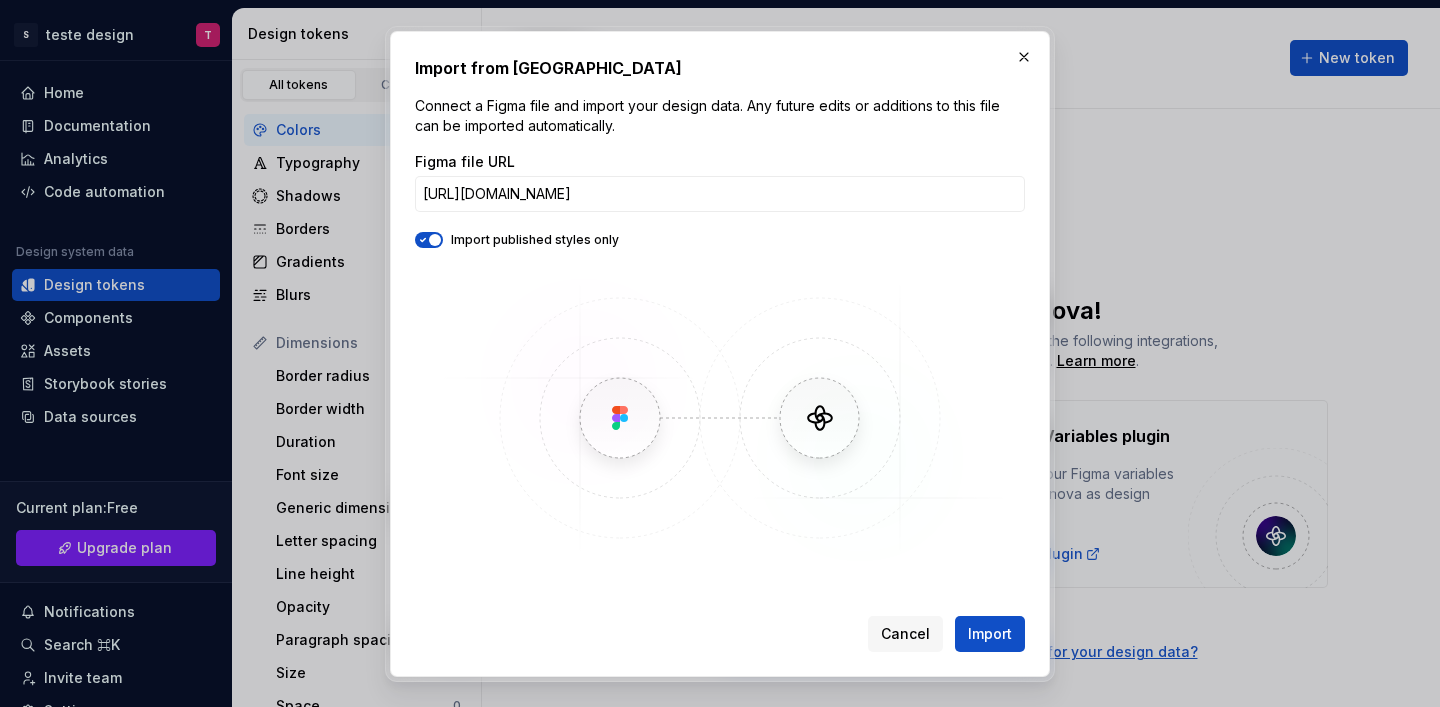 type on "[URL][DOMAIN_NAME]" 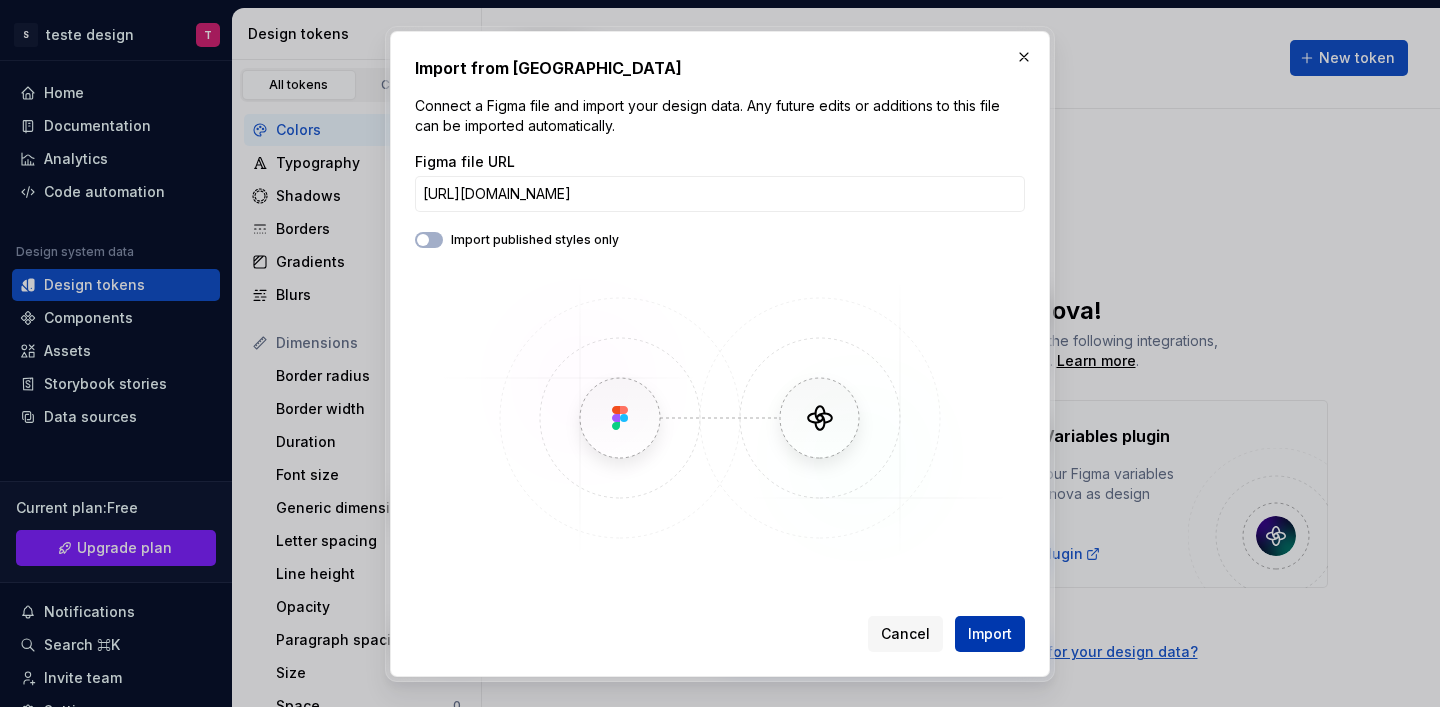 click on "Import" at bounding box center [990, 634] 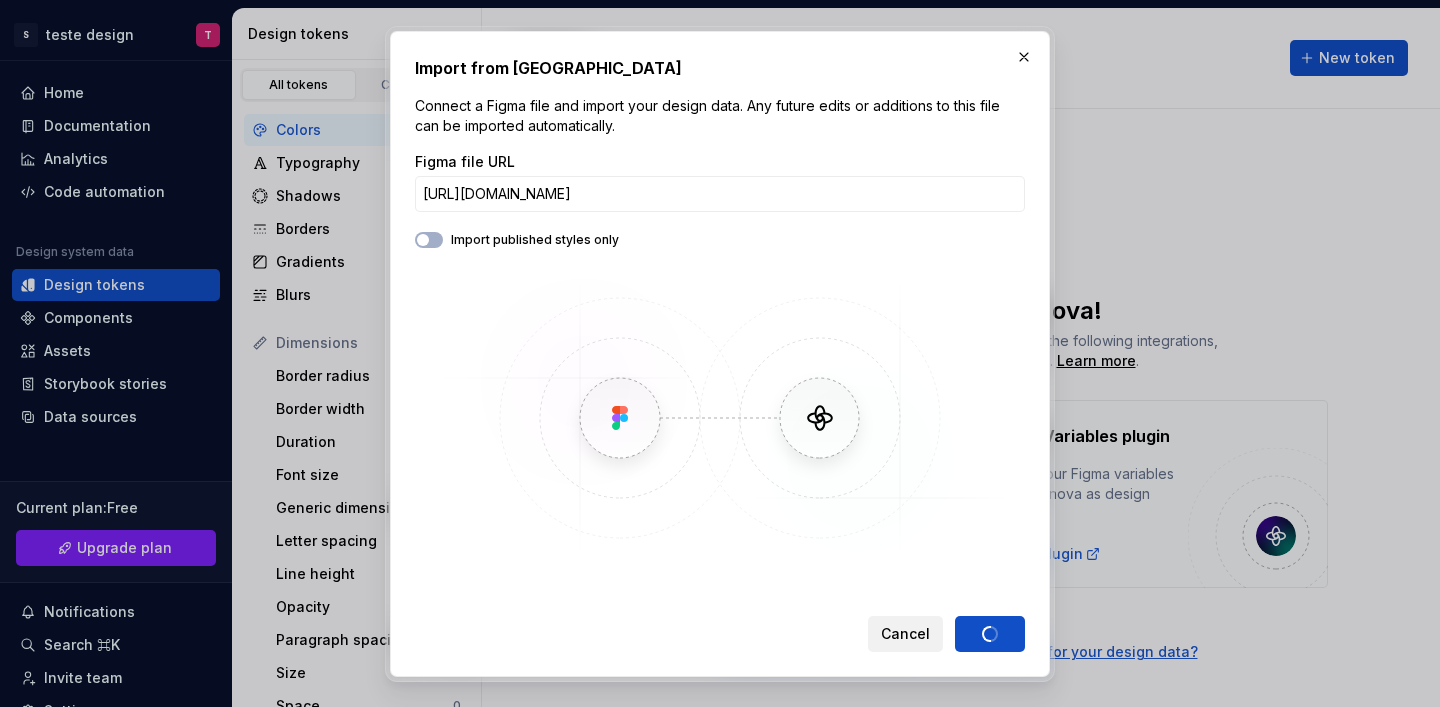 click on "Cancel" at bounding box center (905, 634) 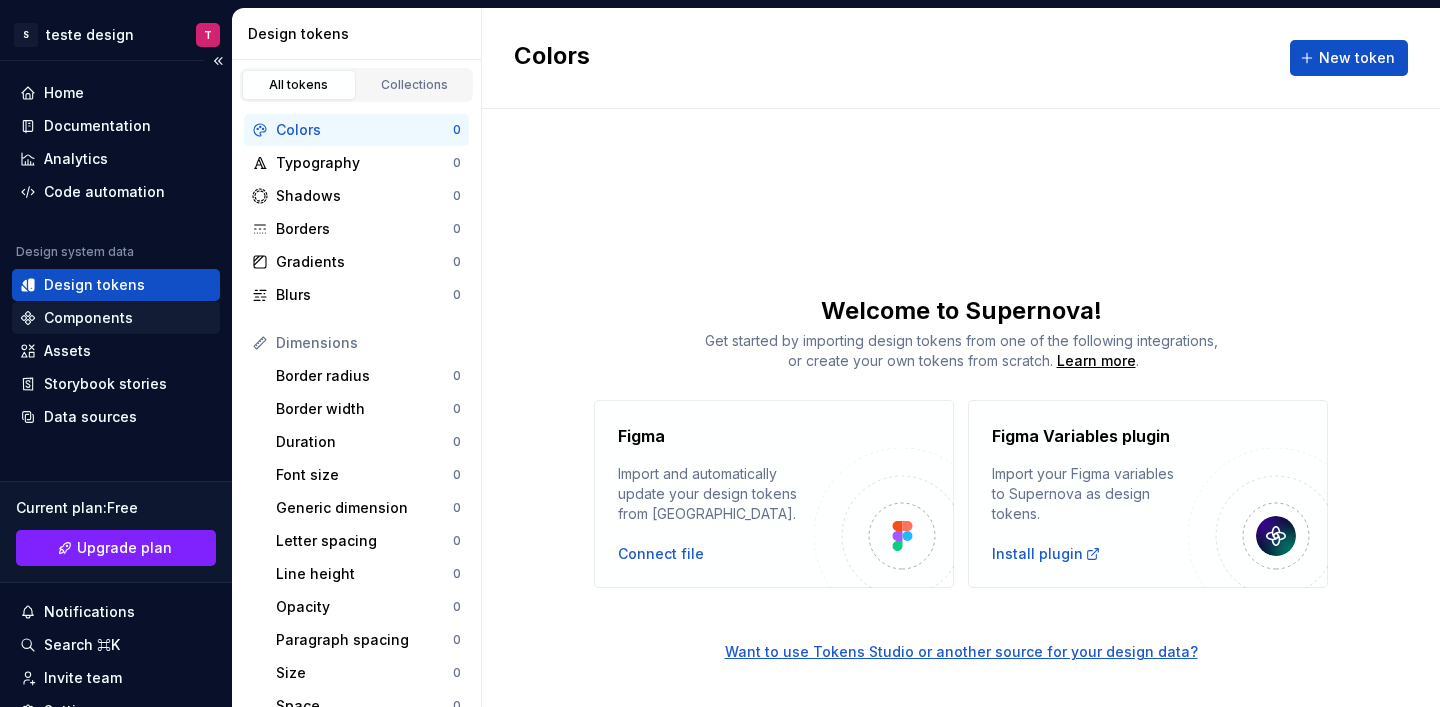 click on "Components" at bounding box center (88, 318) 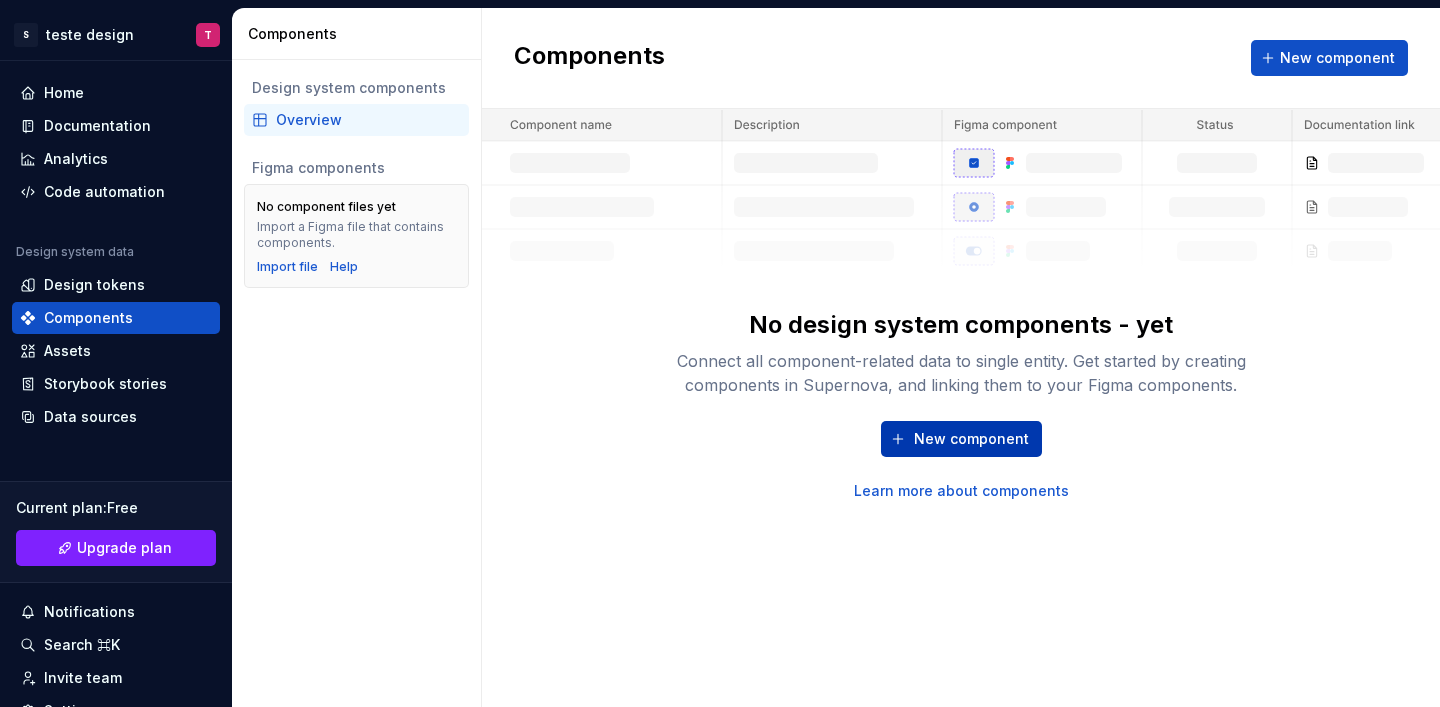 click on "New component" at bounding box center (971, 439) 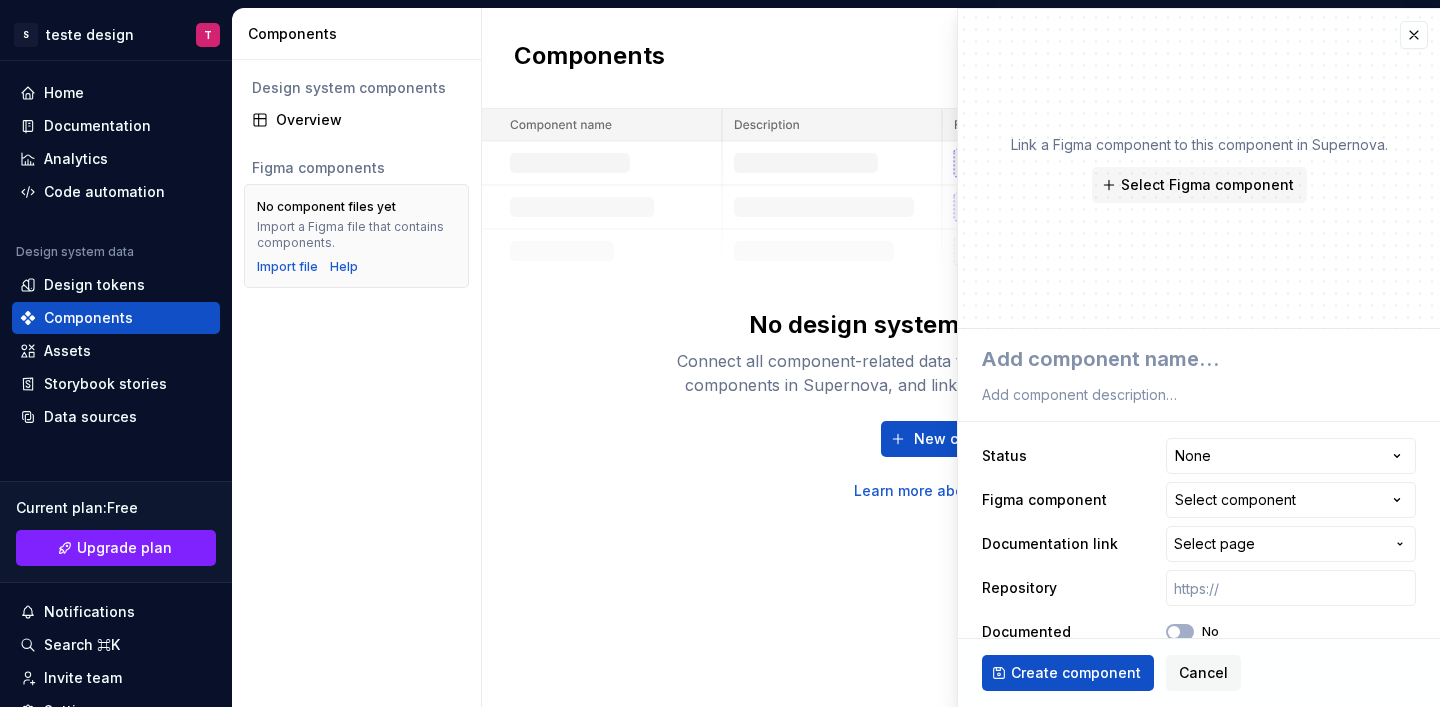 scroll, scrollTop: 0, scrollLeft: 0, axis: both 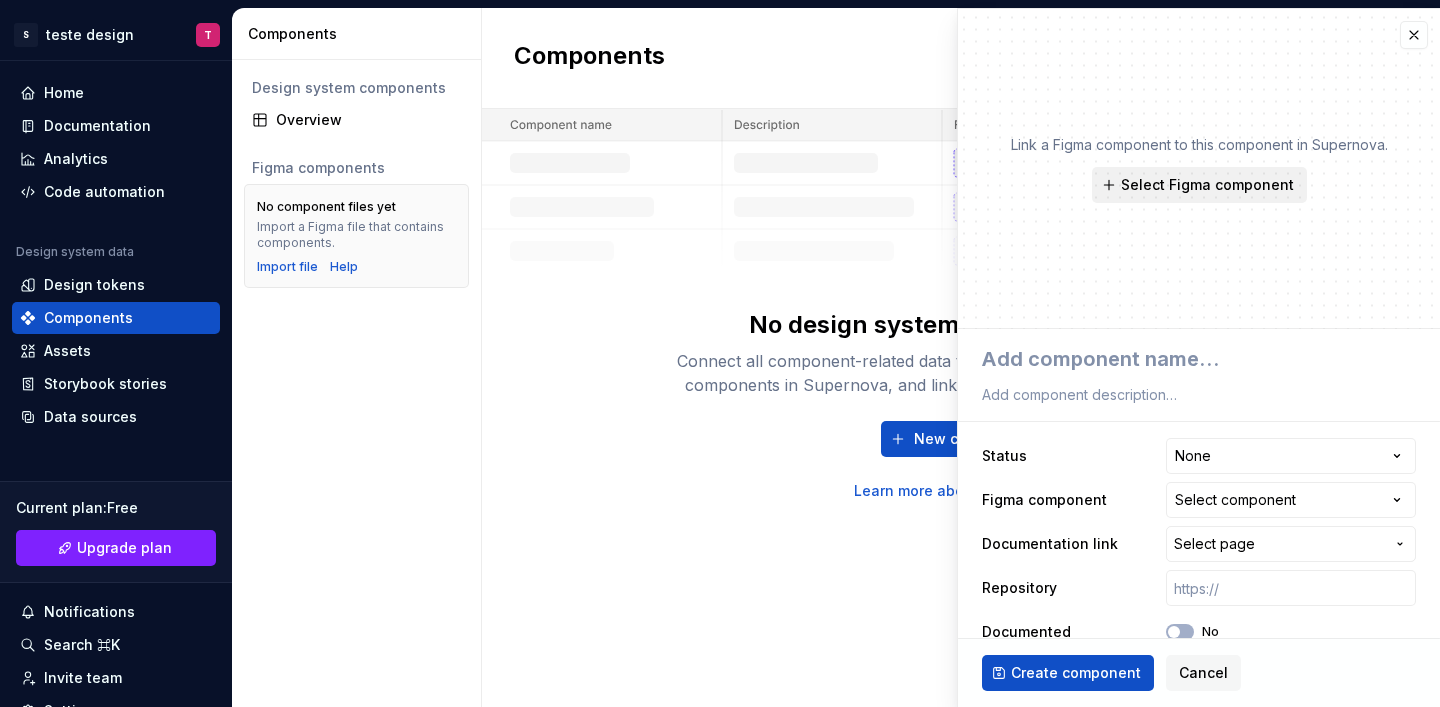 click on "Select Figma component" at bounding box center (1207, 185) 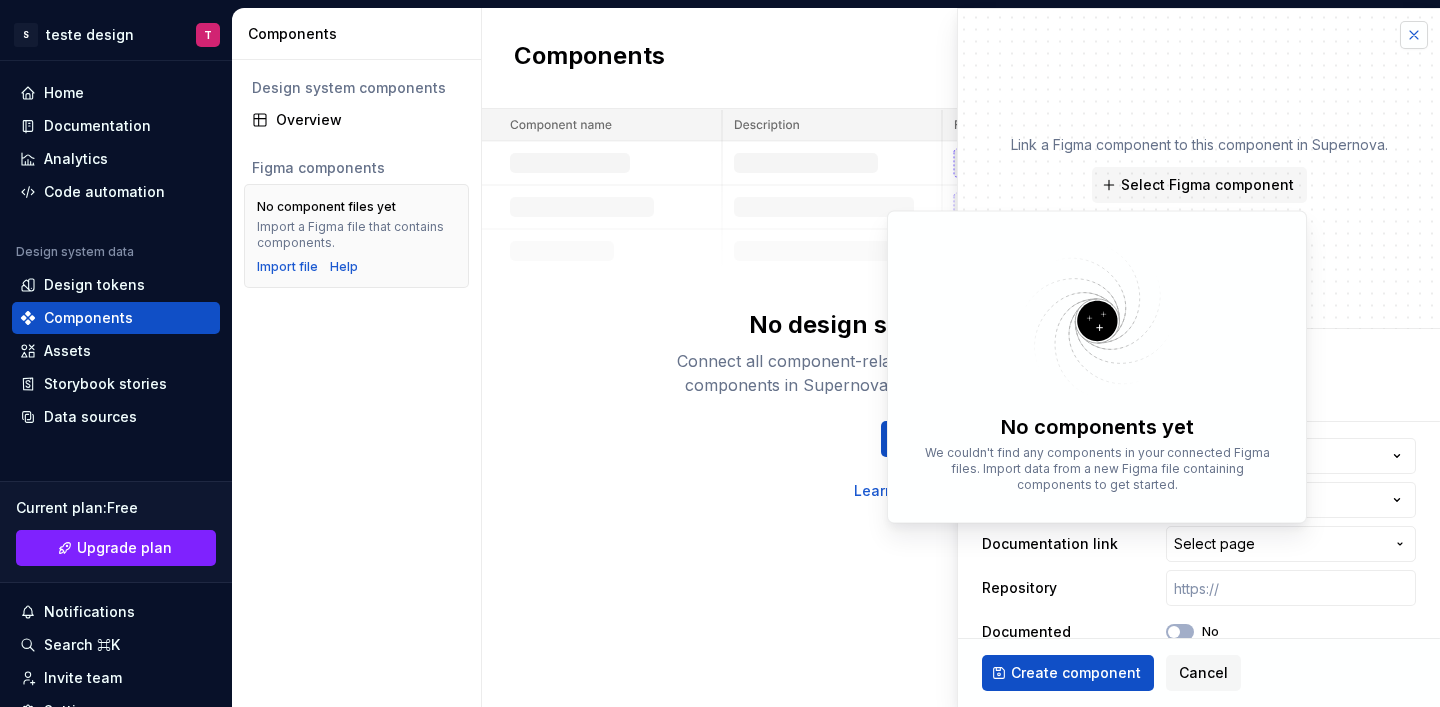 type on "*" 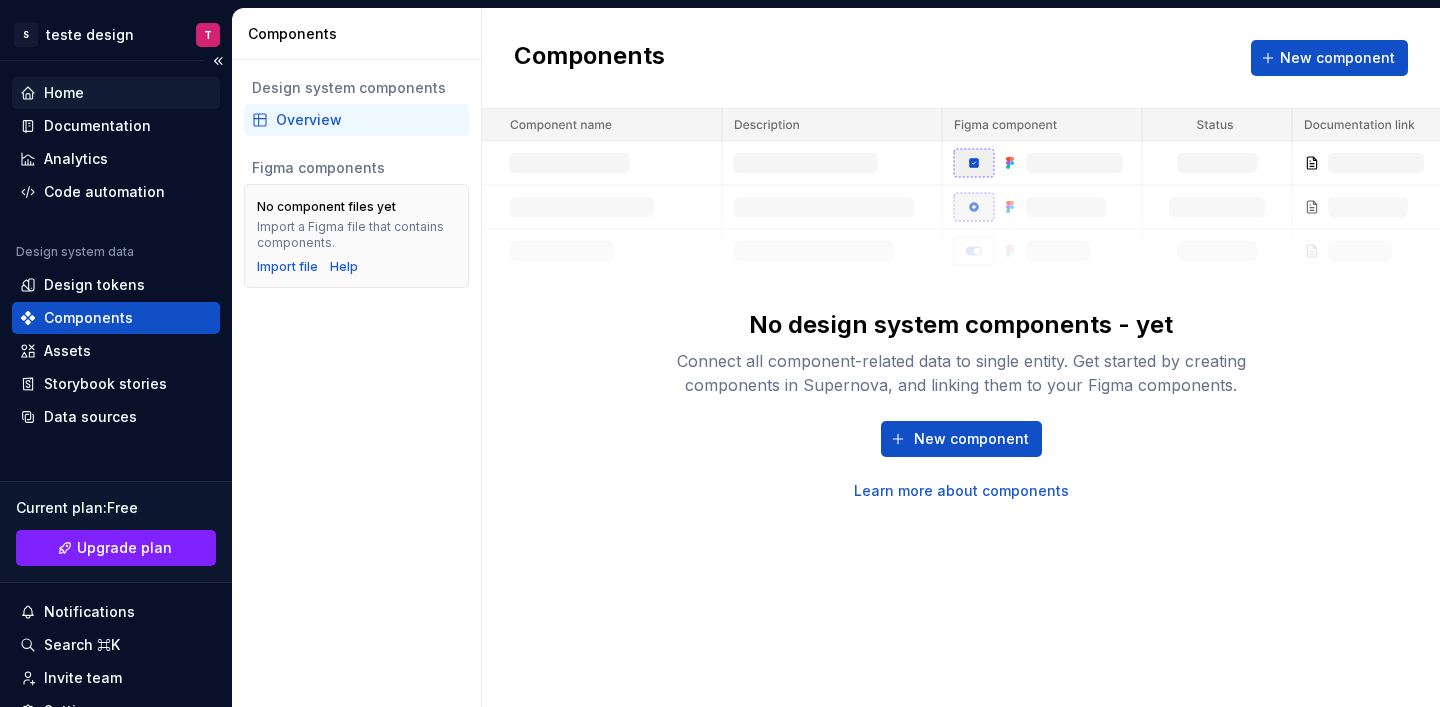 click on "Home" at bounding box center [64, 93] 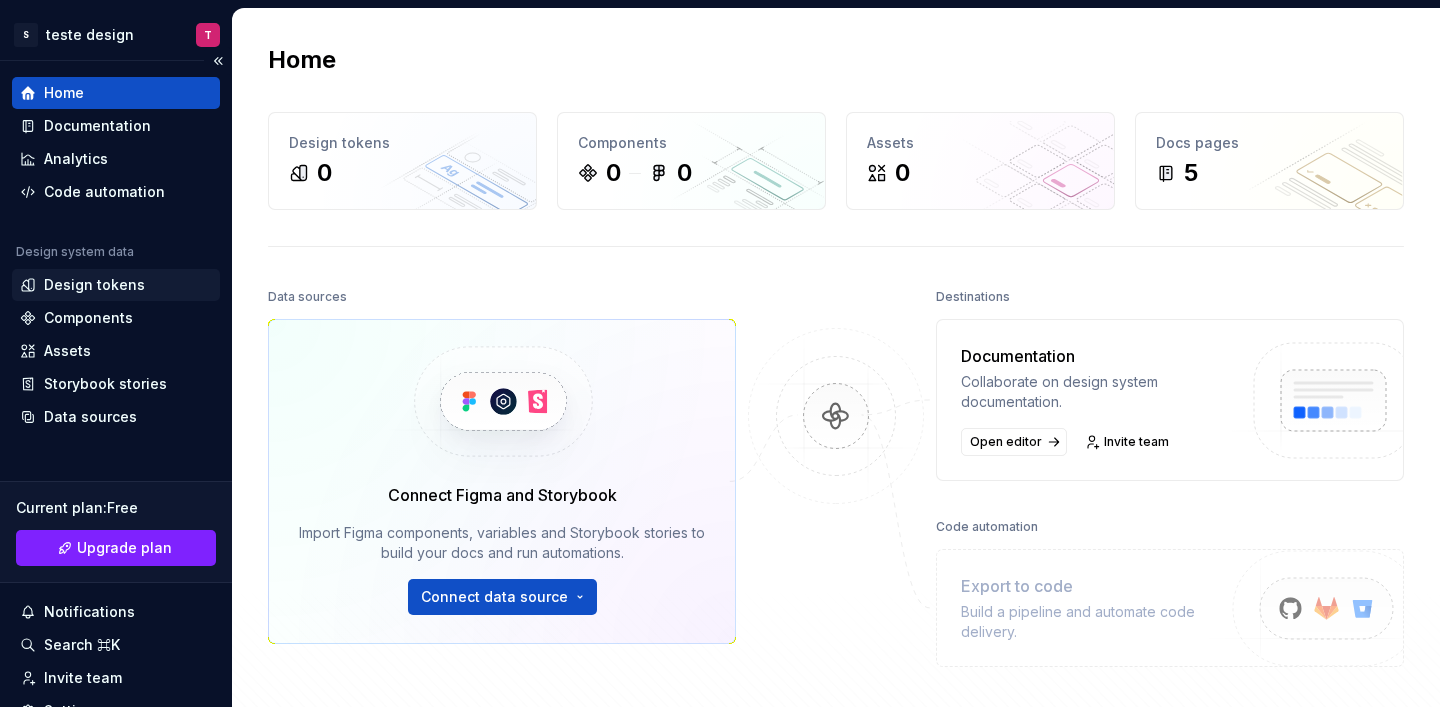 click on "Design tokens" at bounding box center (94, 285) 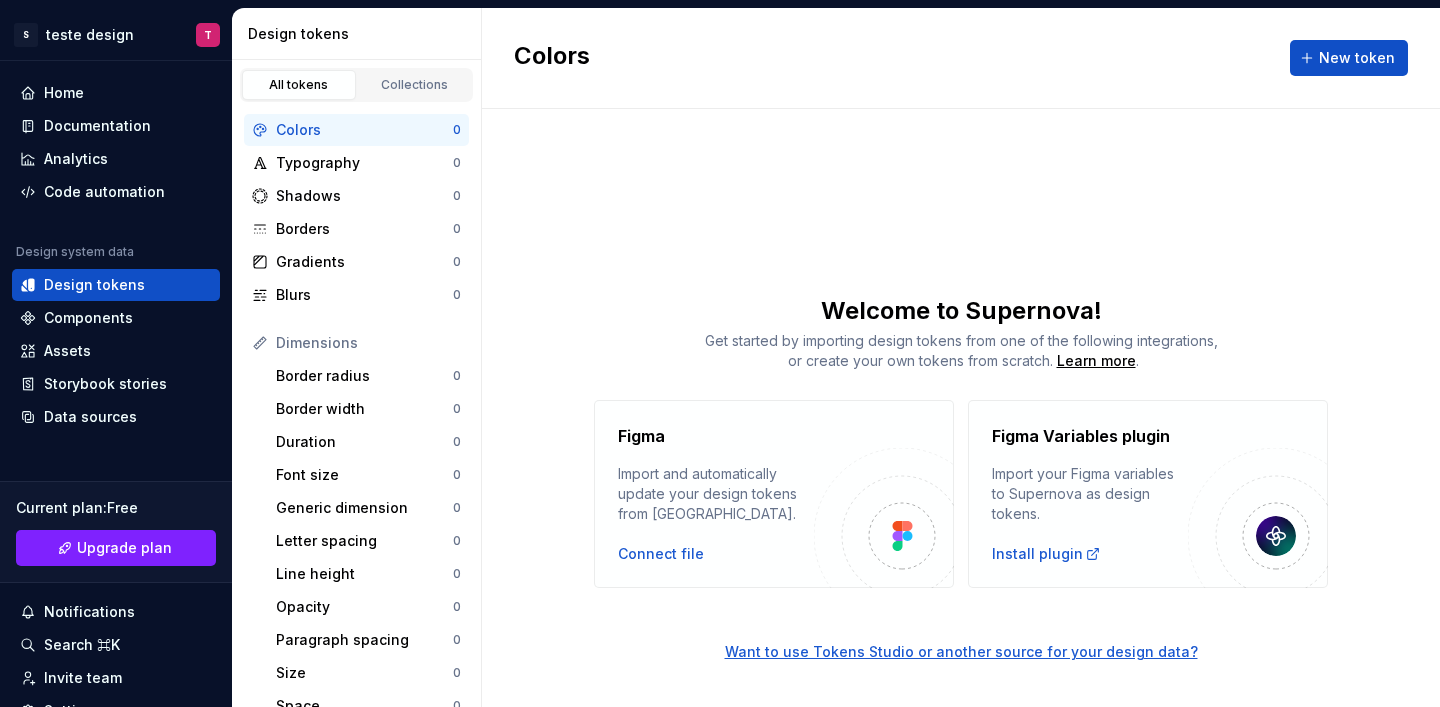 click on "Figma Import and automatically update your design tokens from Figma. Connect file" at bounding box center (774, 494) 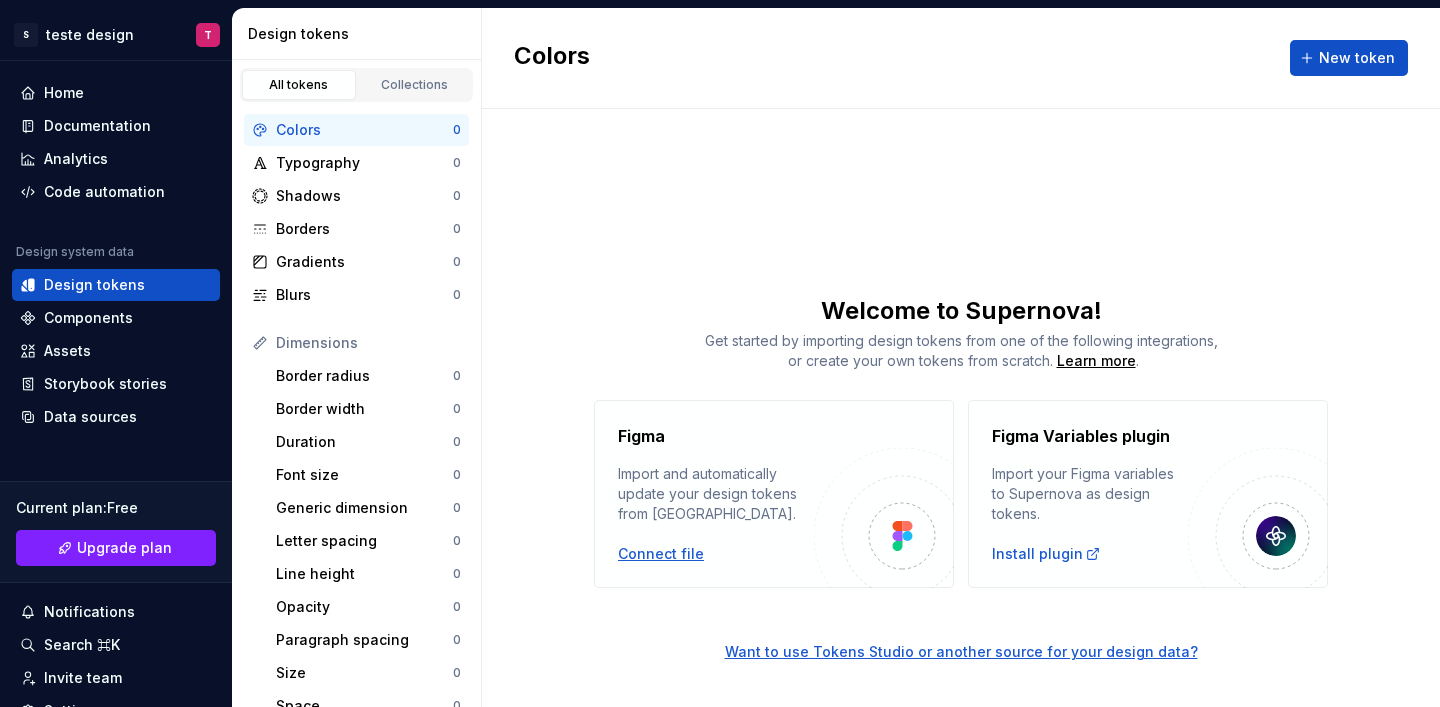 click on "Connect file" at bounding box center (661, 554) 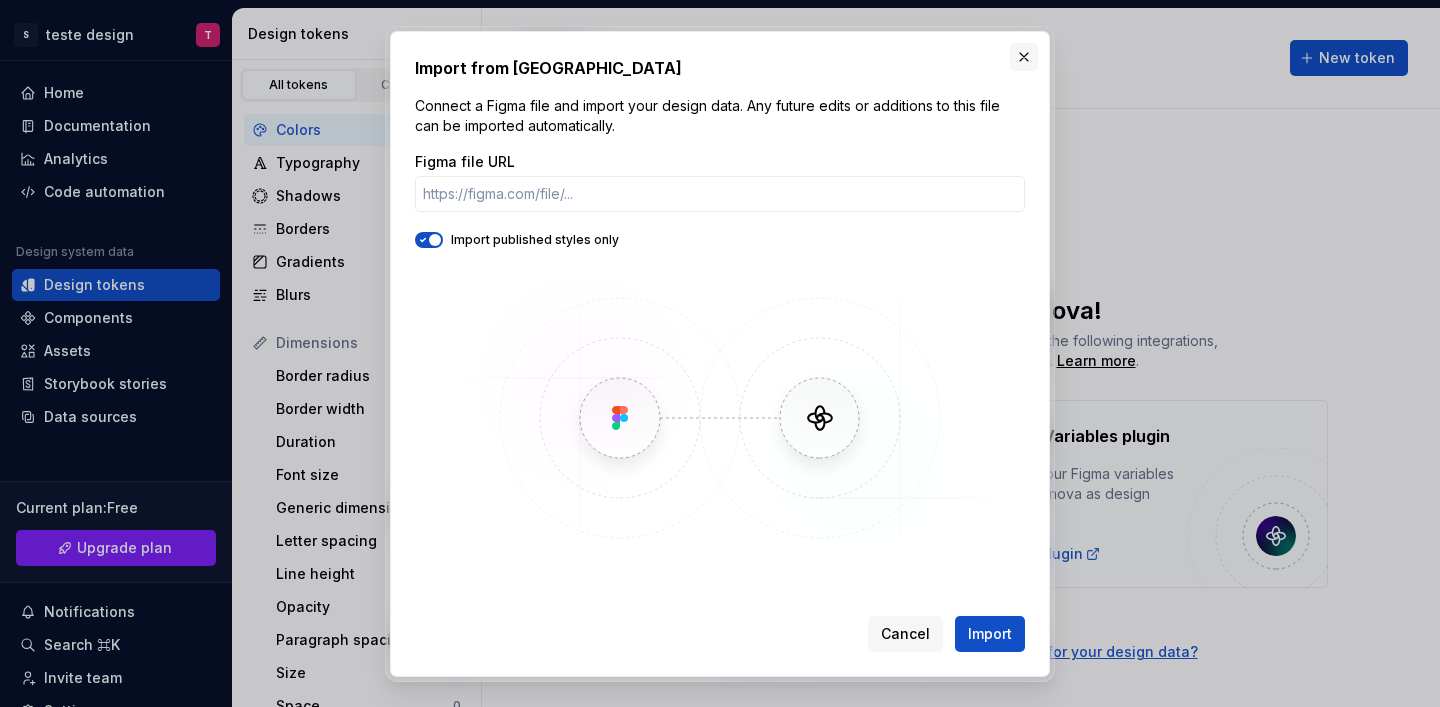 click at bounding box center (1024, 57) 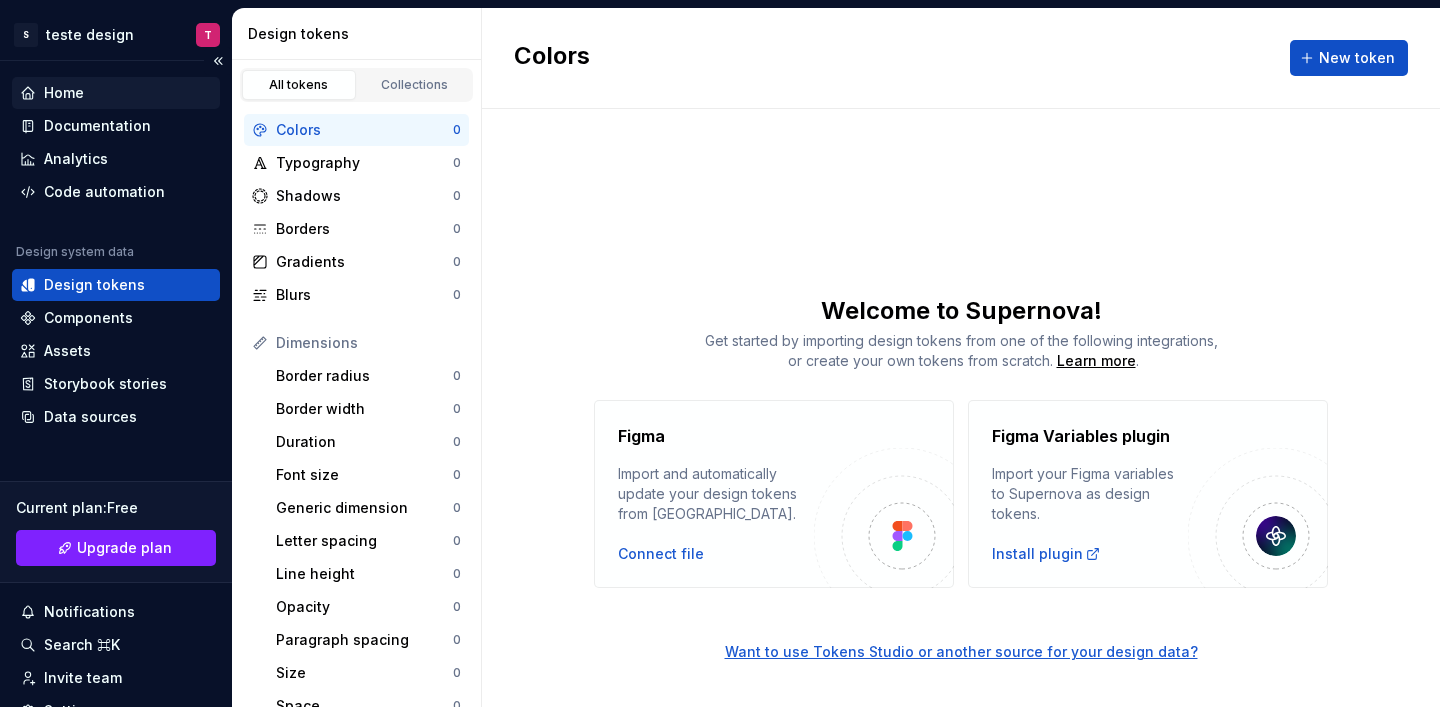 click on "Home" at bounding box center (64, 93) 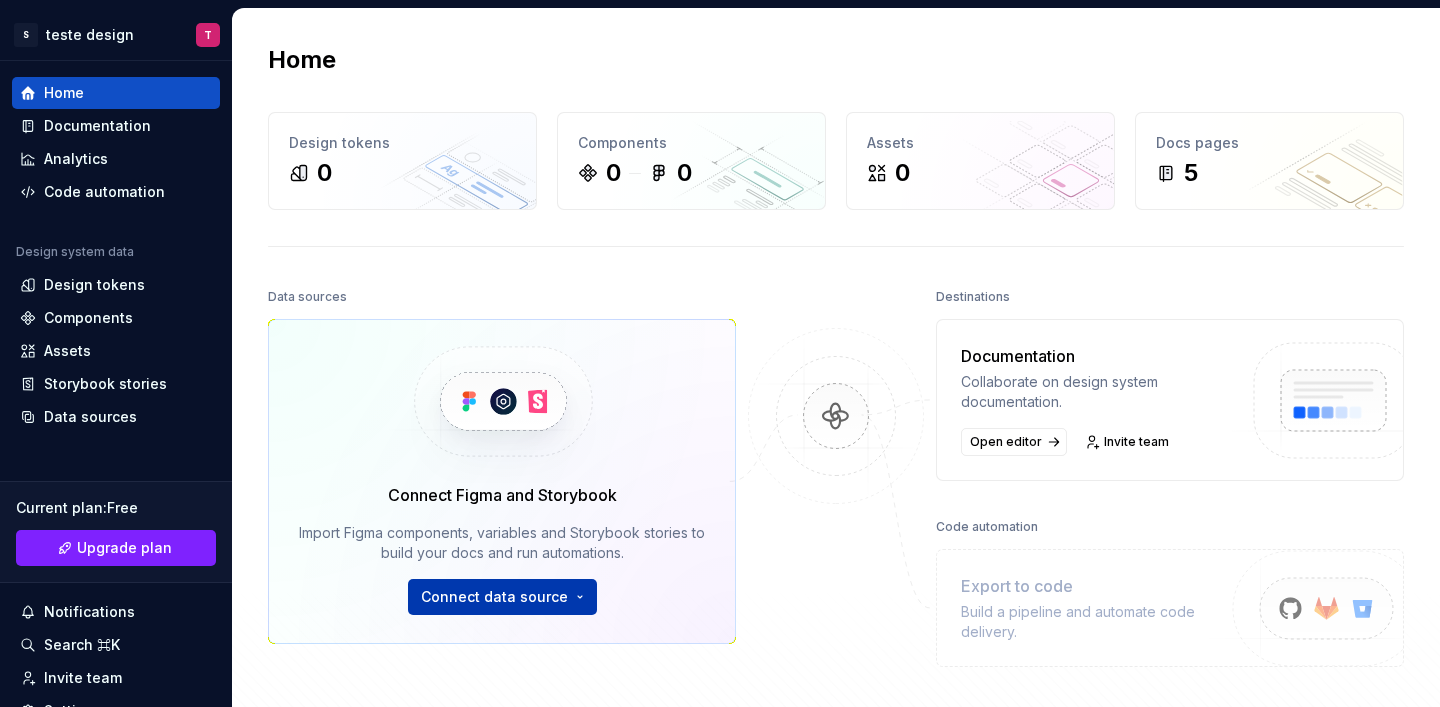 click on "S teste design T Home Documentation Analytics Code automation Design system data Design tokens Components Assets Storybook stories Data sources Current plan :  Free Upgrade plan Notifications Search ⌘K Invite team Settings Contact support Help Home Design tokens 0 Components 0 0 Assets 0 Docs pages 5 Data sources Connect Figma and Storybook Import Figma components, variables and Storybook stories to build your docs and run automations. Connect data source Destinations Documentation Collaborate on design system documentation. Open editor Invite team Code automation Export to code Build a pipeline and automate code delivery. Product documentation Learn how to build, manage and maintain design systems in smarter ways. Developer documentation Start delivering your design choices to your codebases right away. Join our Slack community Connect and learn with other design system practitioners.   *" at bounding box center (720, 353) 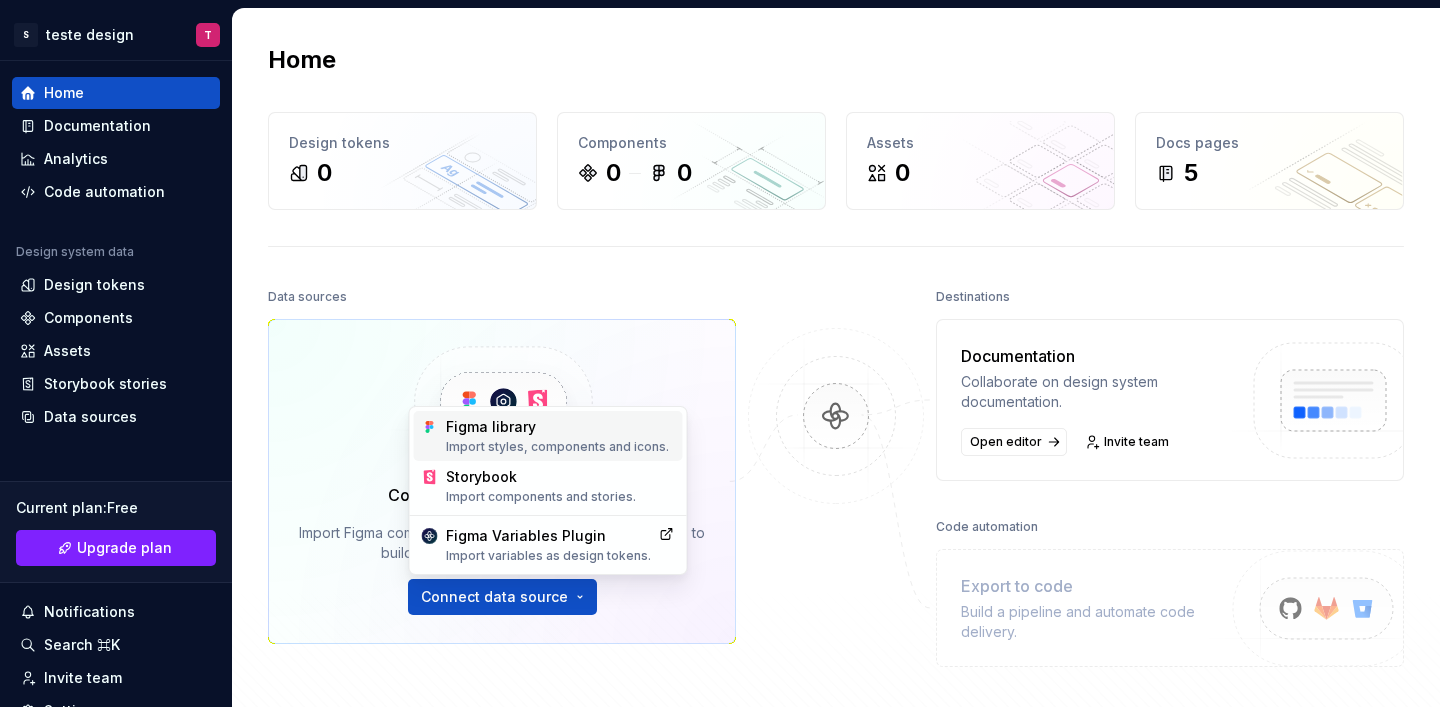 click on "Import styles, components and icons." at bounding box center [560, 447] 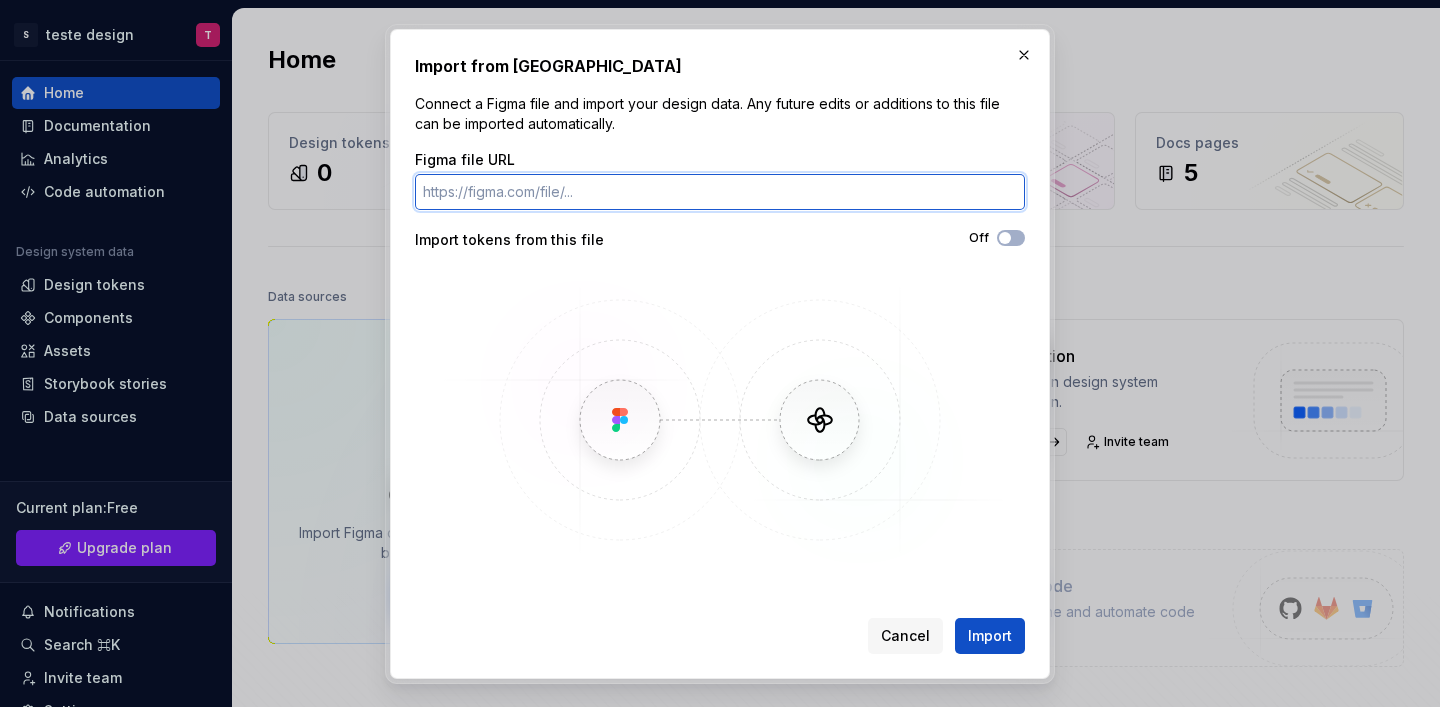 click on "Figma file URL" at bounding box center (720, 192) 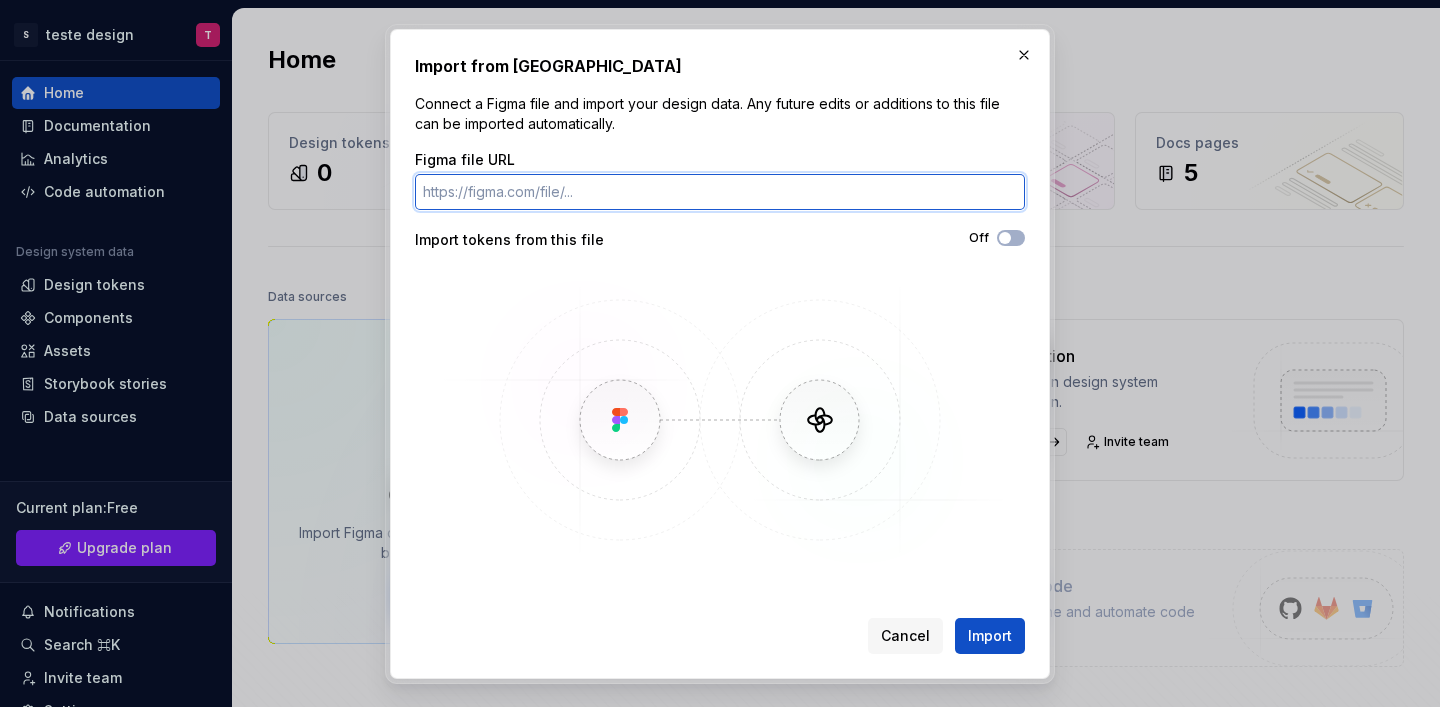 paste on "[URL][DOMAIN_NAME]" 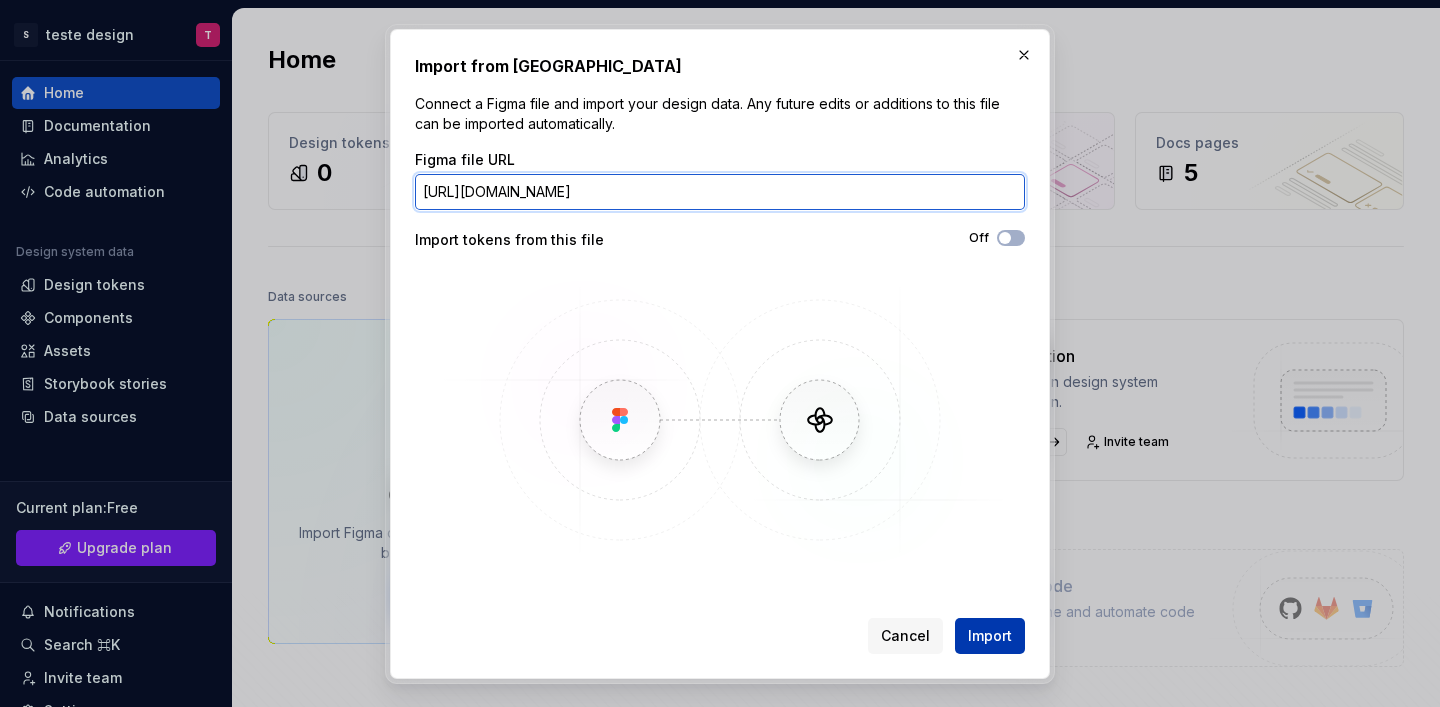 type on "[URL][DOMAIN_NAME]" 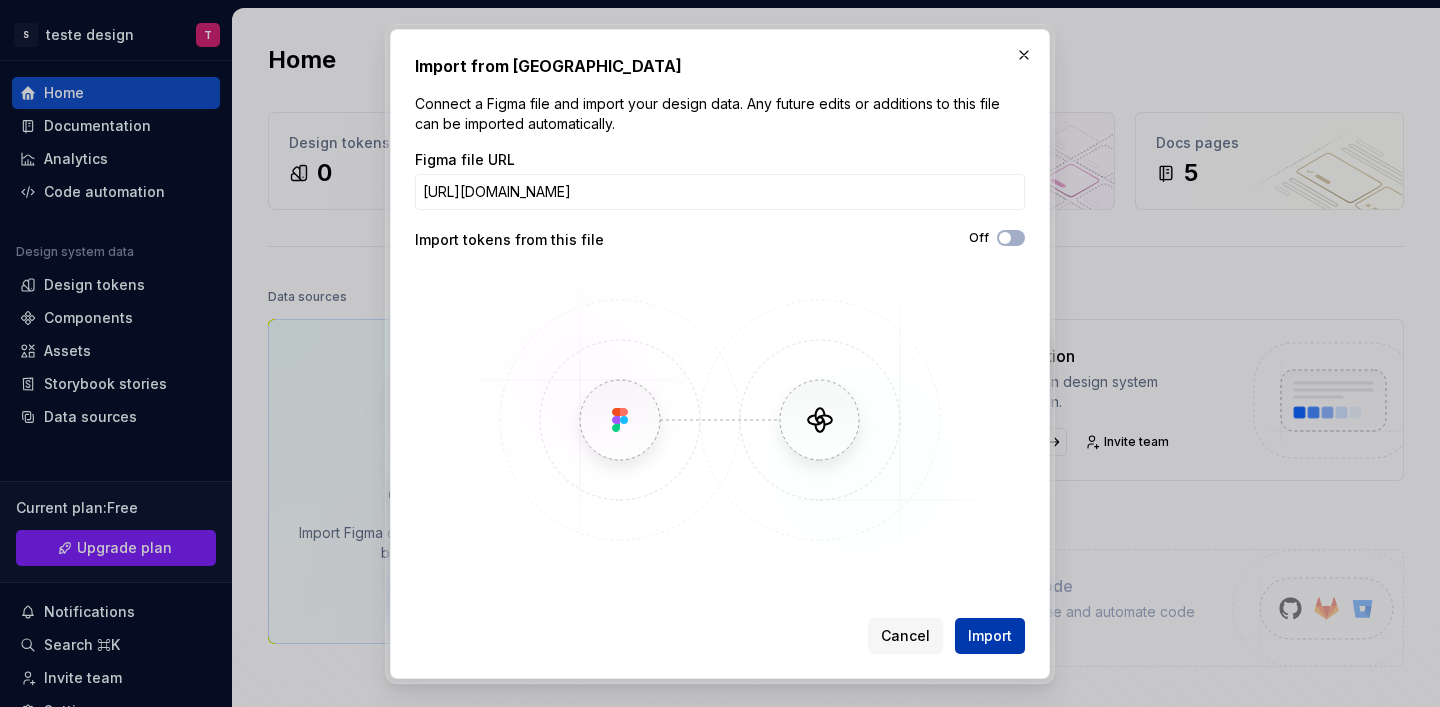 click on "Import" at bounding box center [990, 636] 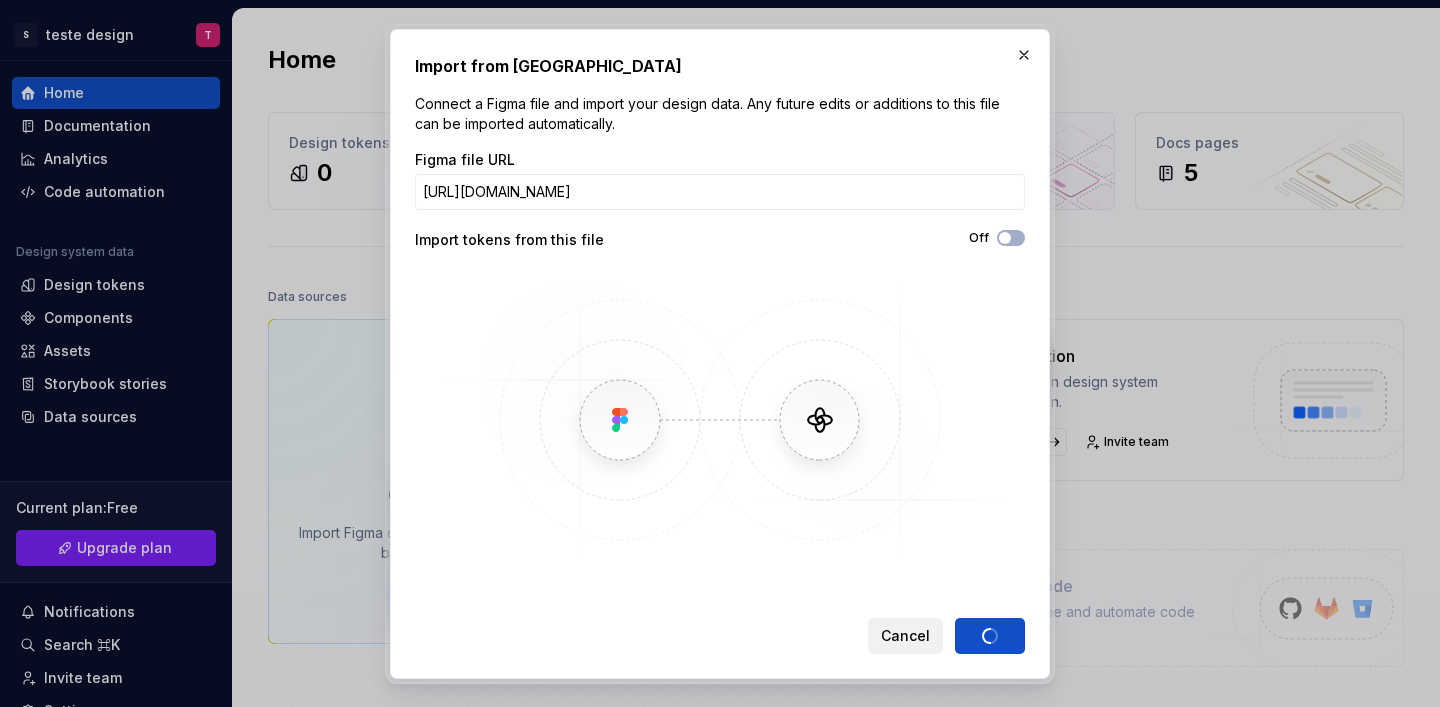 click on "Cancel" at bounding box center (905, 636) 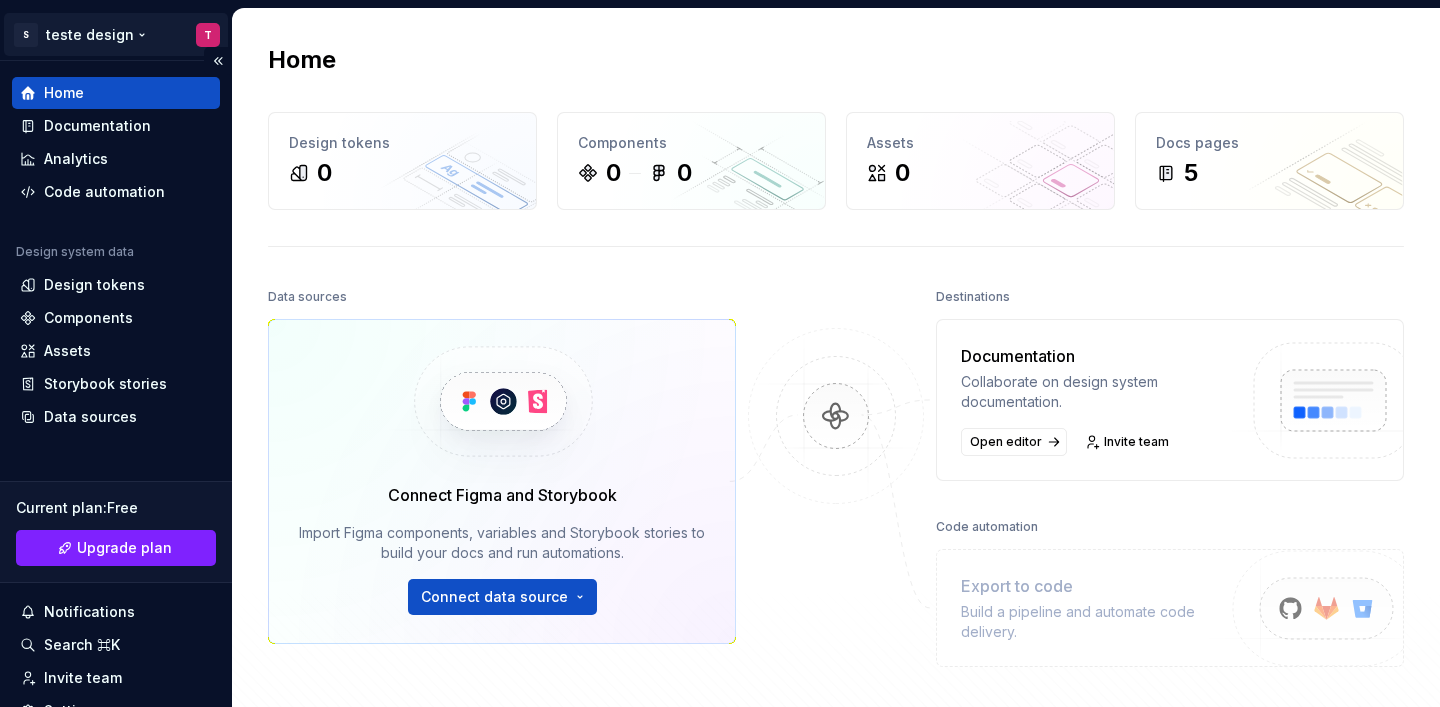 click on "S teste design T Home Documentation Analytics Code automation Design system data Design tokens Components Assets Storybook stories Data sources Current plan :  Free Upgrade plan Notifications Search ⌘K Invite team Settings Contact support Help Home Design tokens 0 Components 0 0 Assets 0 Docs pages 5 Data sources Connect Figma and Storybook Import Figma components, variables and Storybook stories to build your docs and run automations. Connect data source Destinations Documentation Collaborate on design system documentation. Open editor Invite team Code automation Export to code Build a pipeline and automate code delivery. Product documentation Learn how to build, manage and maintain design systems in smarter ways. Developer documentation Start delivering your design choices to your codebases right away. Join our Slack community Connect and learn with other design system practitioners.   *" at bounding box center [720, 353] 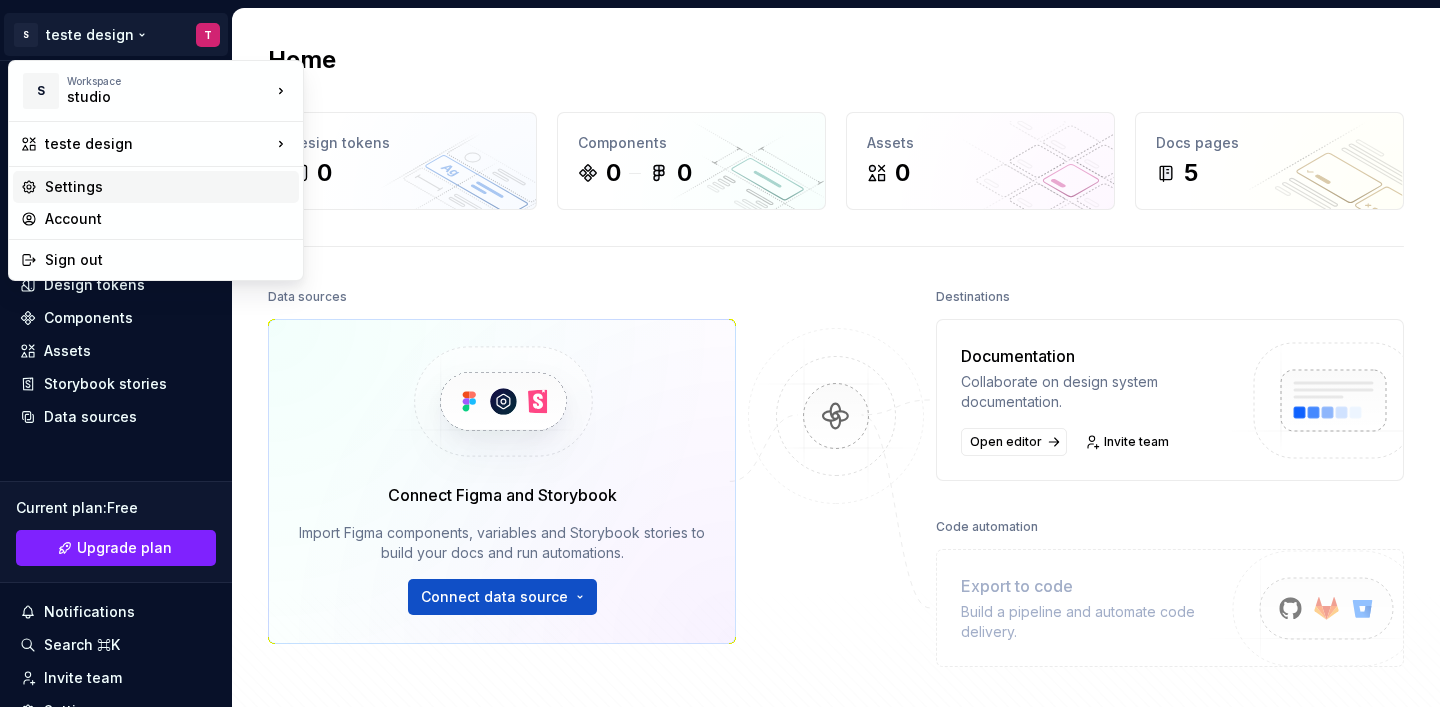 click on "Settings" at bounding box center (168, 187) 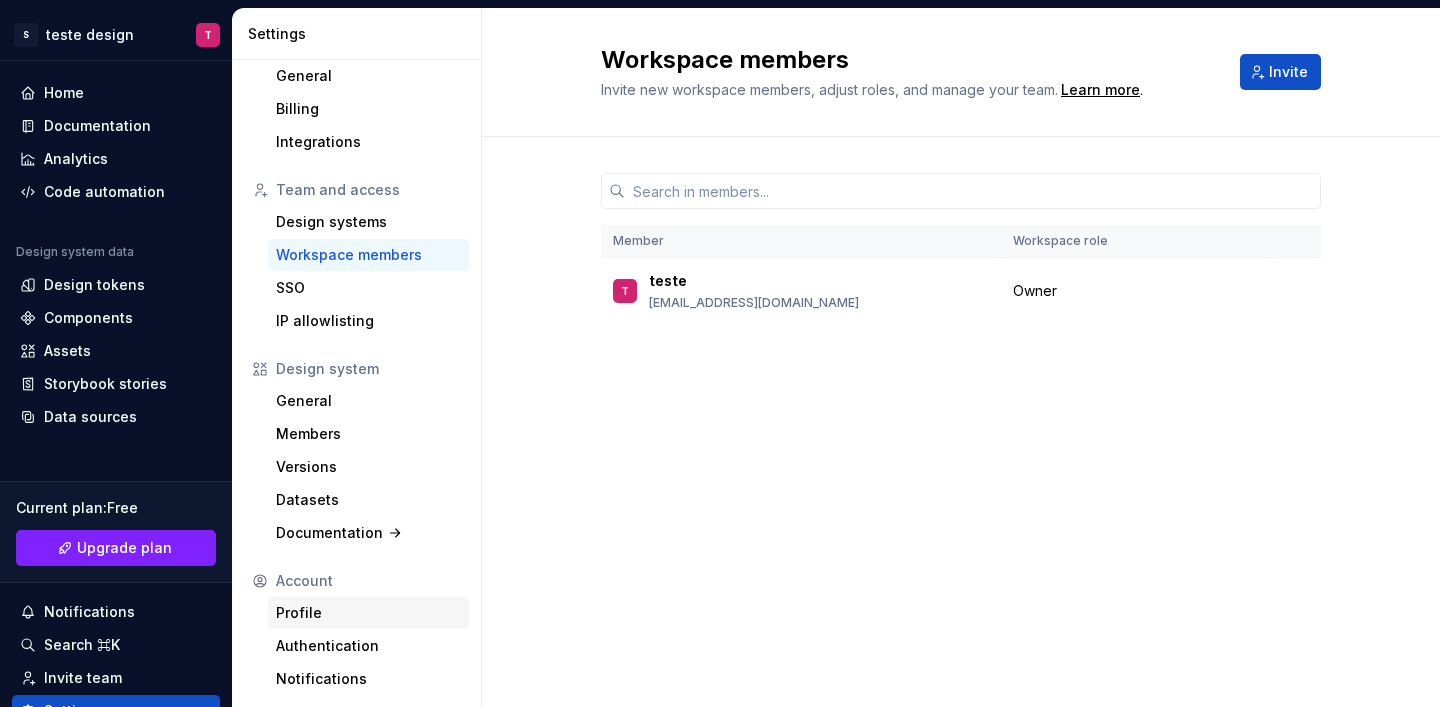 scroll, scrollTop: 44, scrollLeft: 0, axis: vertical 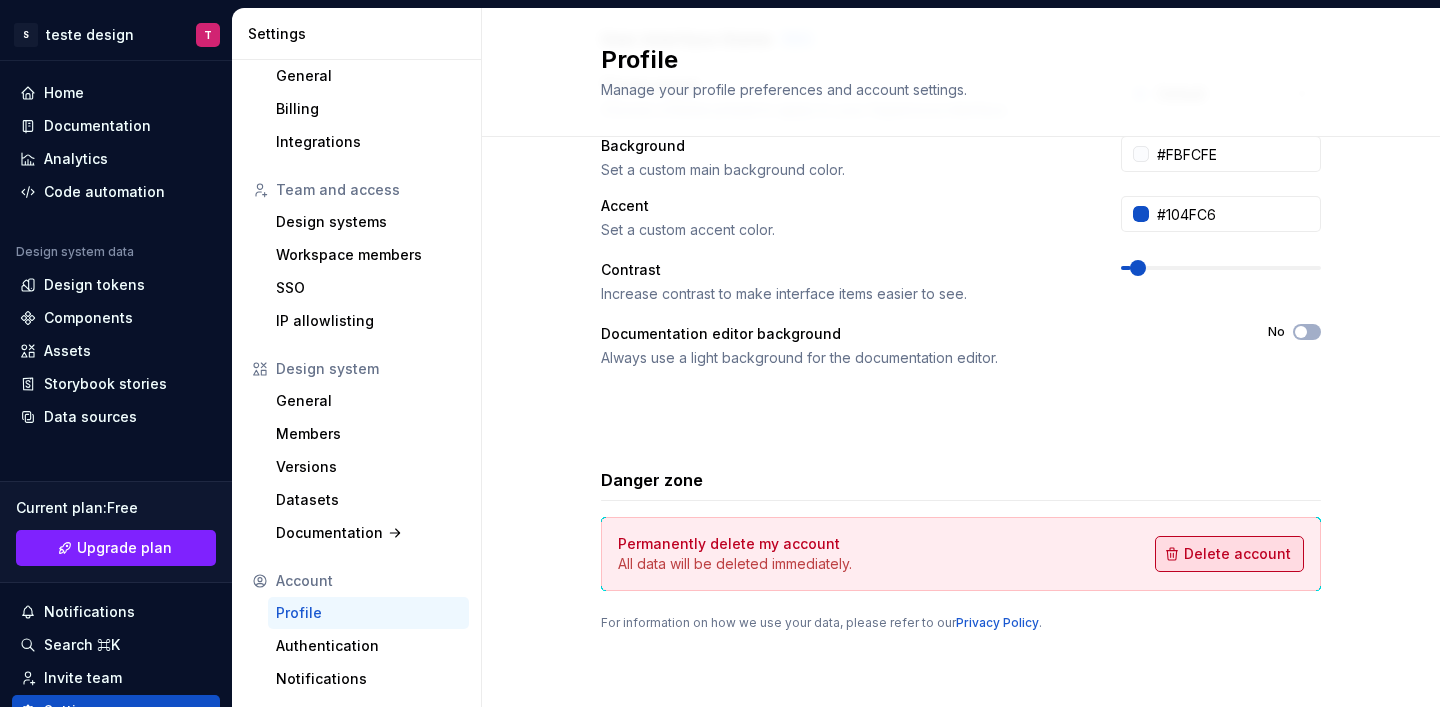 click on "Delete account" at bounding box center (1237, 554) 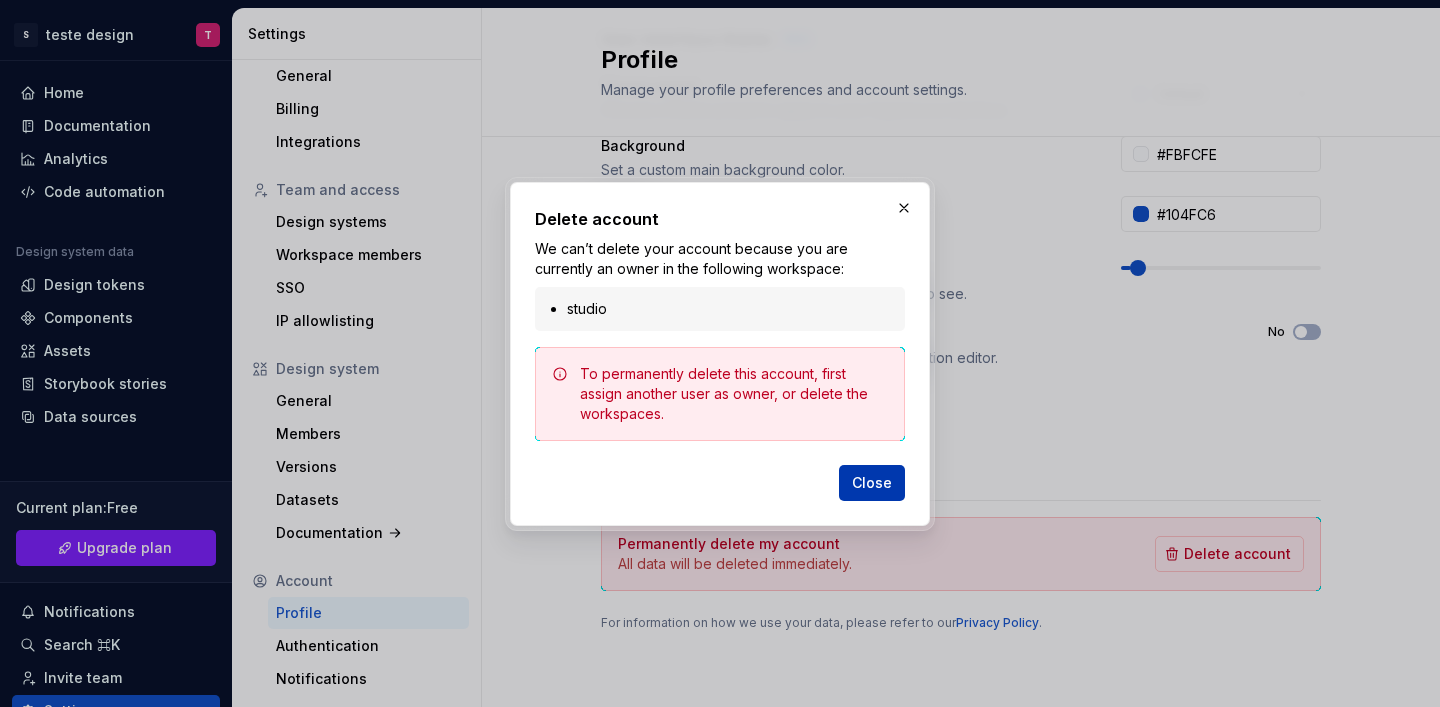 click on "Close" at bounding box center [872, 483] 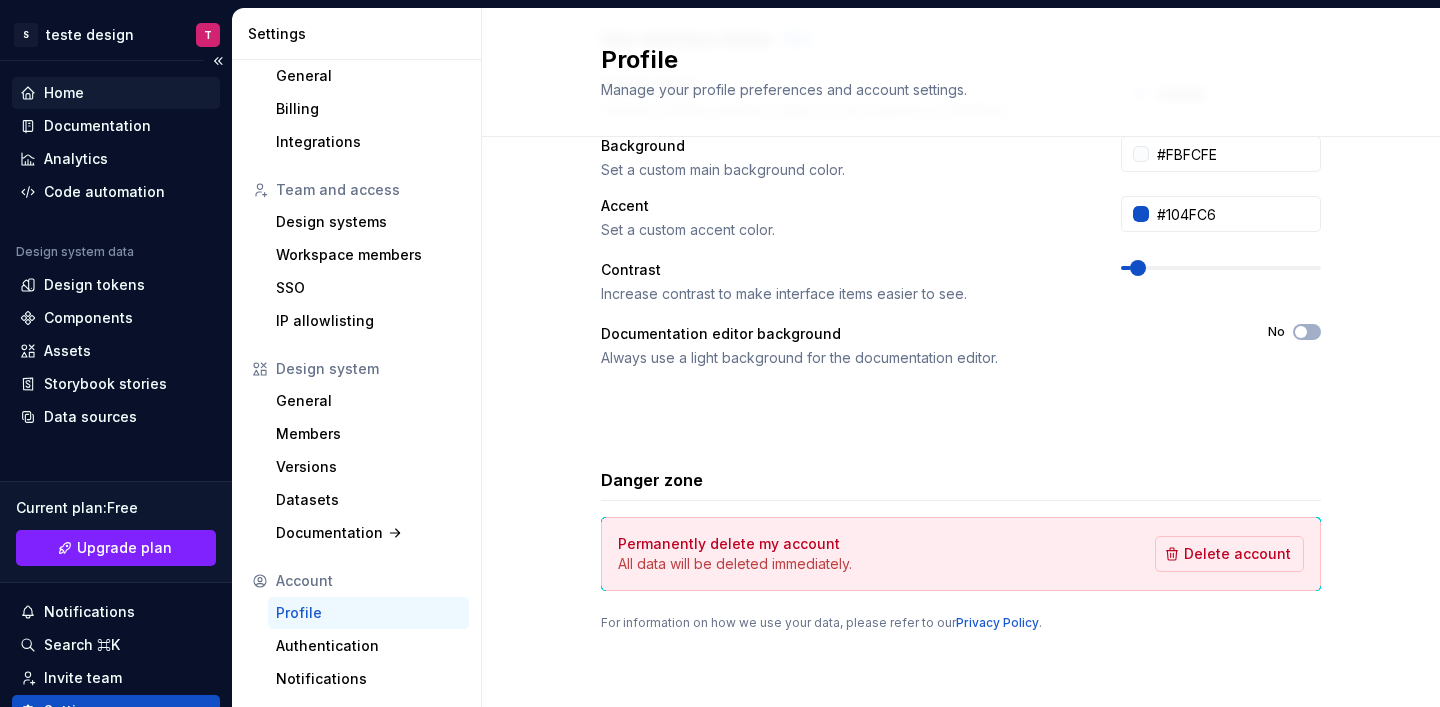 click on "Home" at bounding box center (64, 93) 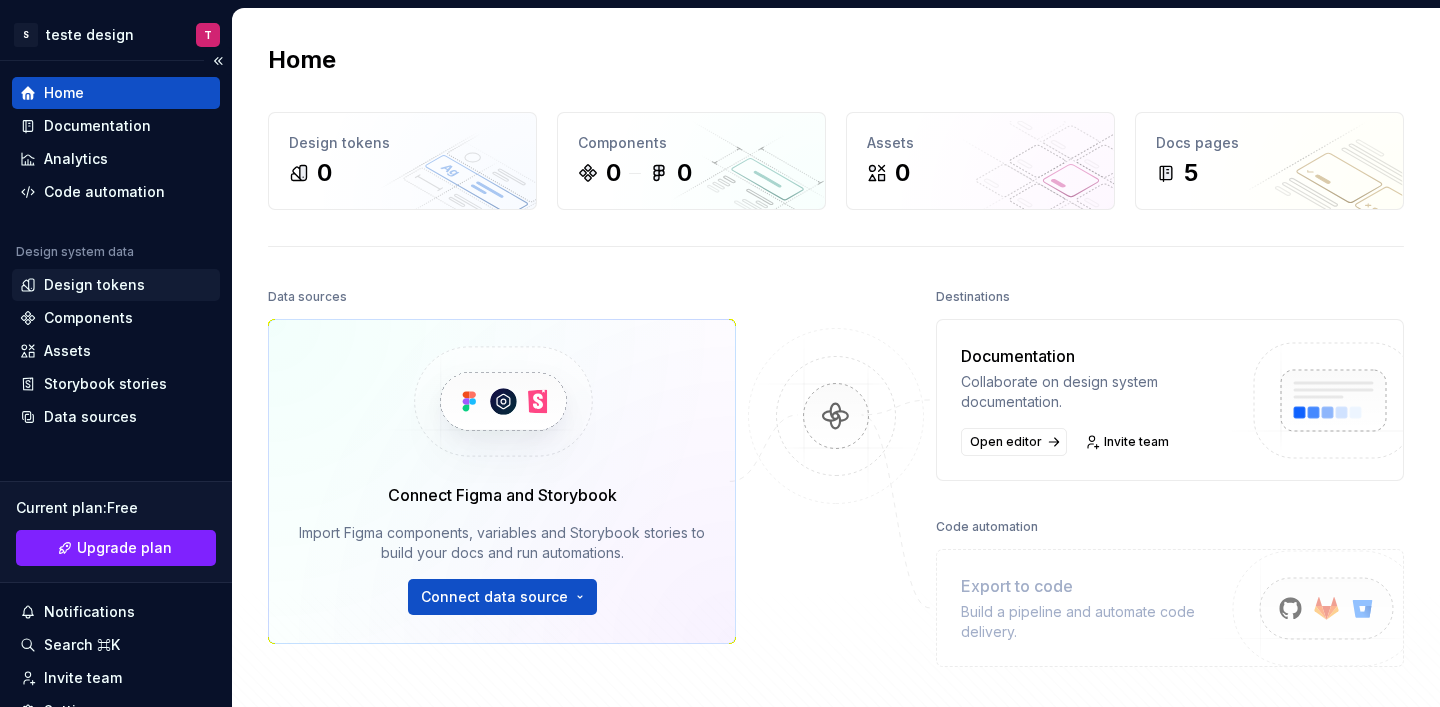 scroll, scrollTop: 0, scrollLeft: 0, axis: both 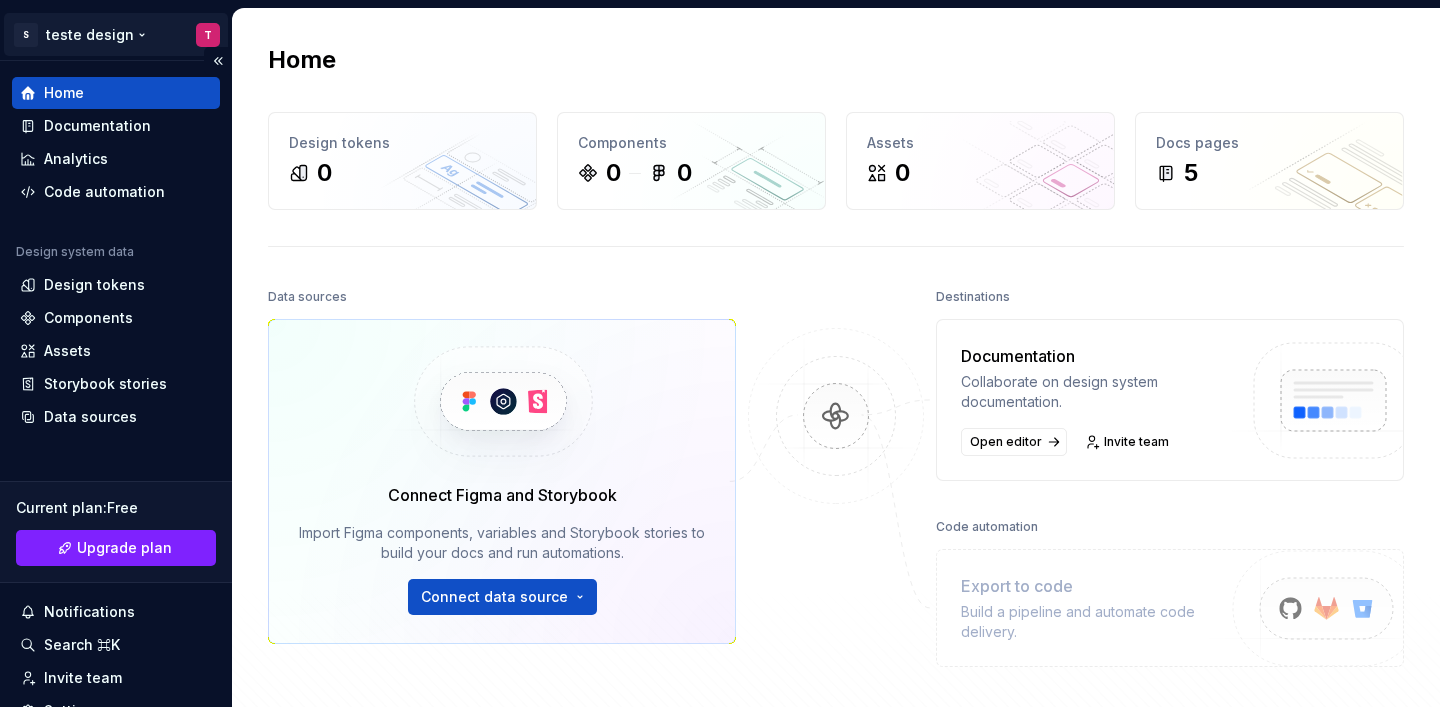 click on "S teste design T Home Documentation Analytics Code automation Design system data Design tokens Components Assets Storybook stories Data sources Current plan :  Free Upgrade plan Notifications Search ⌘K Invite team Settings Contact support Help Home Design tokens 0 Components 0 0 Assets 0 Docs pages 5 Data sources Connect Figma and Storybook Import Figma components, variables and Storybook stories to build your docs and run automations. Connect data source Destinations Documentation Collaborate on design system documentation. Open editor Invite team Code automation Export to code Build a pipeline and automate code delivery. Product documentation Learn how to build, manage and maintain design systems in smarter ways. Developer documentation Start delivering your design choices to your codebases right away. Join our Slack community Connect and learn with other design system practitioners.   *" at bounding box center [720, 353] 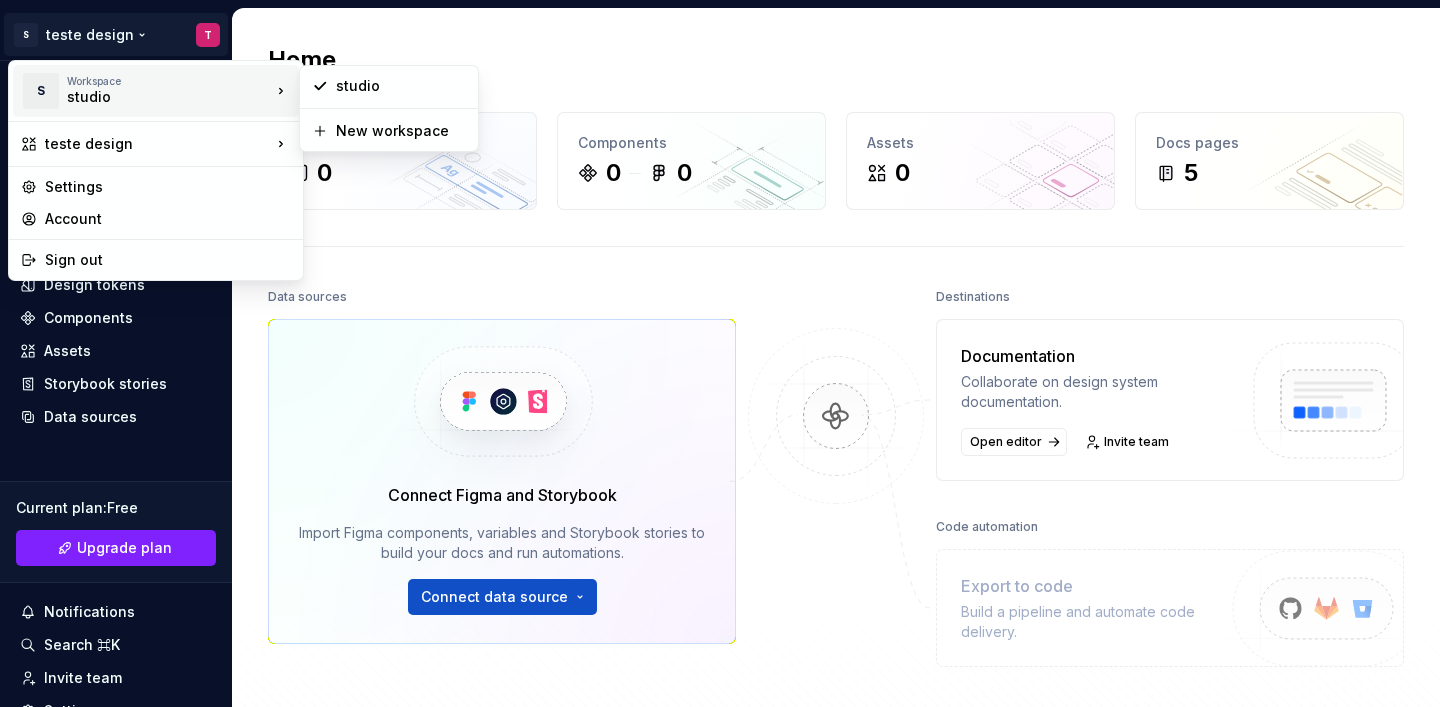 click on "studio" at bounding box center [152, 97] 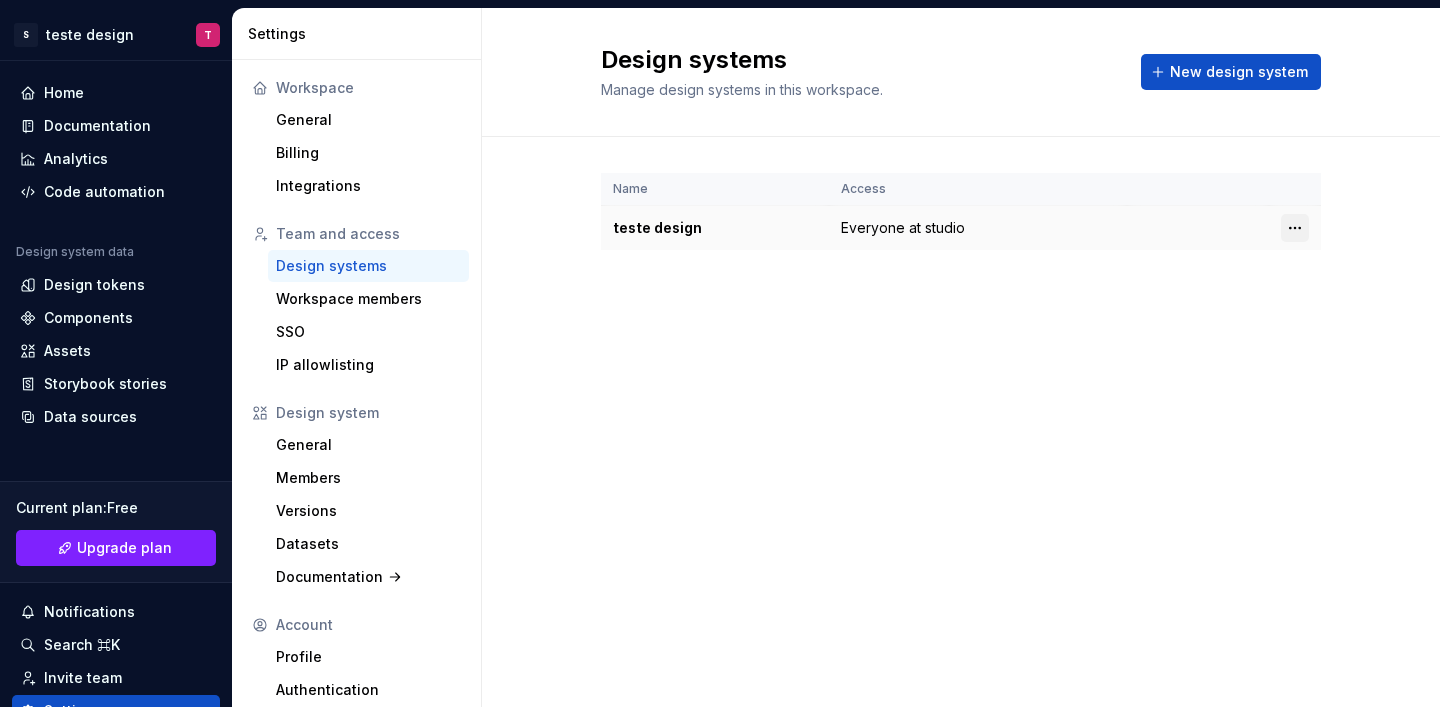 click on "S teste design T Home Documentation Analytics Code automation Design system data Design tokens Components Assets Storybook stories Data sources Current plan :  Free Upgrade plan Notifications Search ⌘K Invite team Settings Contact support Help Settings Workspace General Billing Integrations Team and access Design systems Workspace members SSO IP allowlisting Design system General Members Versions Datasets Documentation Account Profile Authentication Notifications Design systems Manage design systems in this workspace. New design system Name Access teste design Everyone at studio   *" at bounding box center [720, 353] 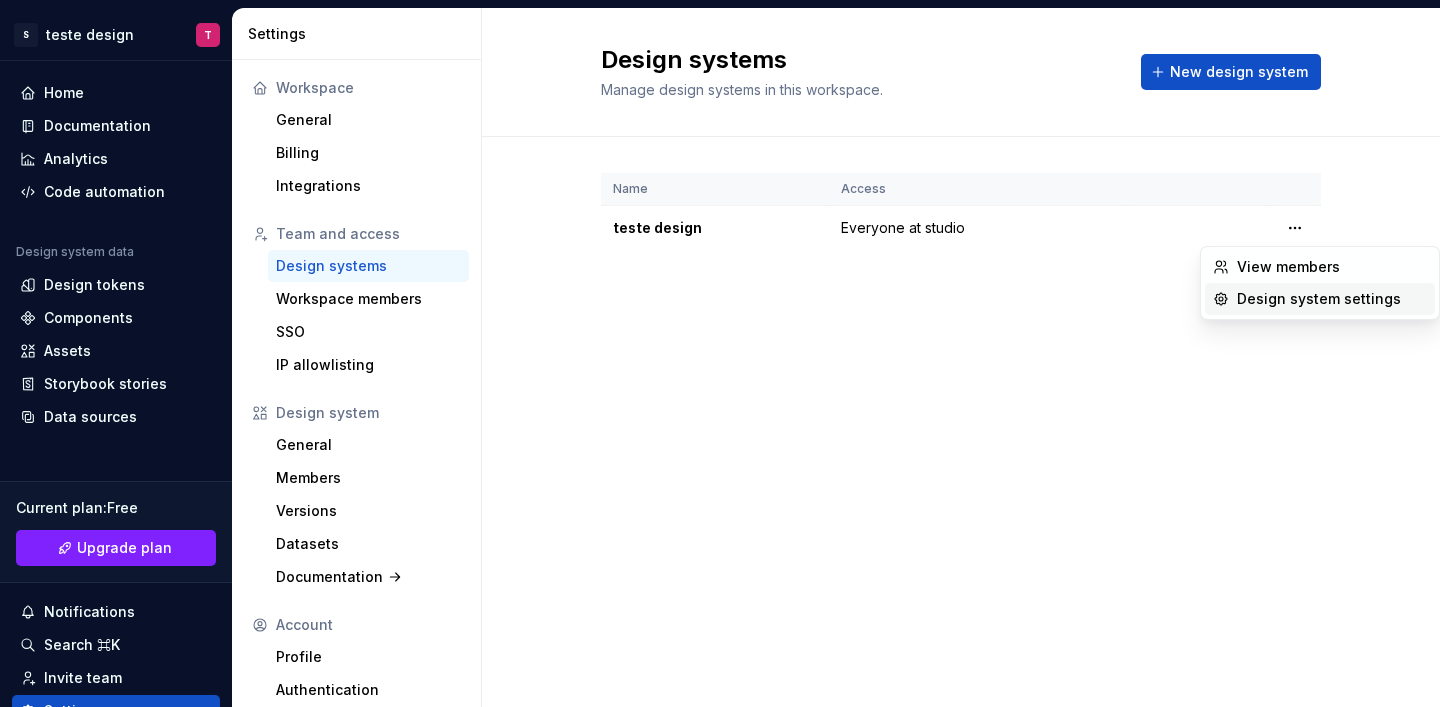 click on "Design system settings" at bounding box center [1332, 299] 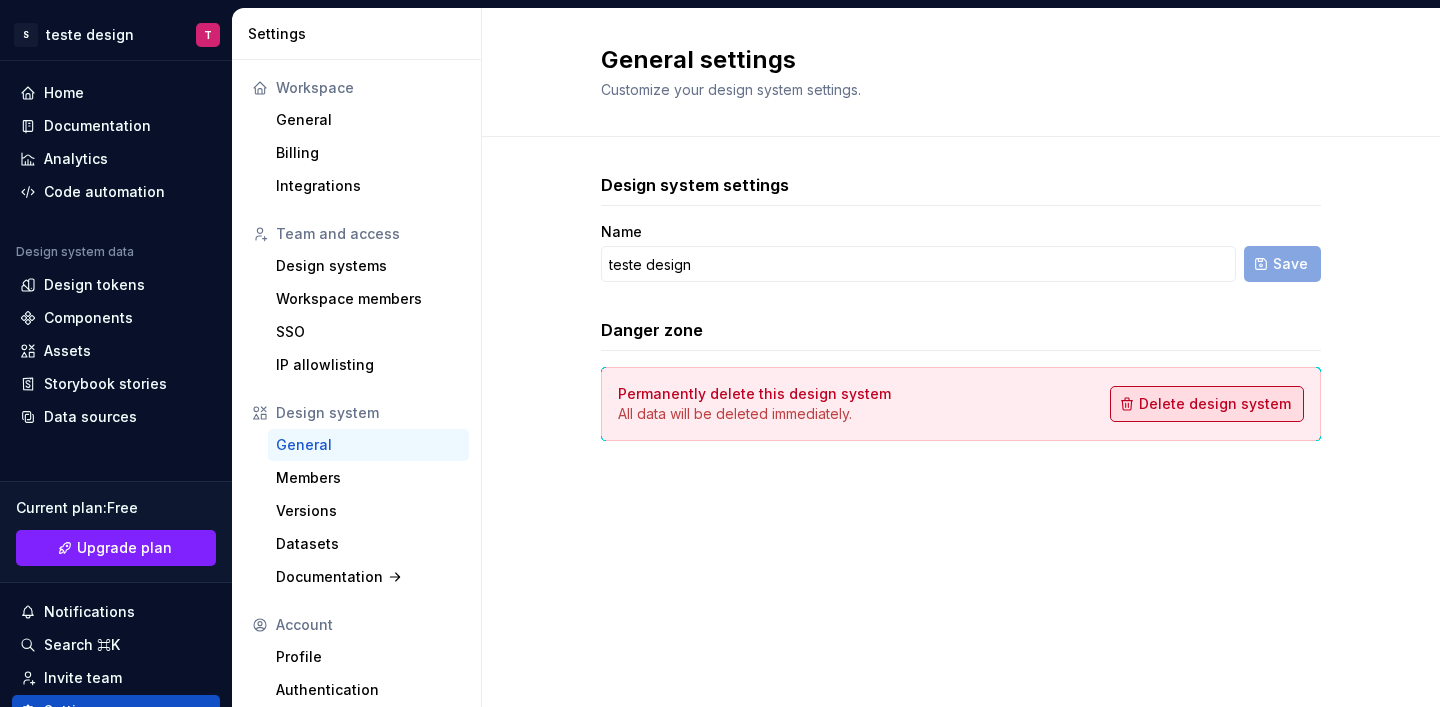 click on "Delete design system" at bounding box center [1215, 404] 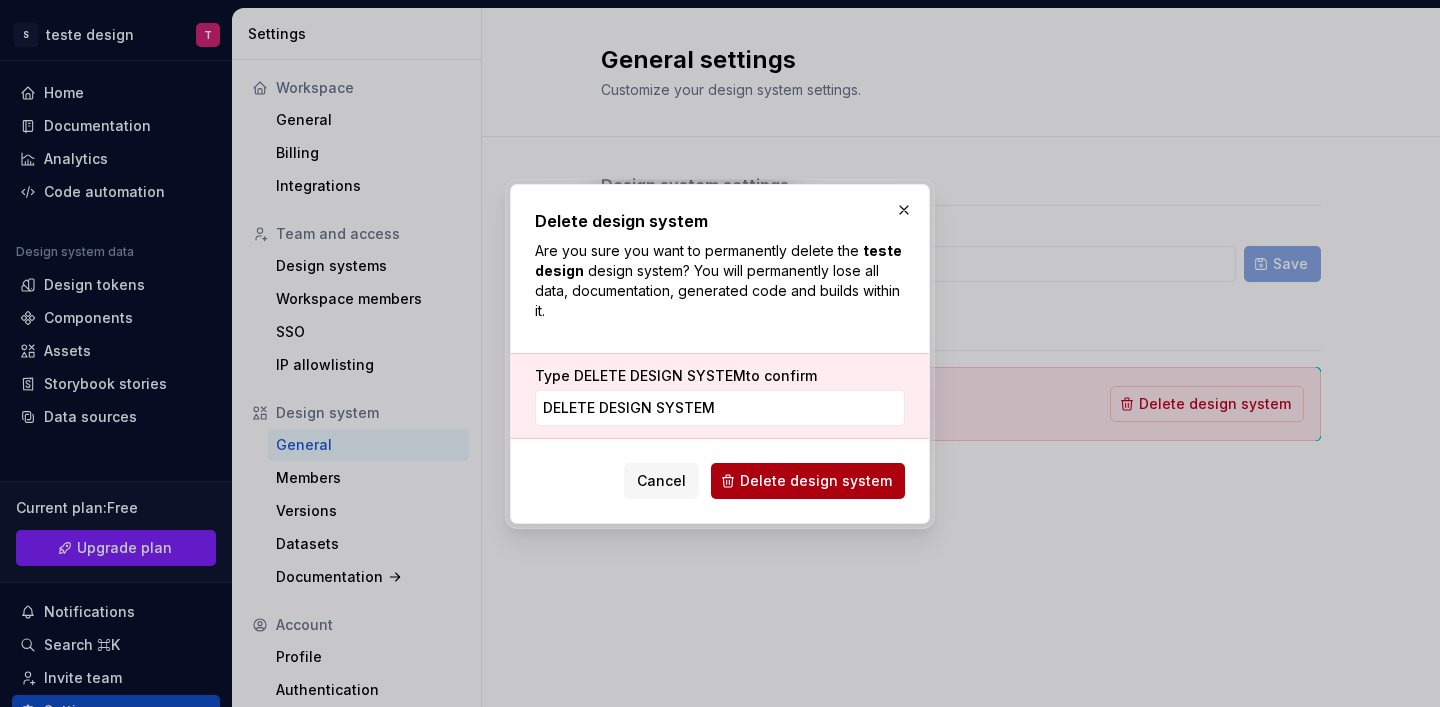type on "DELETE DESIGN SYSTEM" 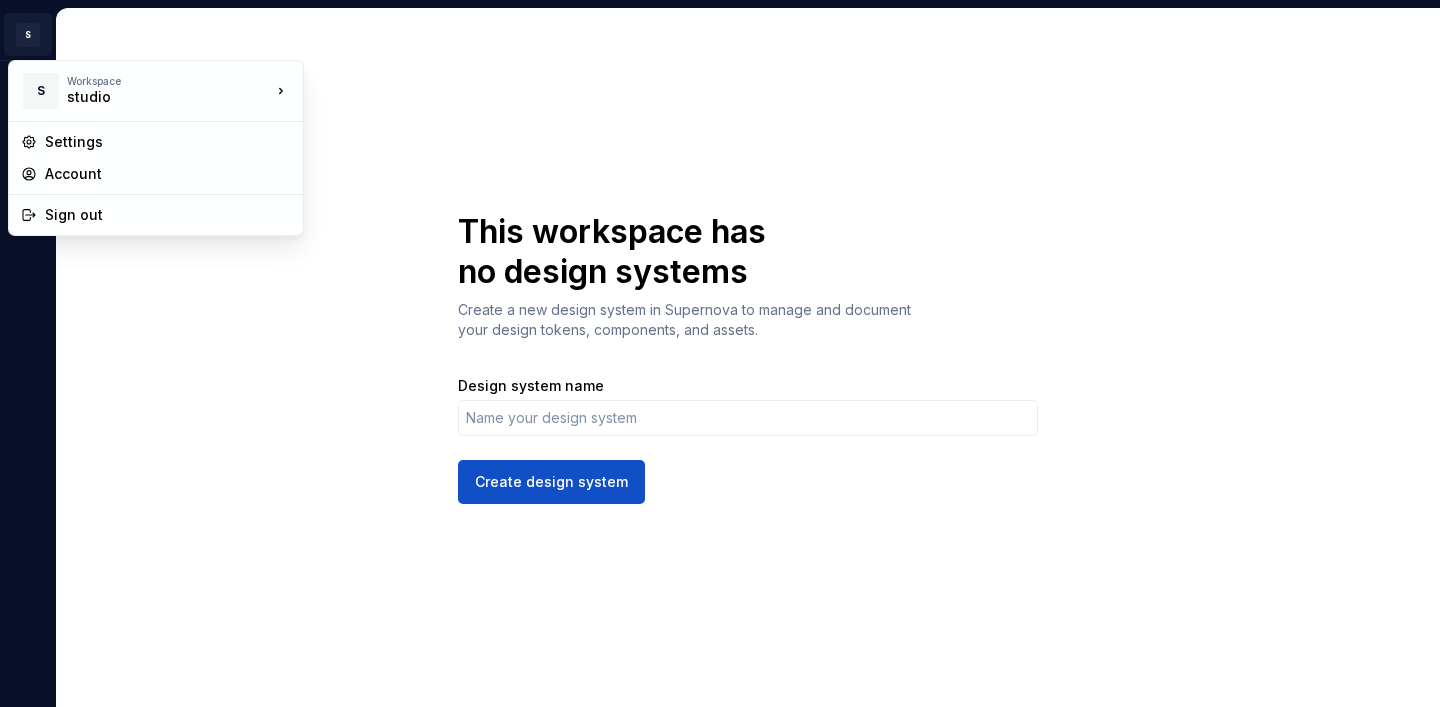 click on "S T This workspace has no design systems Create a new design system in Supernova to manage and document your design tokens, components, and assets. Design system name Create design system * S Workspace studio Settings Account Sign out" at bounding box center (720, 353) 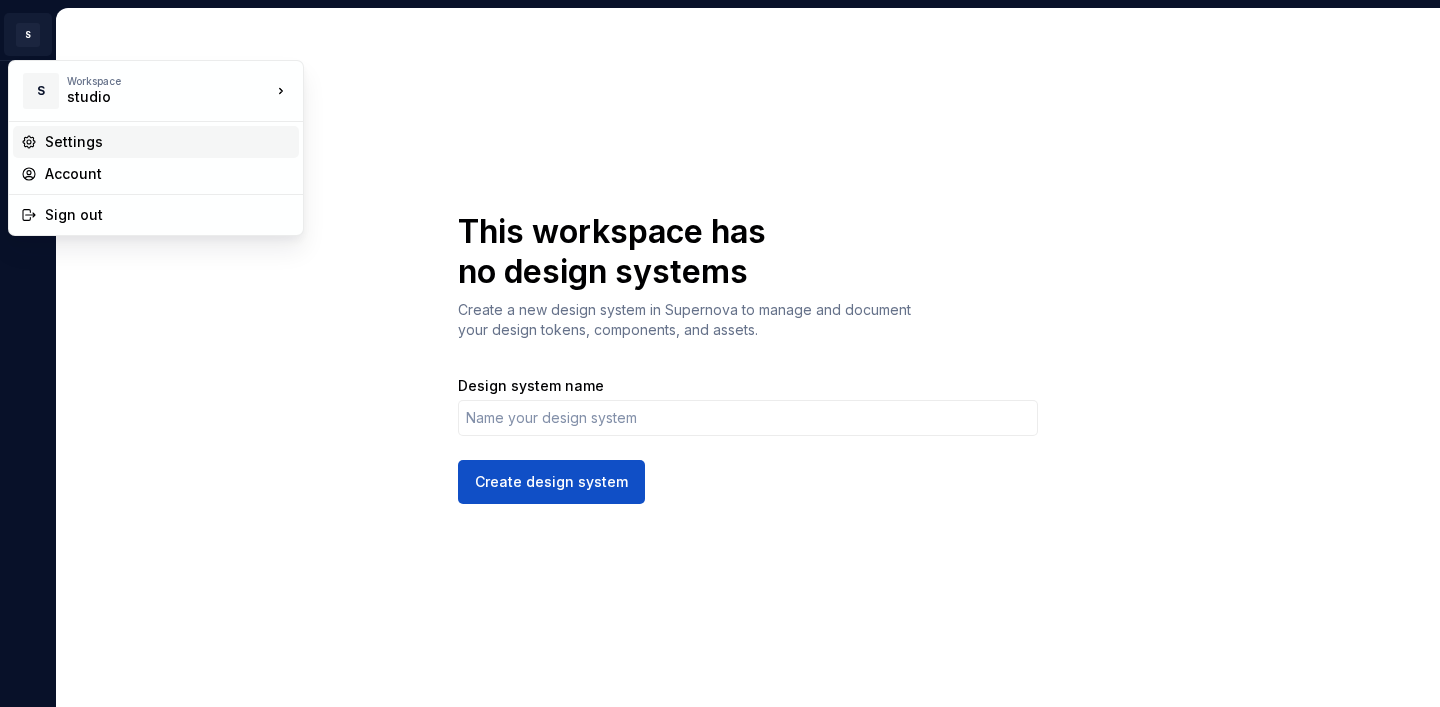 click on "Settings" at bounding box center (168, 142) 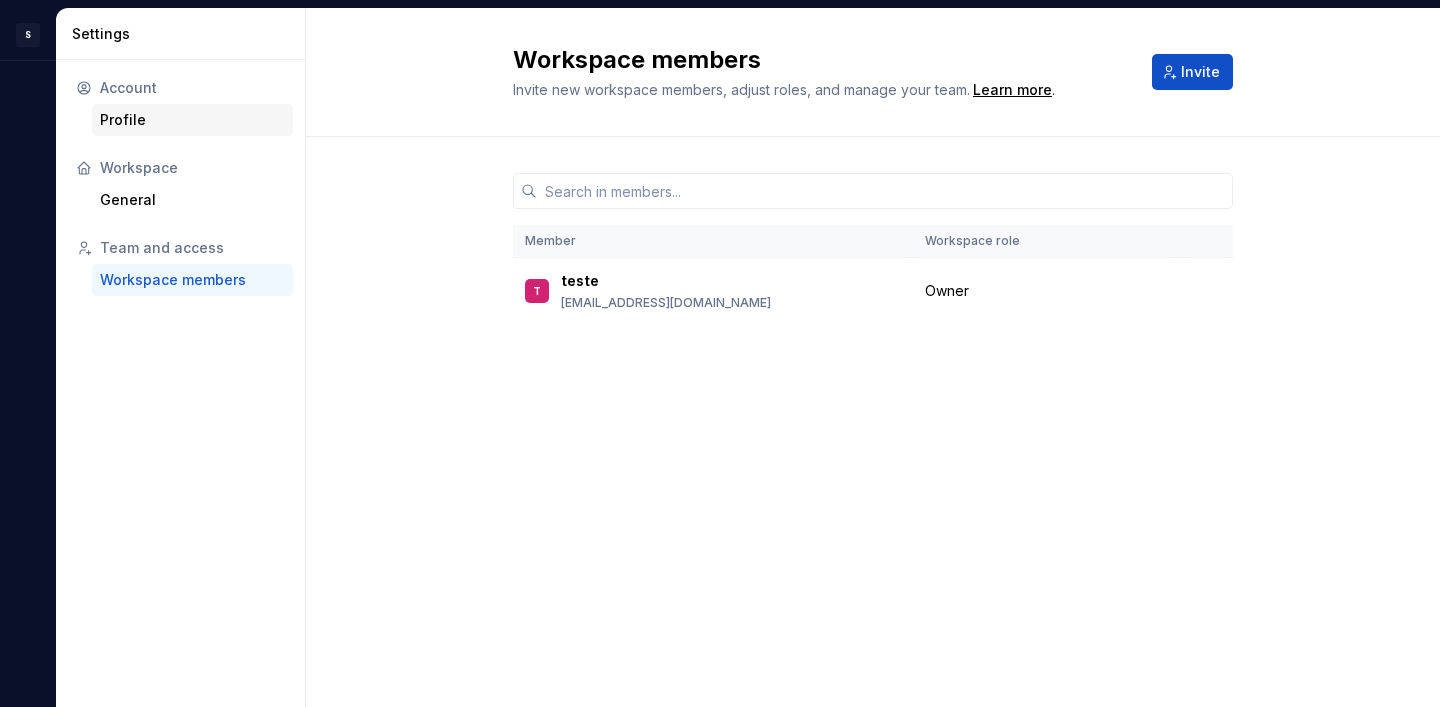 click on "Profile" at bounding box center (192, 120) 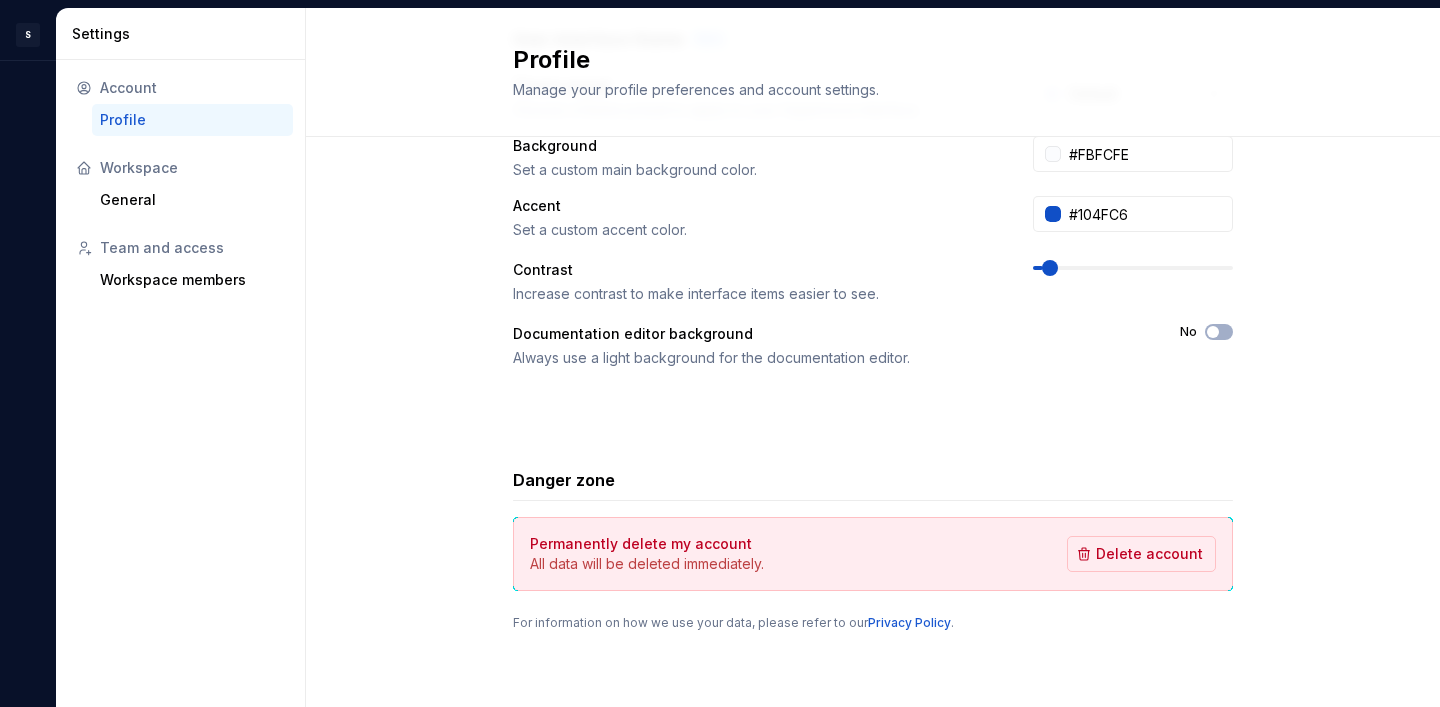 scroll, scrollTop: 438, scrollLeft: 0, axis: vertical 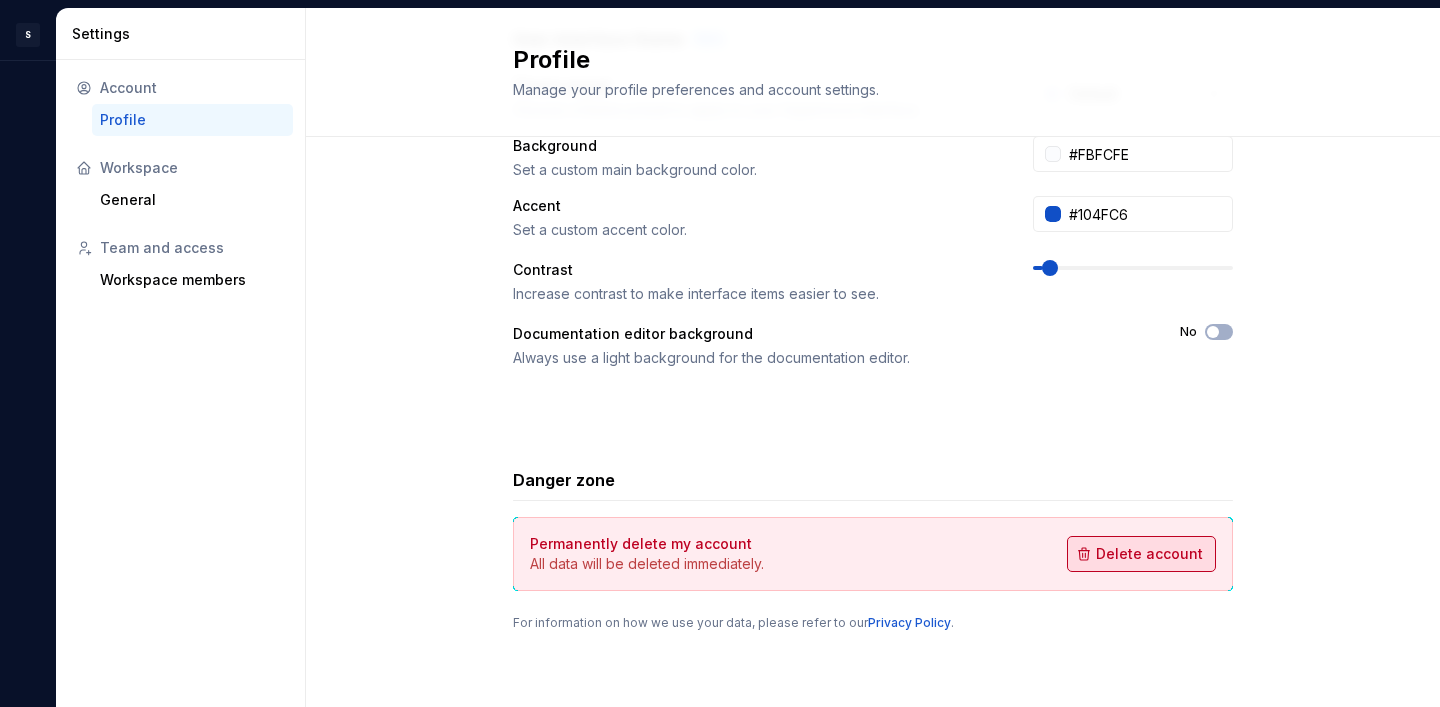 click on "Delete account" at bounding box center (1149, 554) 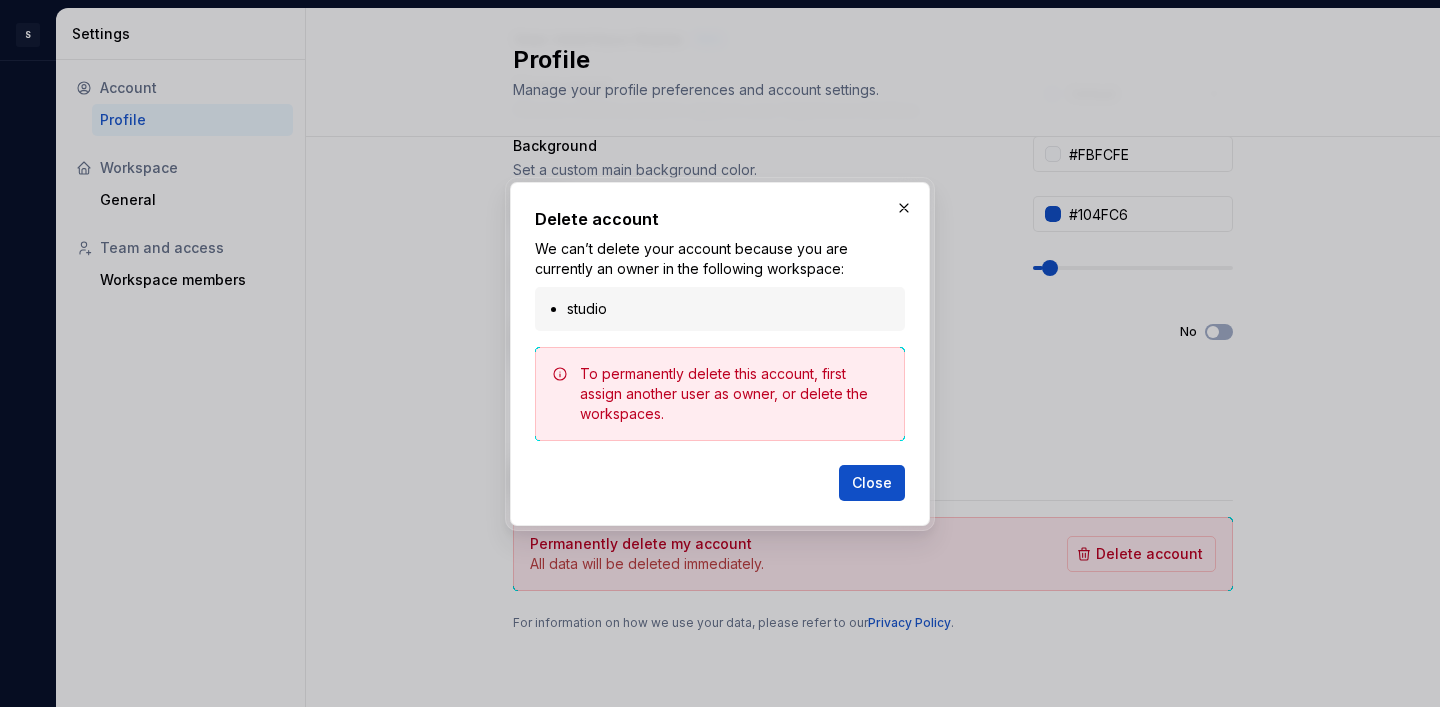 click on "studio" at bounding box center (730, 309) 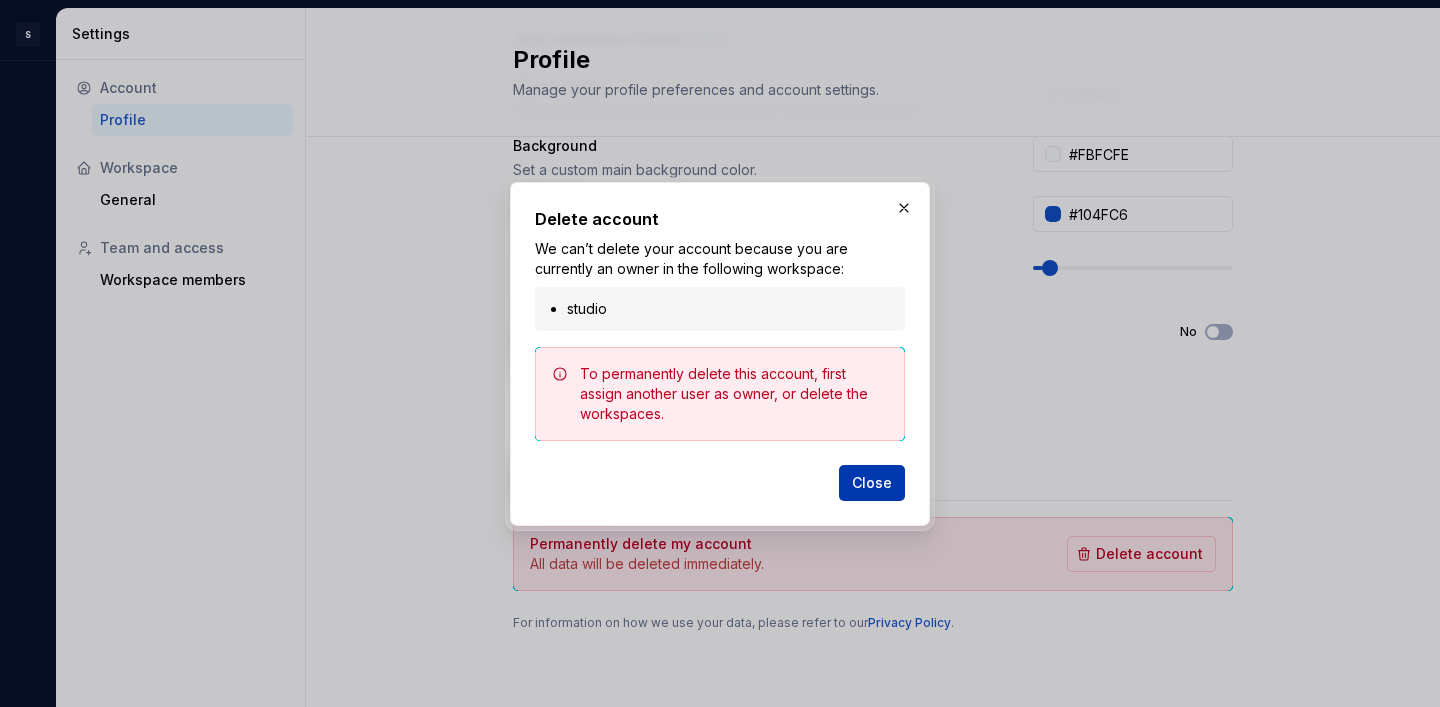 click on "Close" at bounding box center [872, 483] 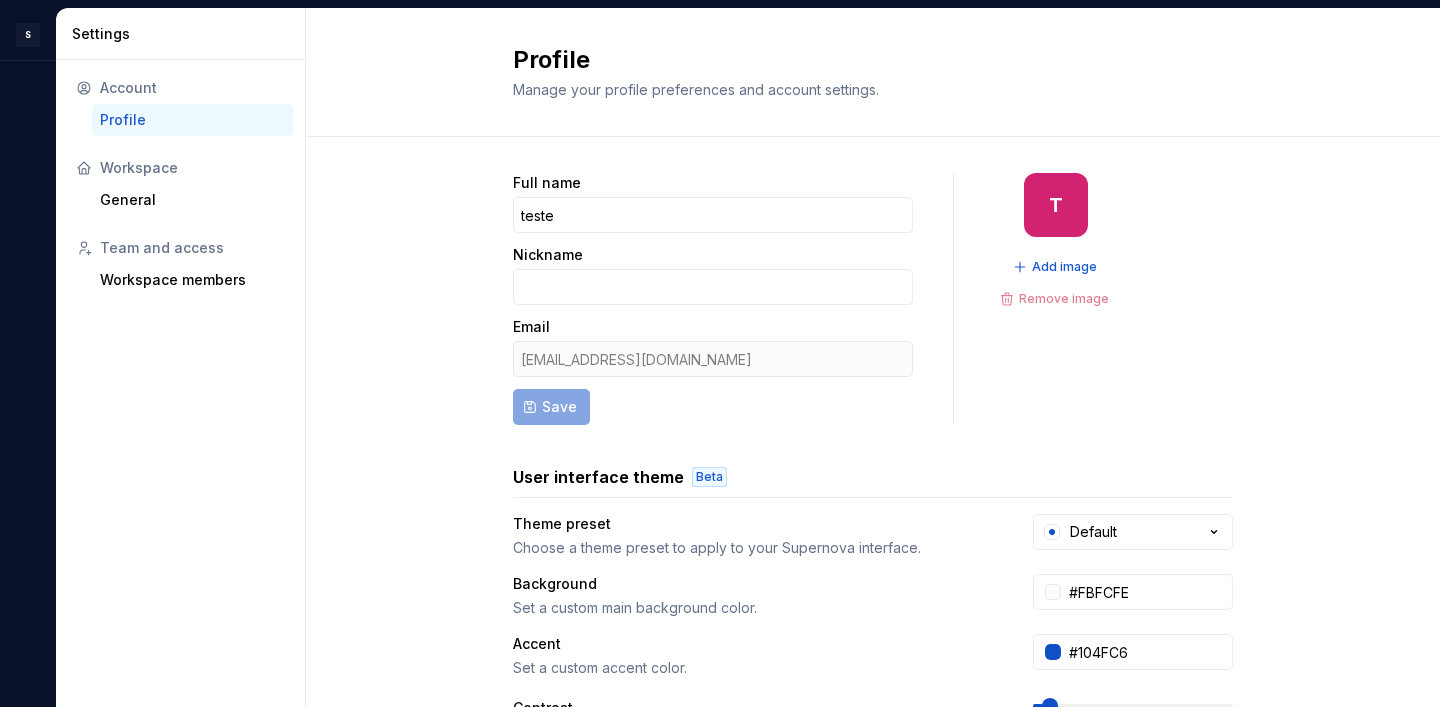 scroll, scrollTop: 0, scrollLeft: 0, axis: both 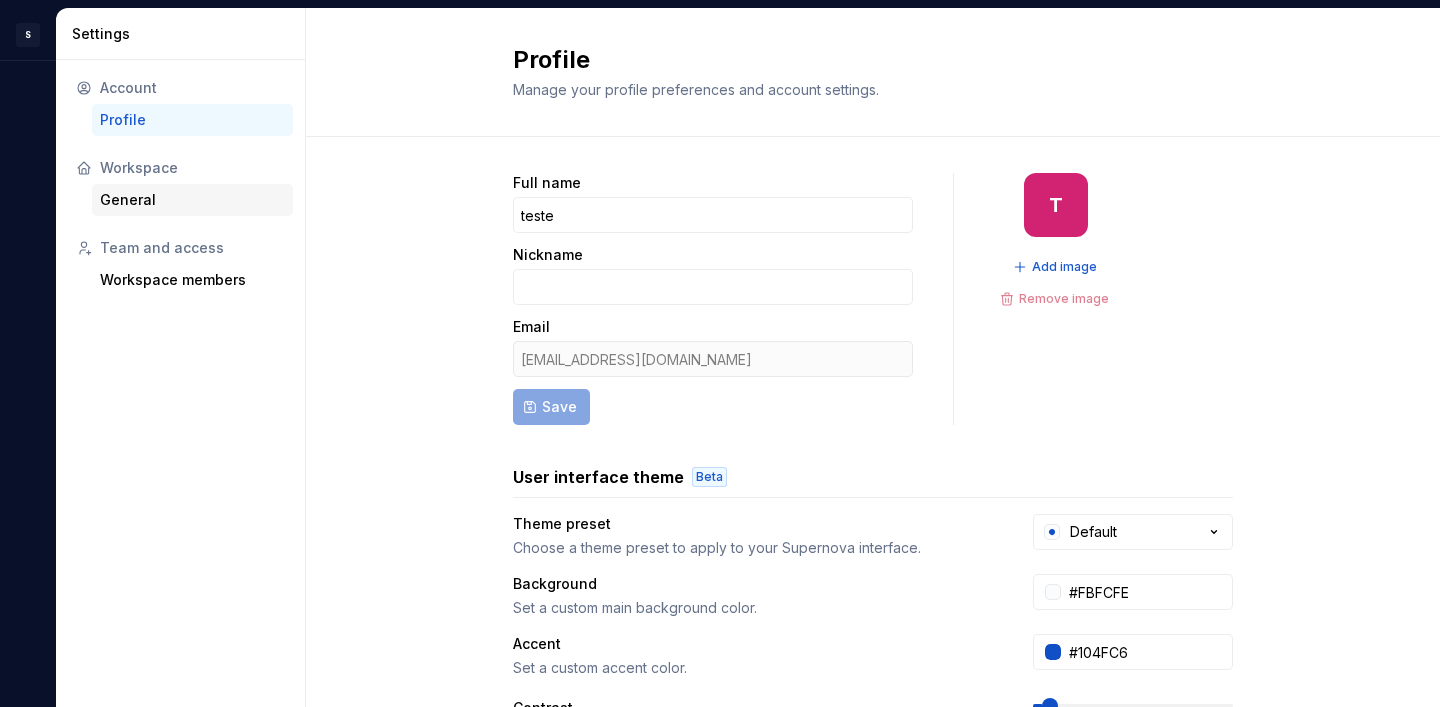 click on "General" at bounding box center [192, 200] 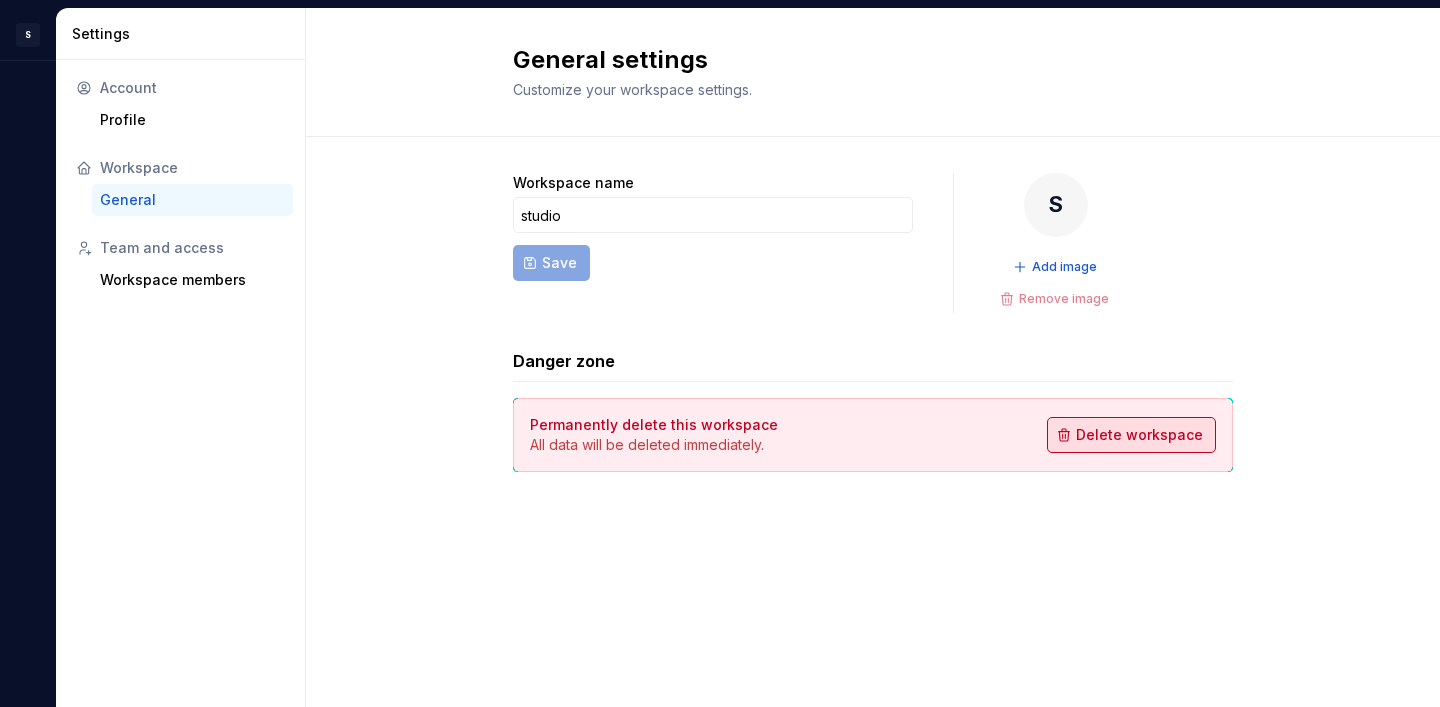 click on "Delete workspace" at bounding box center [1131, 435] 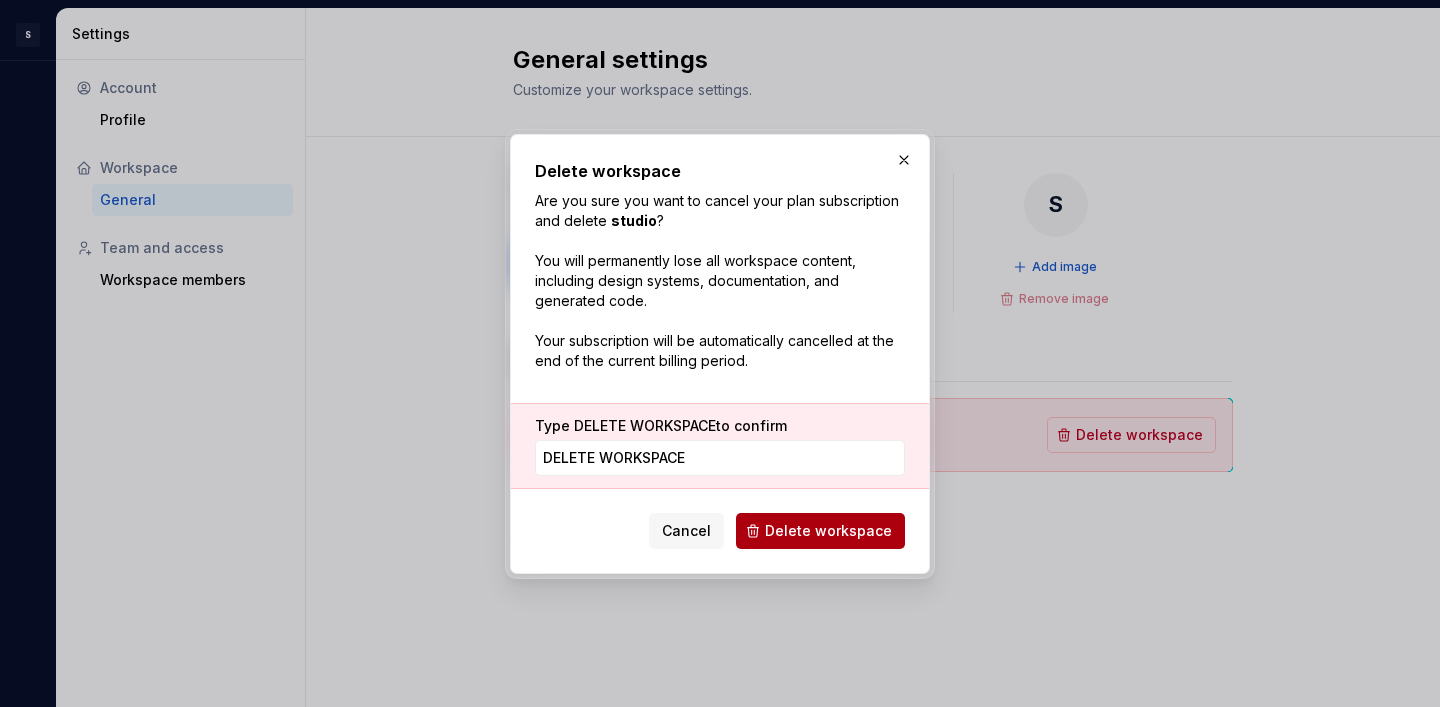 type on "DELETE WORKSPACE" 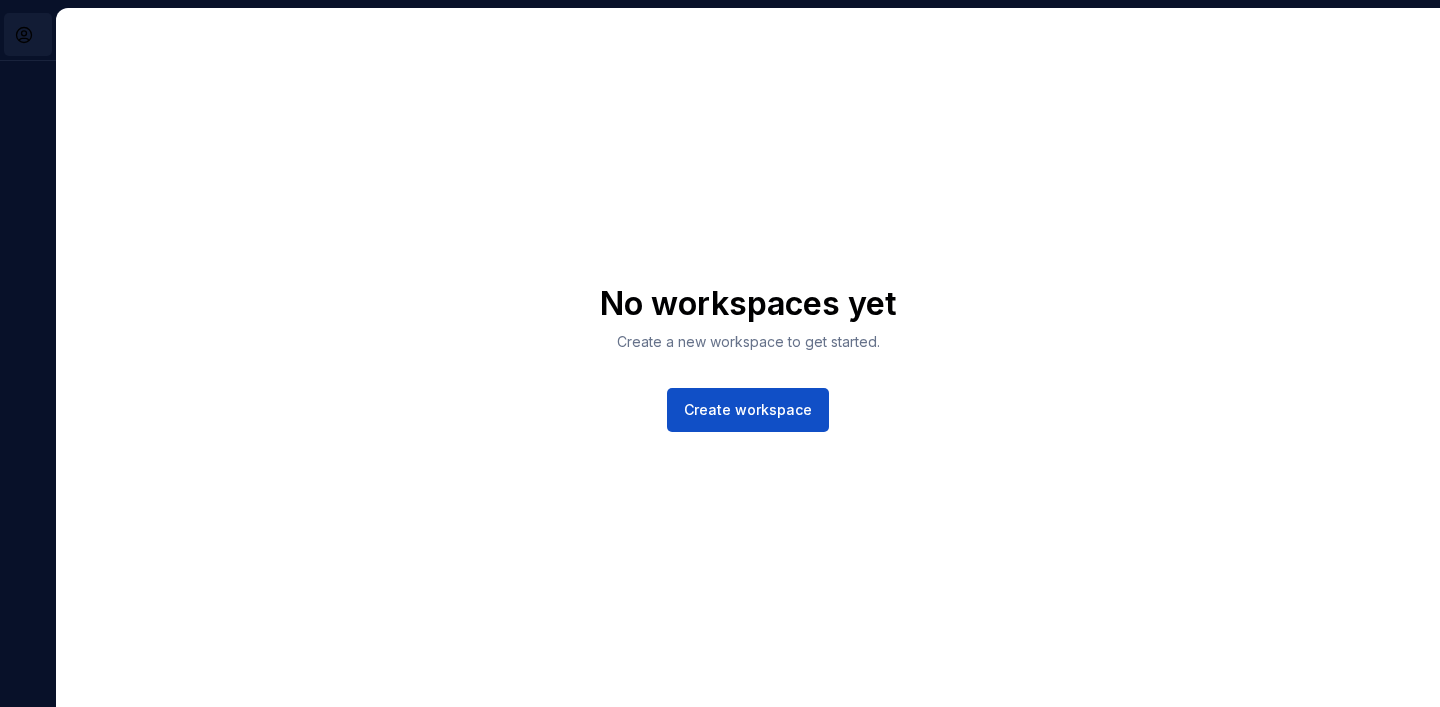 click on "T No workspaces yet Create a new workspace to get started. Create workspace *" at bounding box center [720, 353] 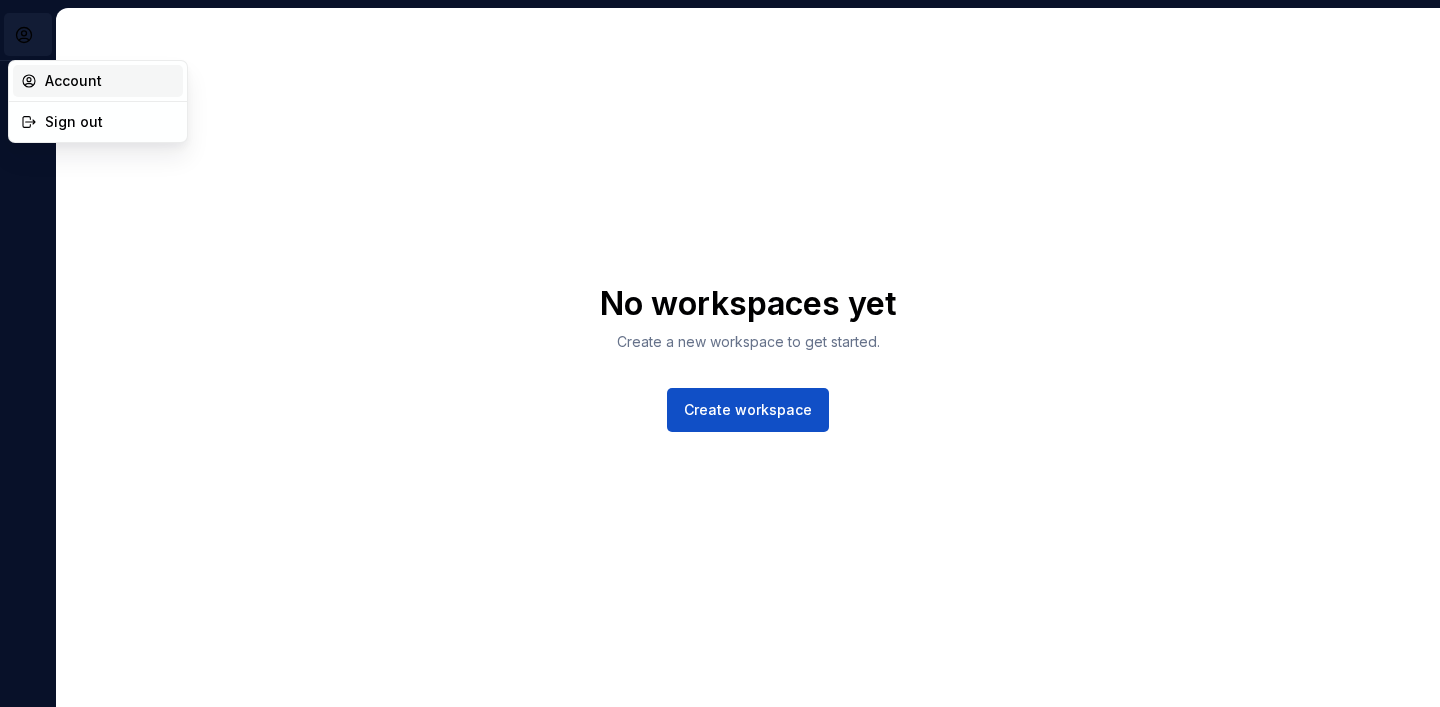 click on "Account" at bounding box center [98, 81] 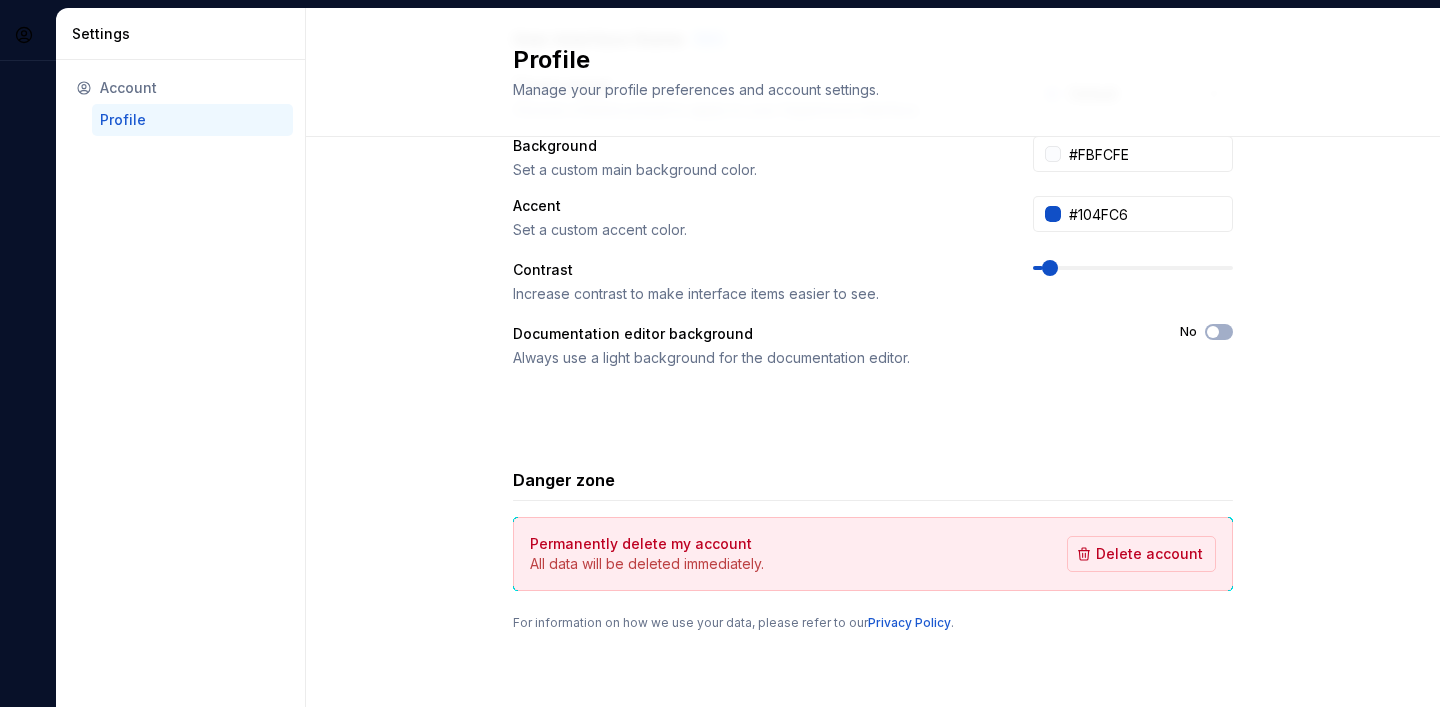 scroll, scrollTop: 438, scrollLeft: 0, axis: vertical 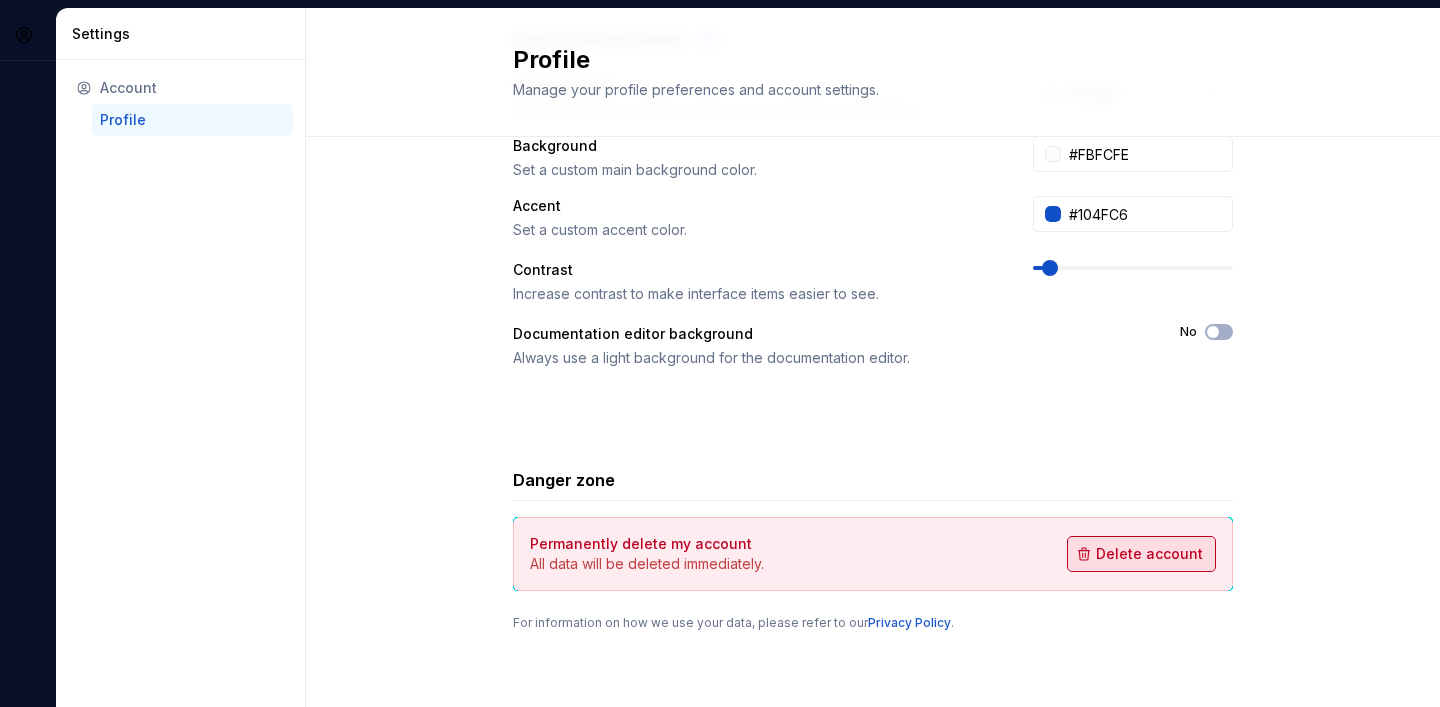 click on "Delete account" at bounding box center [1149, 554] 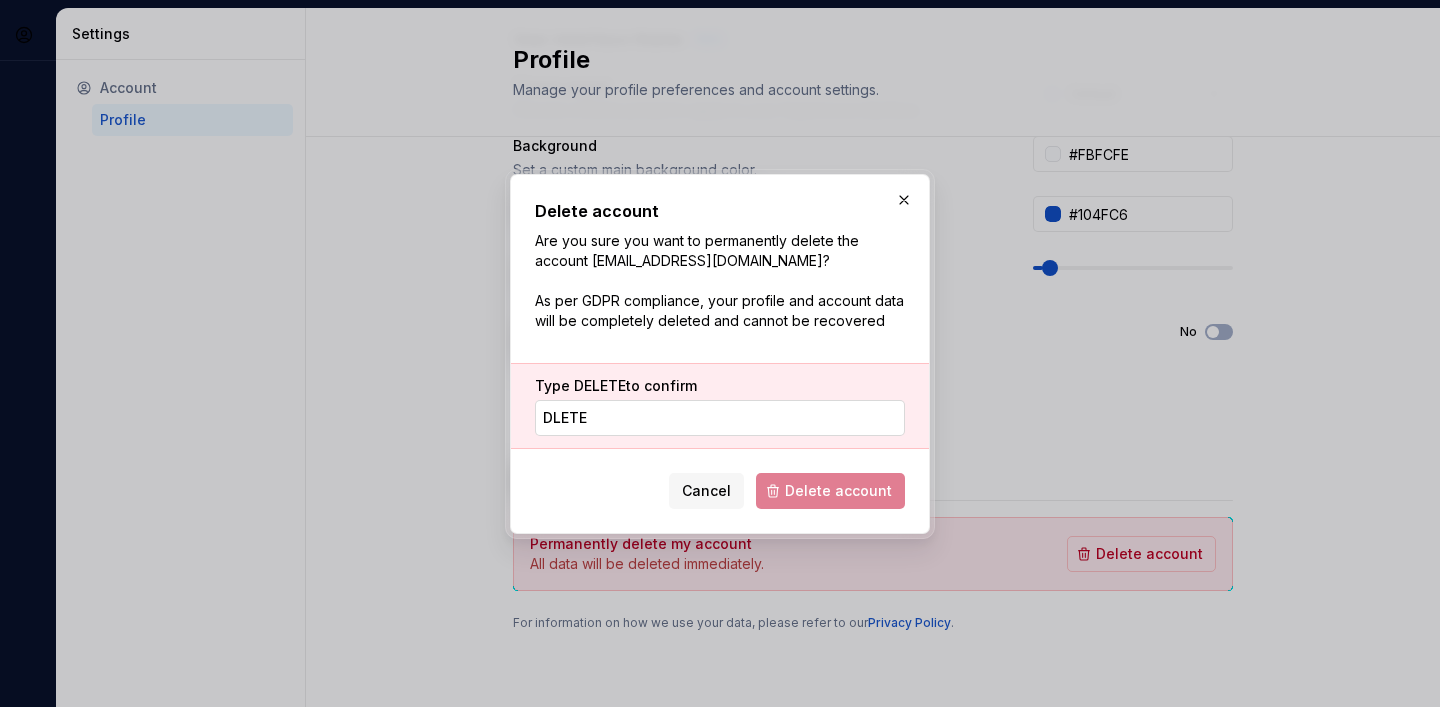 click on "DLETE" at bounding box center [720, 418] 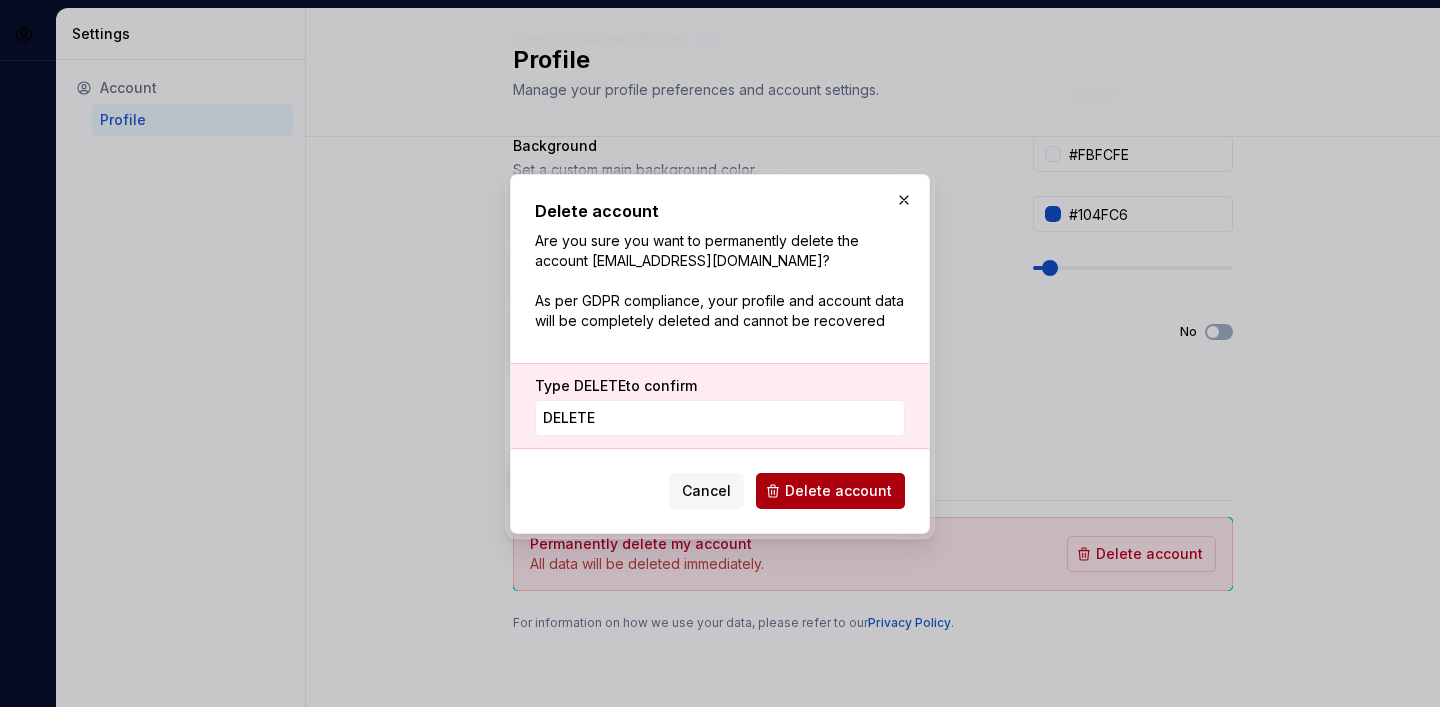 type on "DELETE" 